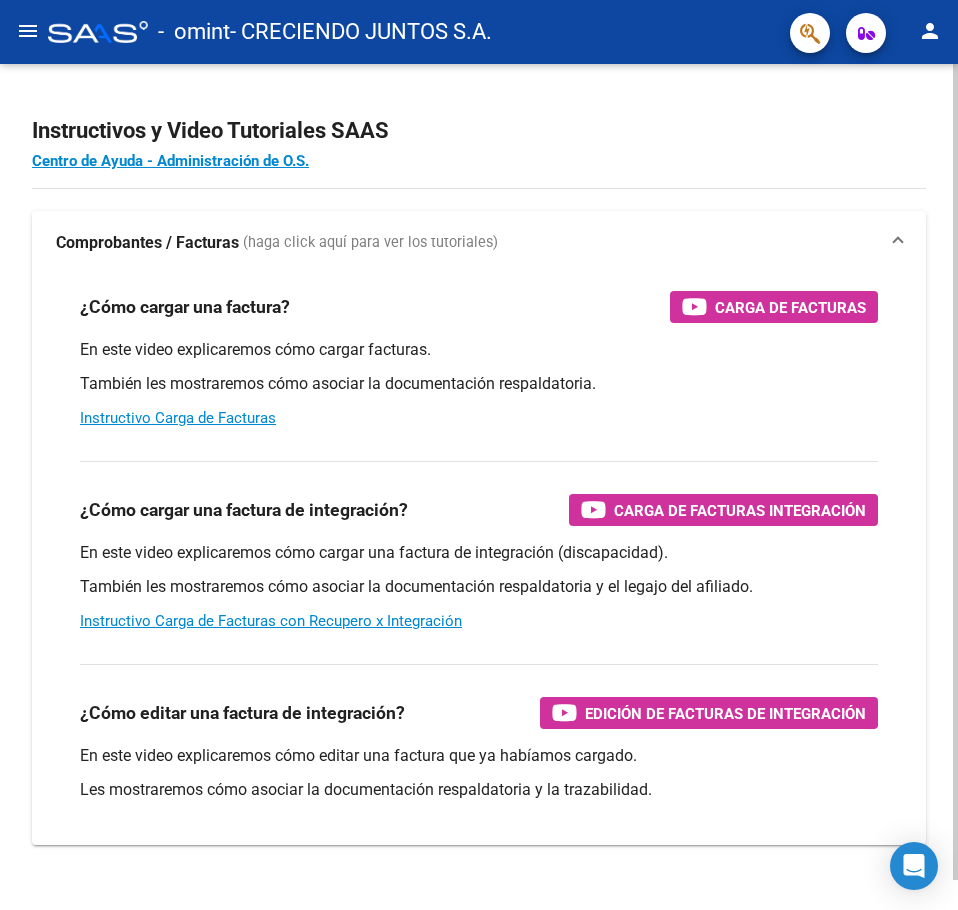 scroll, scrollTop: 0, scrollLeft: 0, axis: both 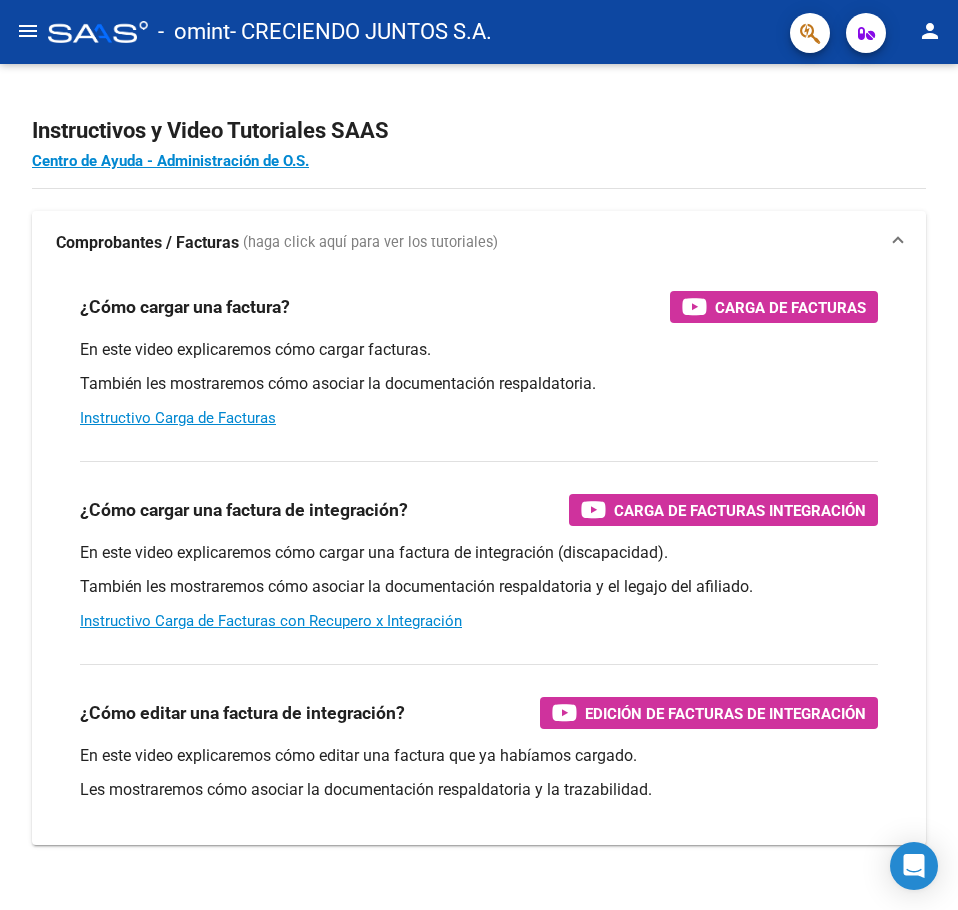 click on "menu" 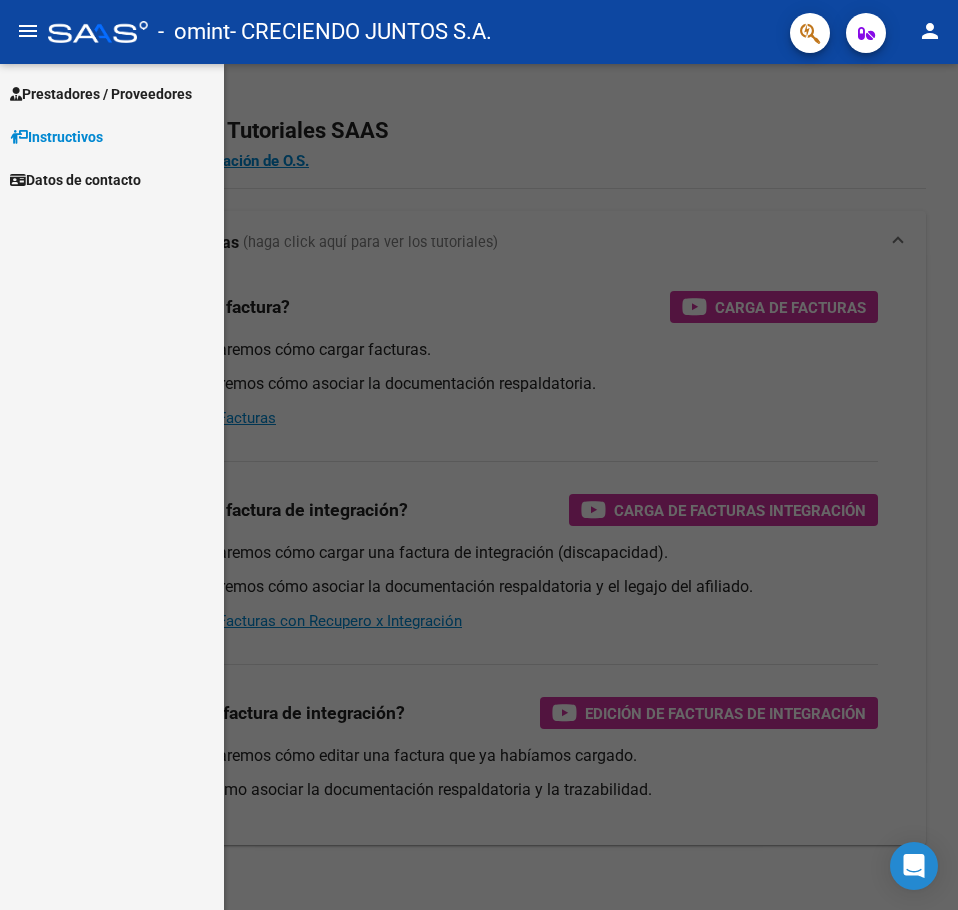 click on "Prestadores / Proveedores" at bounding box center (101, 94) 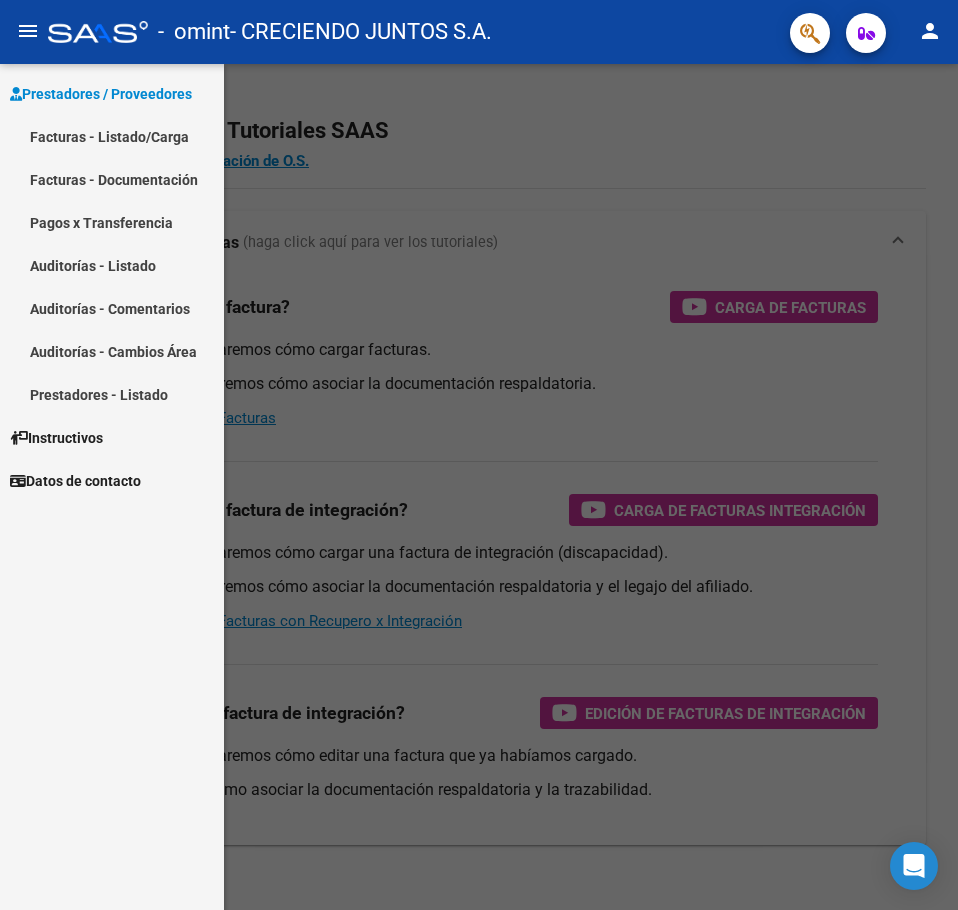 click on "Facturas - Listado/Carga" at bounding box center [112, 136] 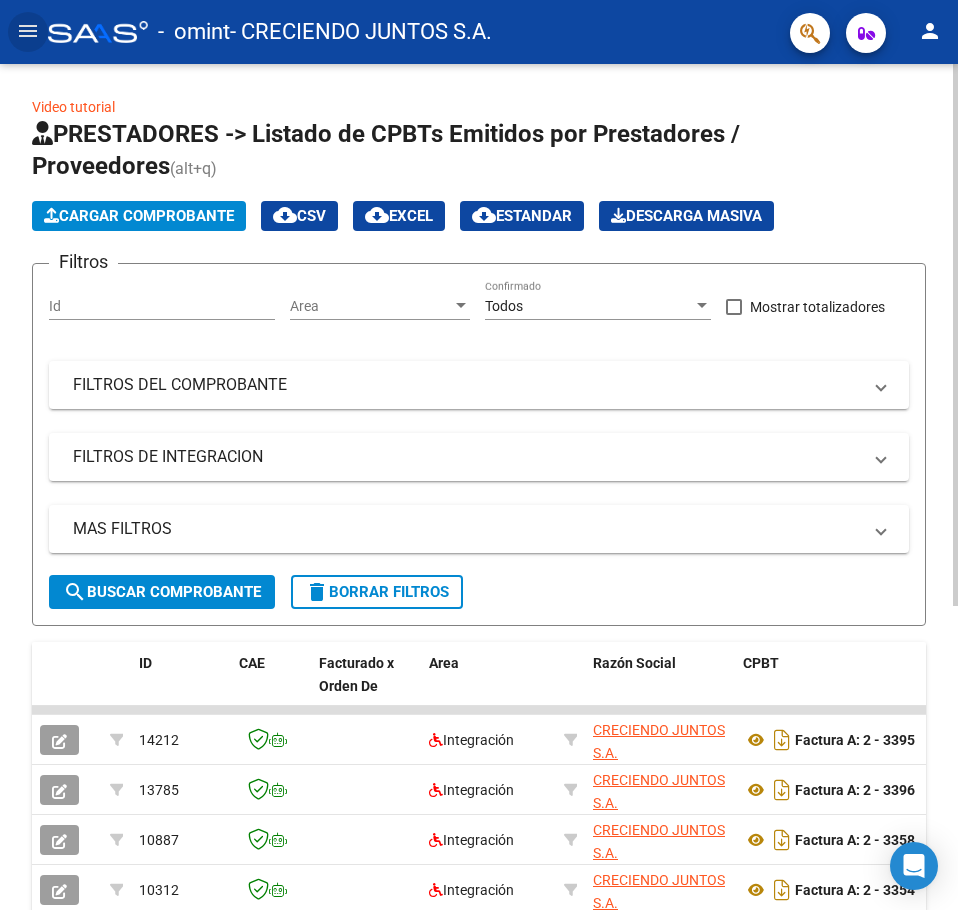 click on "Cargar Comprobante" 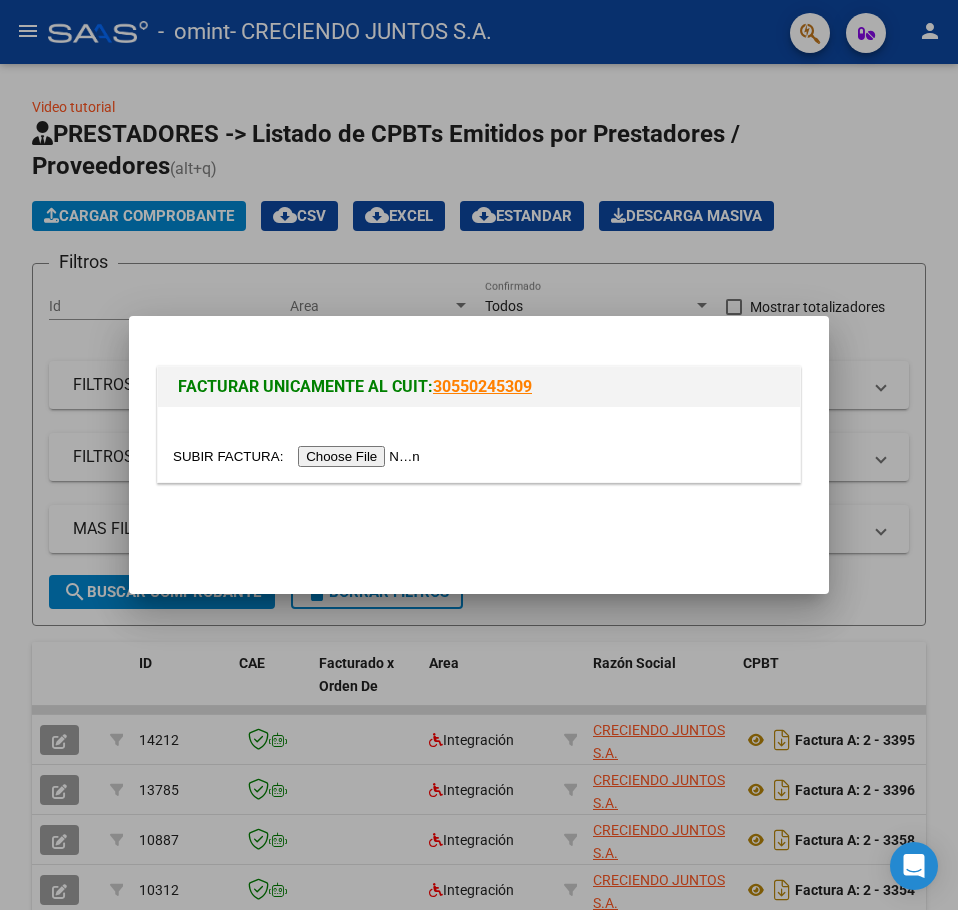 click at bounding box center [299, 456] 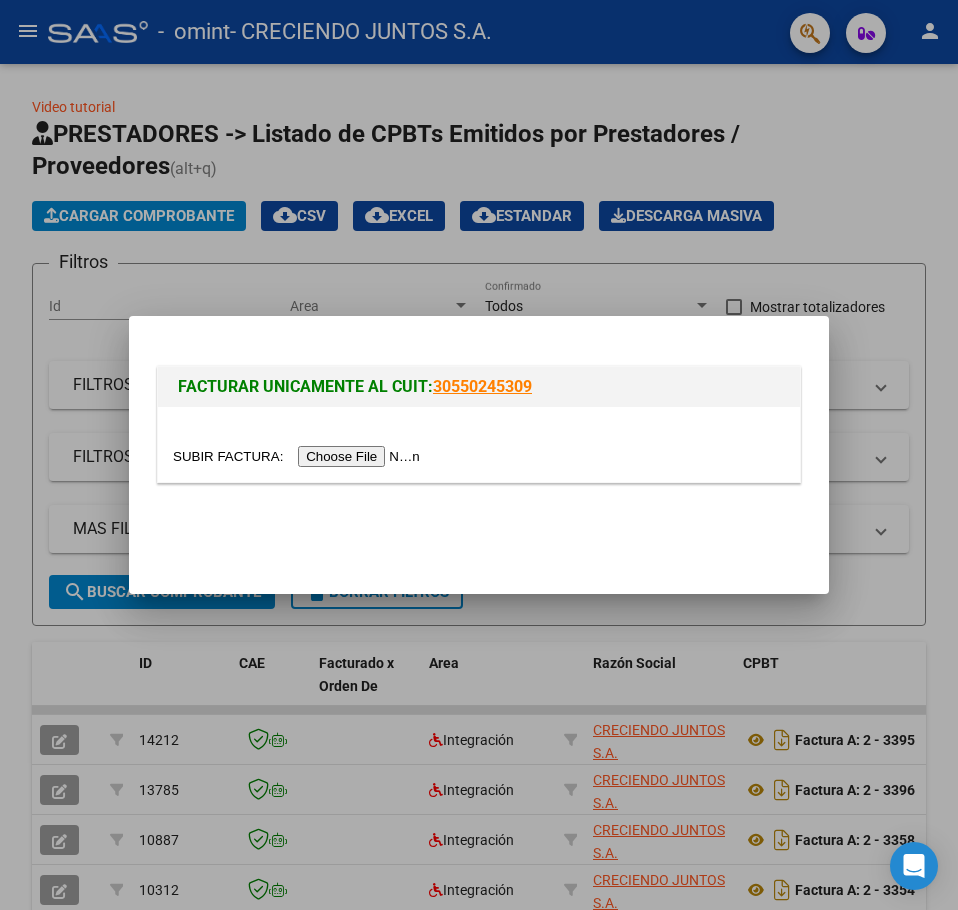click at bounding box center [299, 456] 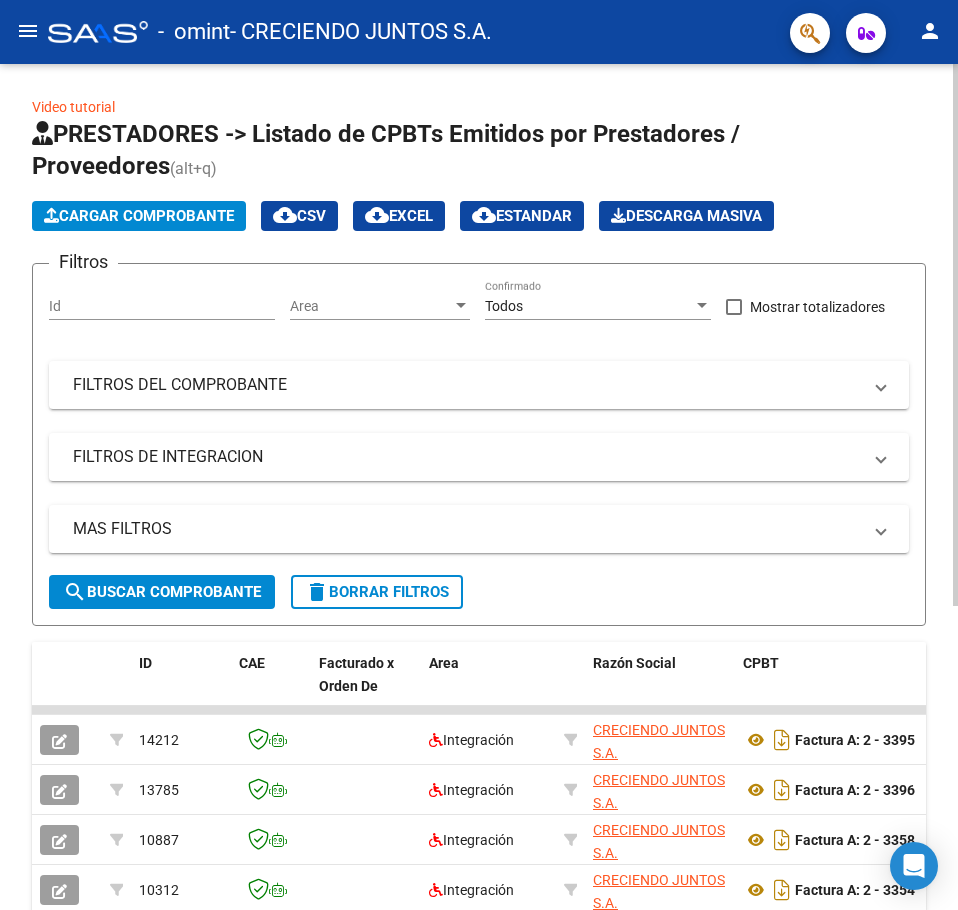 click on "Cargar Comprobante" 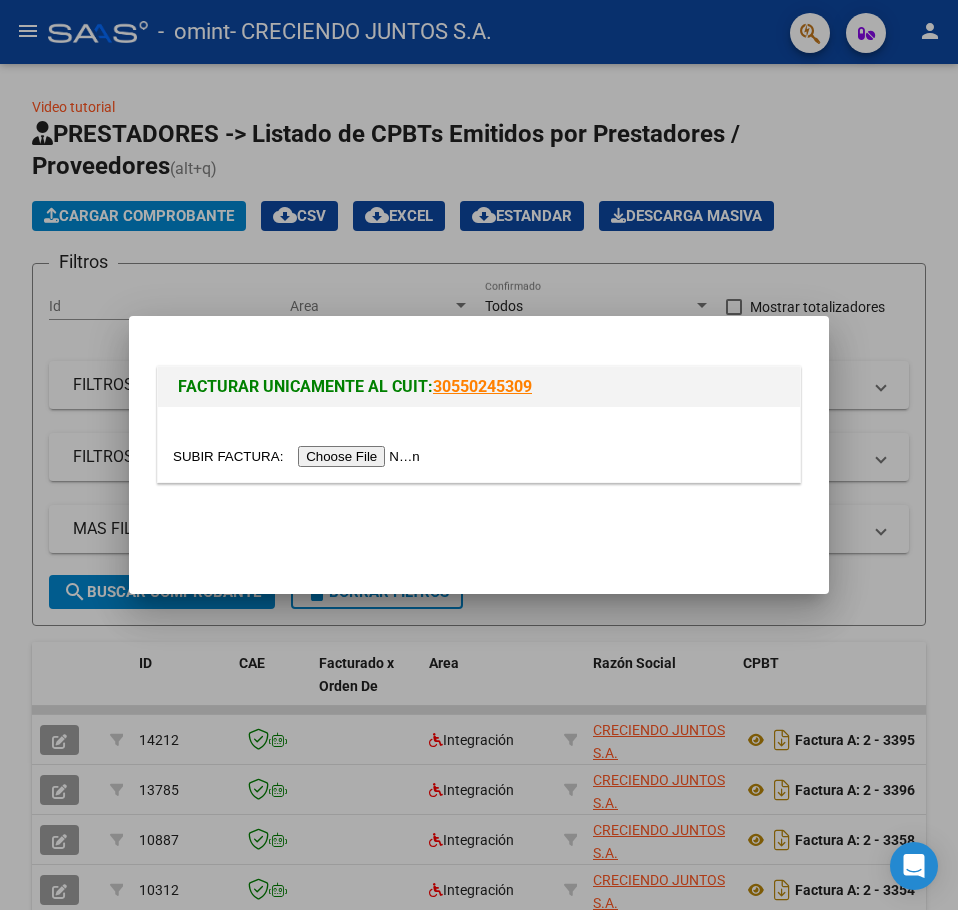 click at bounding box center (299, 456) 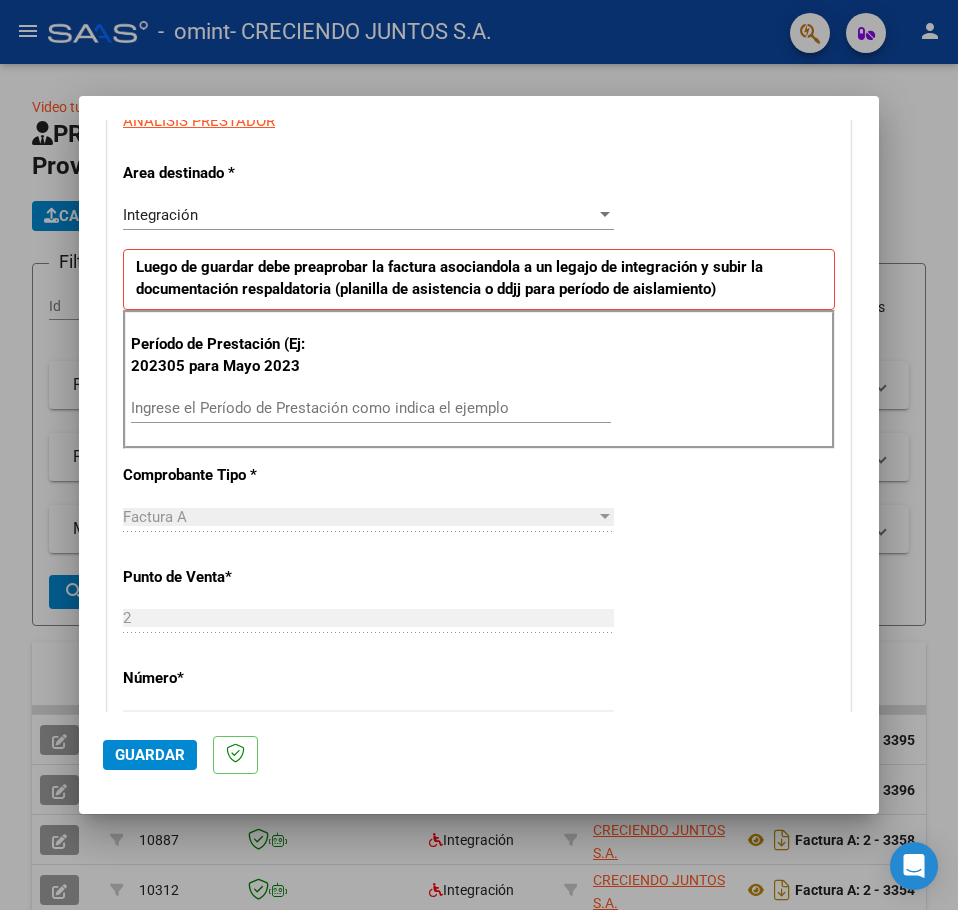 scroll, scrollTop: 400, scrollLeft: 0, axis: vertical 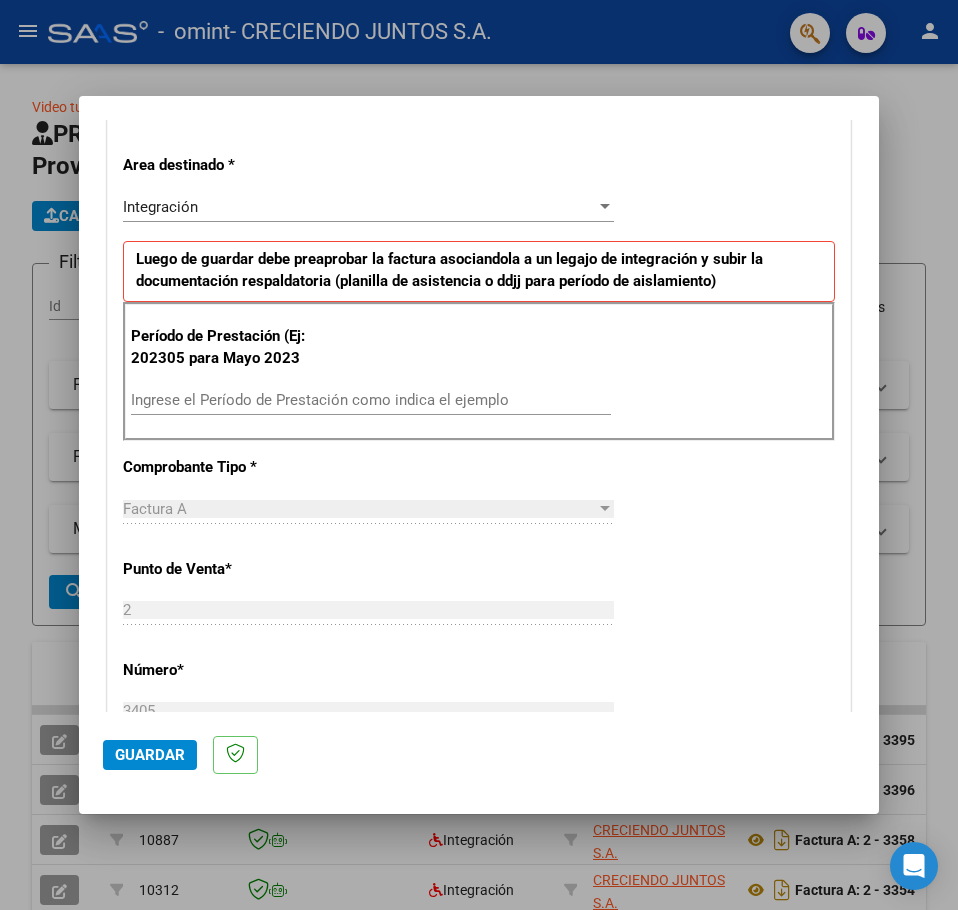 click on "Ingrese el Período de Prestación como indica el ejemplo" at bounding box center (371, 400) 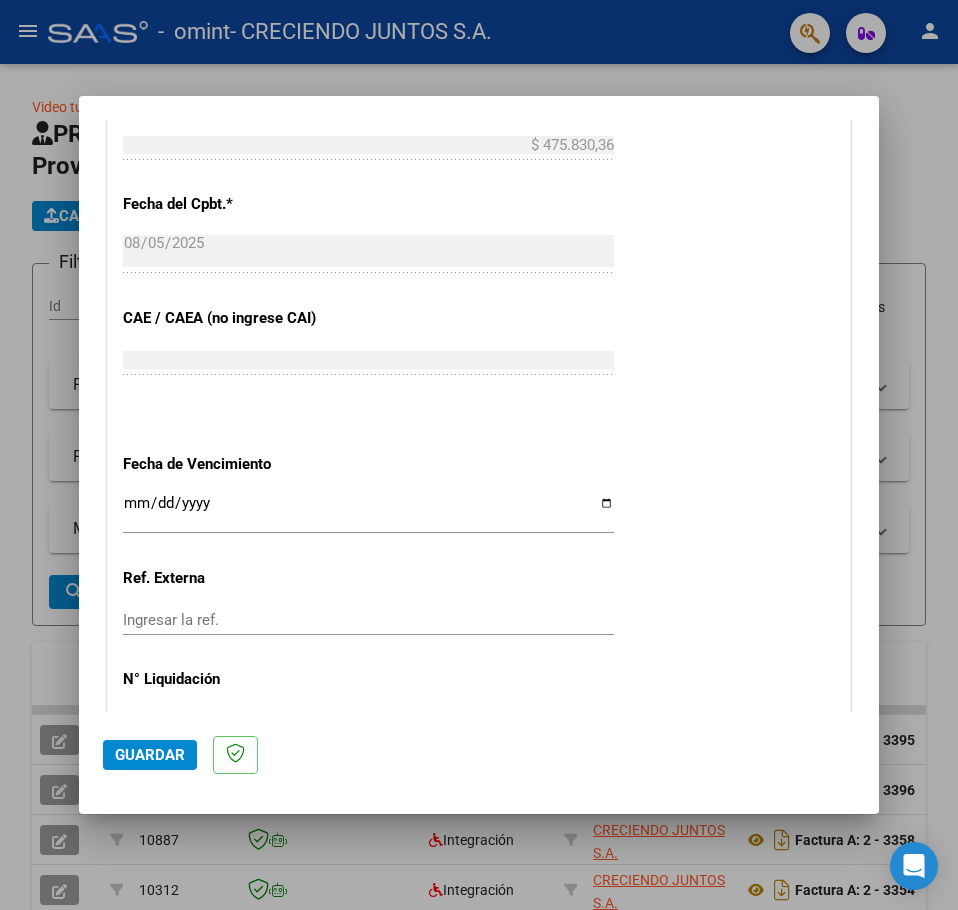 scroll, scrollTop: 1100, scrollLeft: 0, axis: vertical 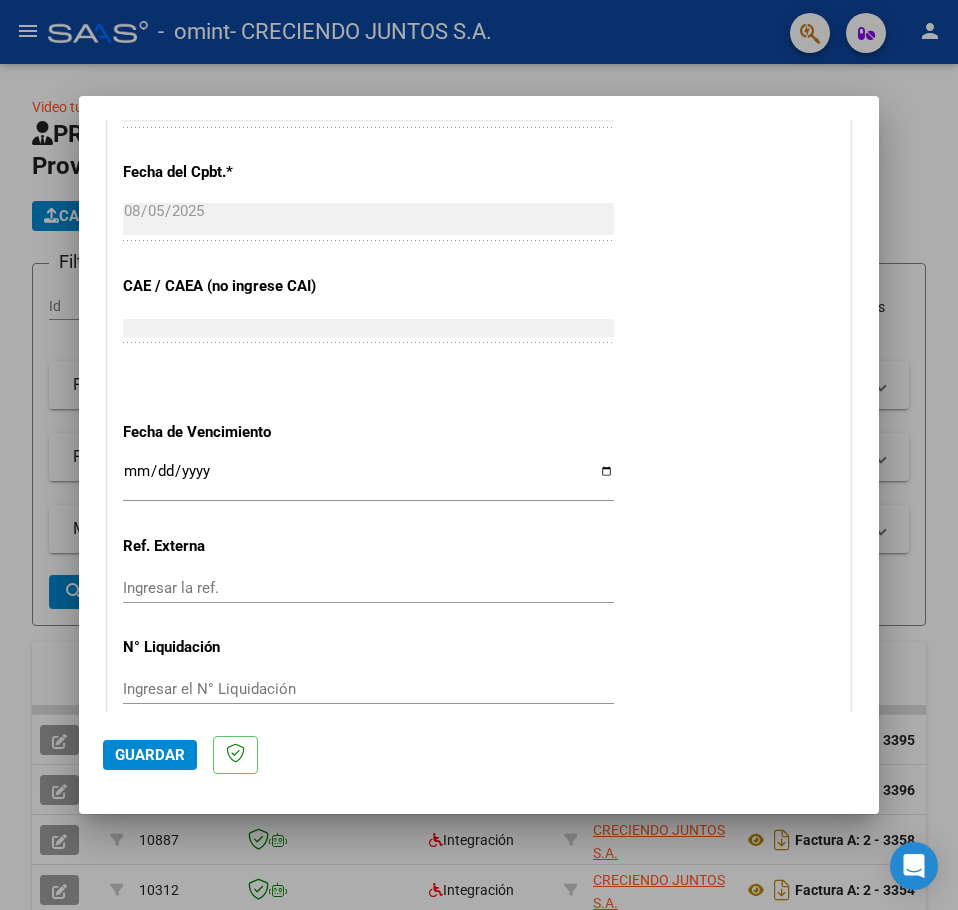 type on "202507" 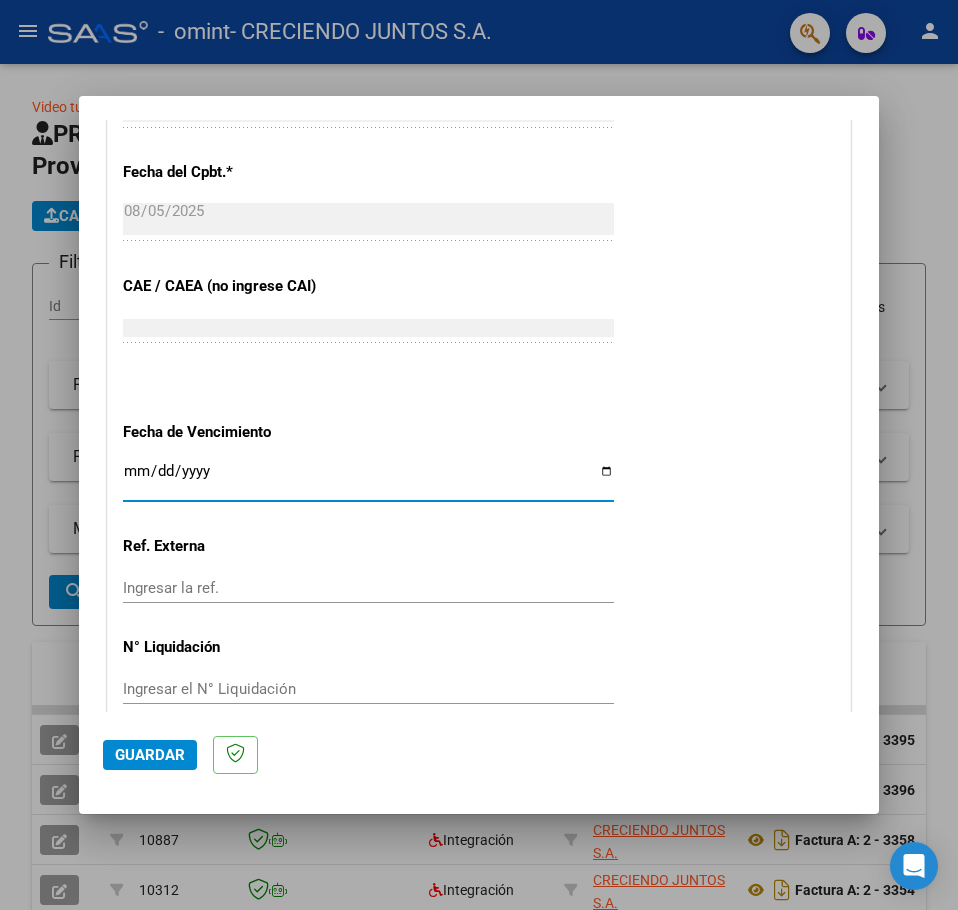 click on "Ingresar la fecha" at bounding box center [368, 479] 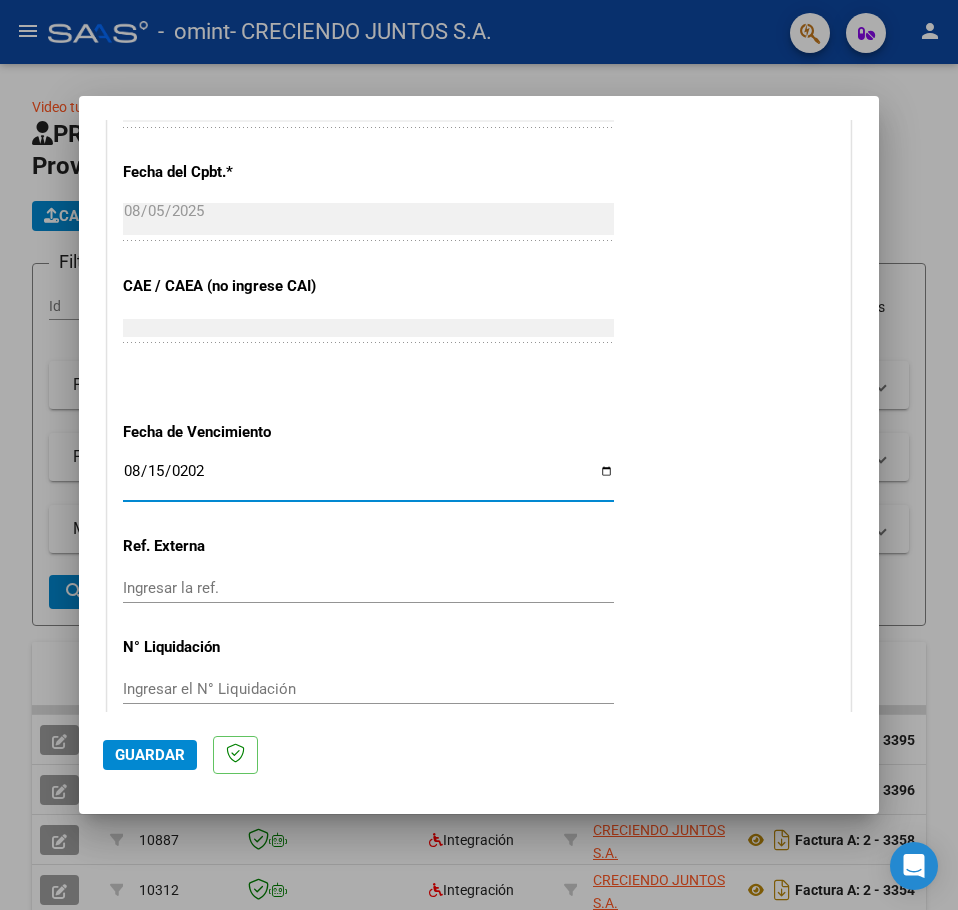 type on "2025-08-15" 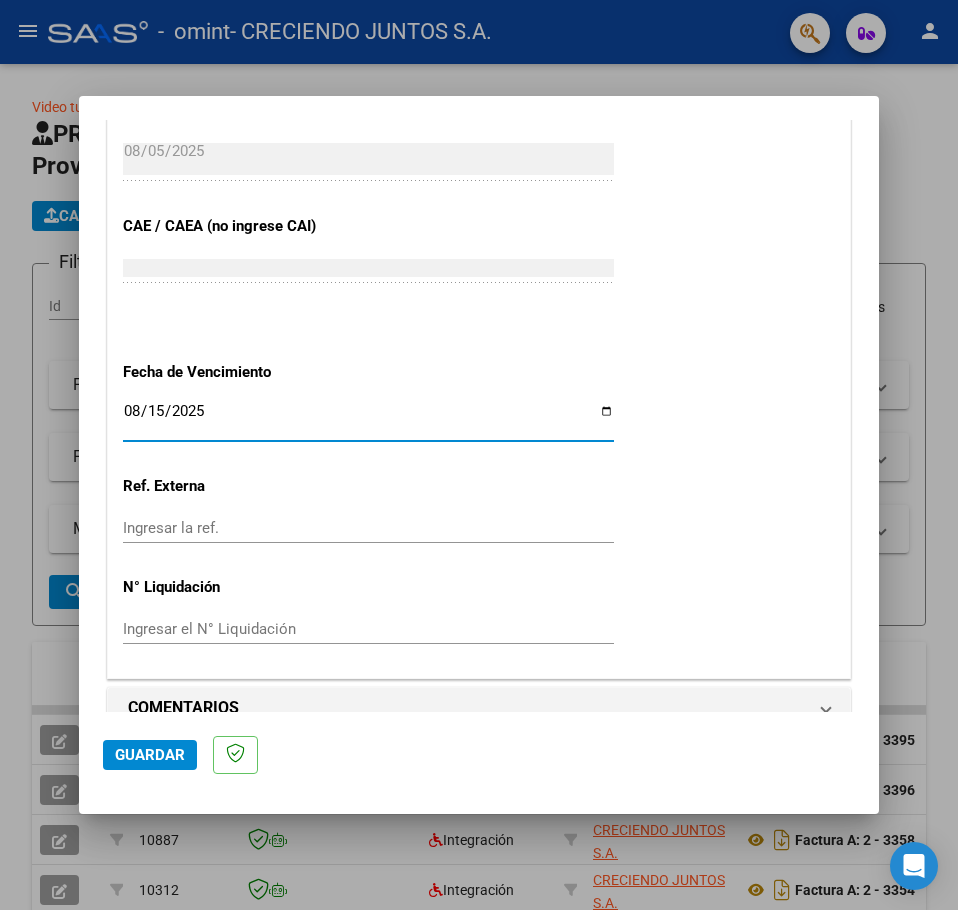 scroll, scrollTop: 1192, scrollLeft: 0, axis: vertical 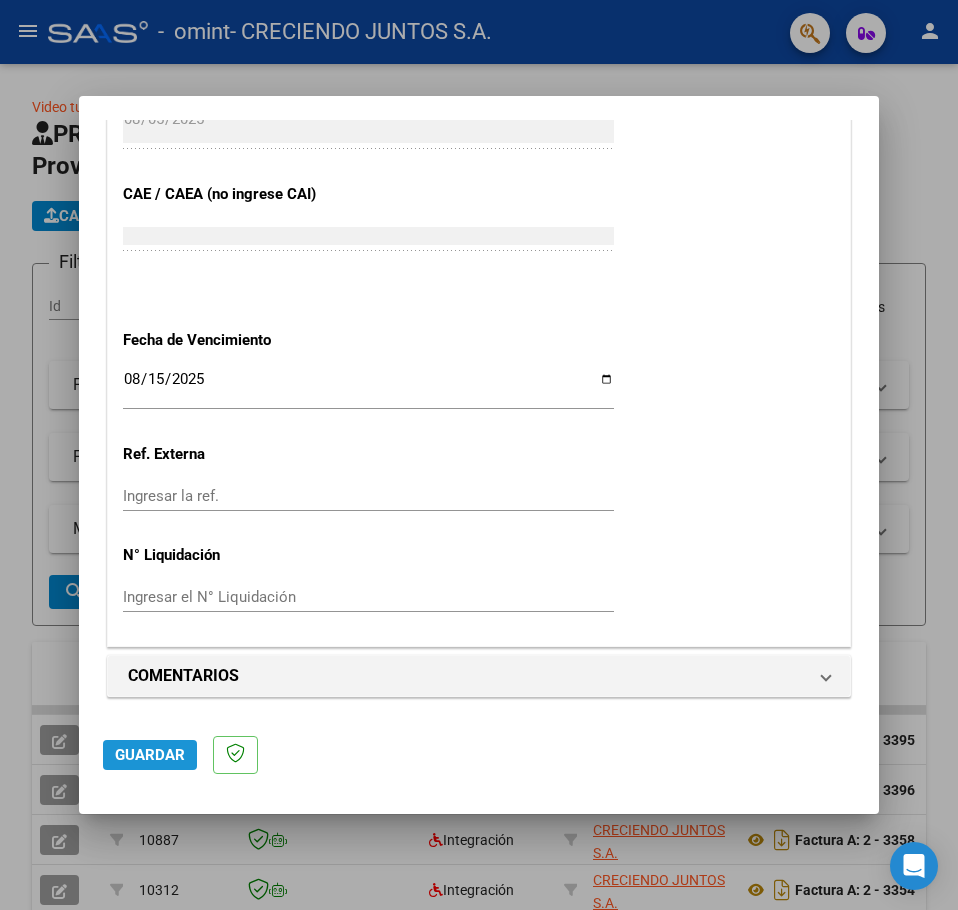 click on "Guardar" 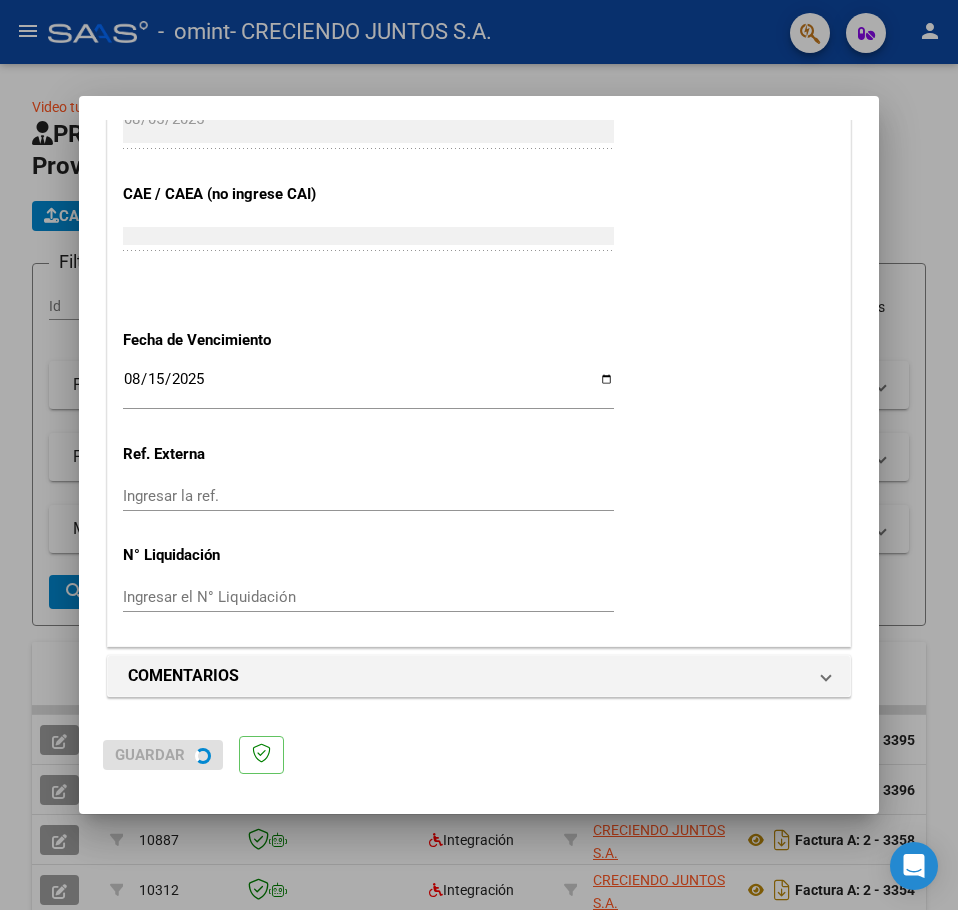 scroll, scrollTop: 0, scrollLeft: 0, axis: both 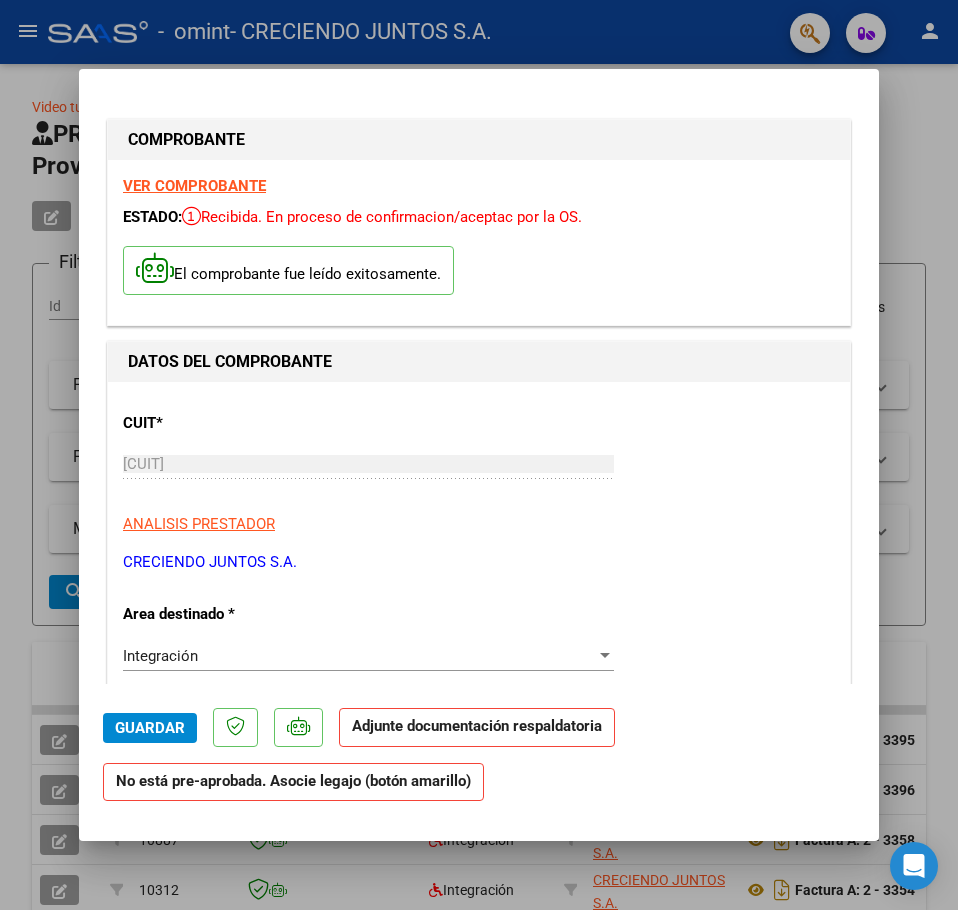 click on "Adjunte documentación respaldatoria" 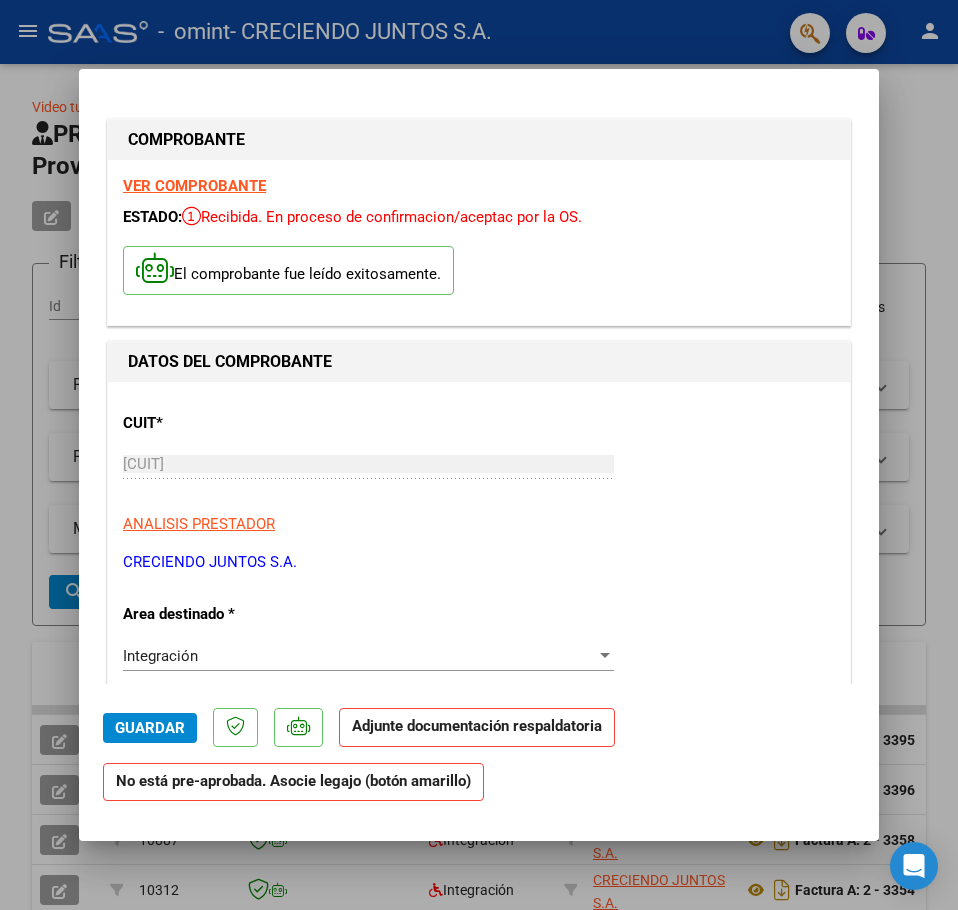 click on "Adjunte documentación respaldatoria" 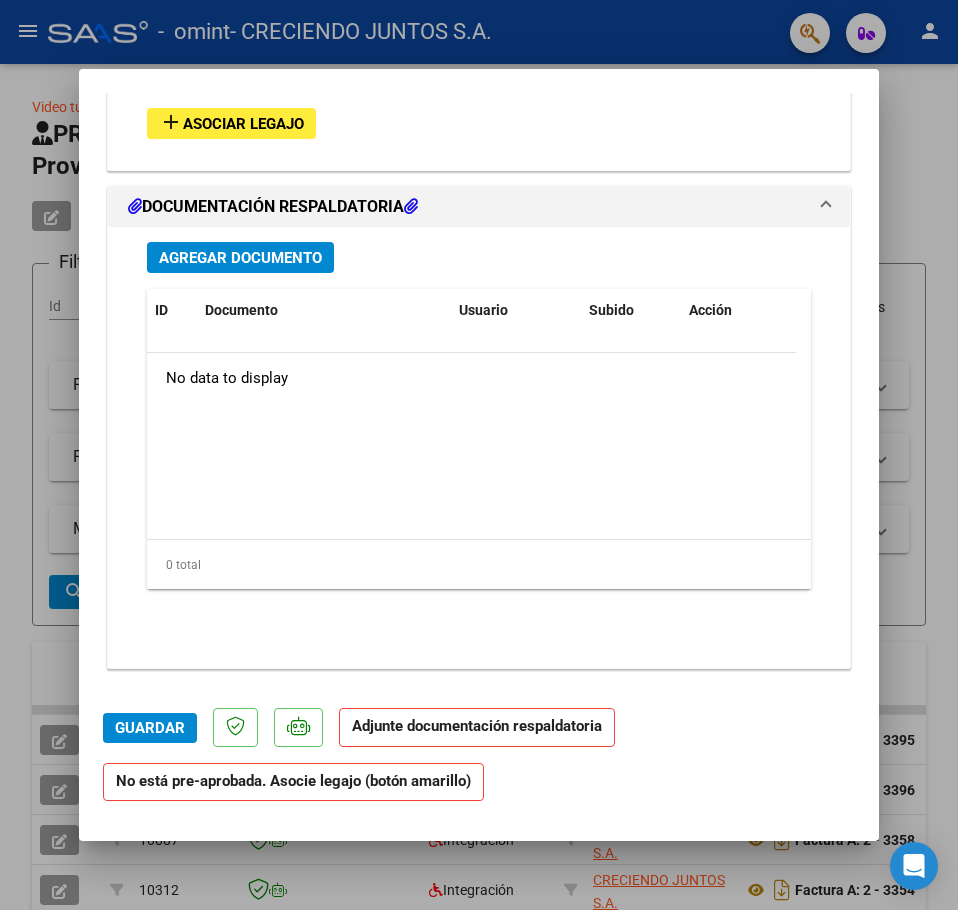scroll, scrollTop: 1695, scrollLeft: 0, axis: vertical 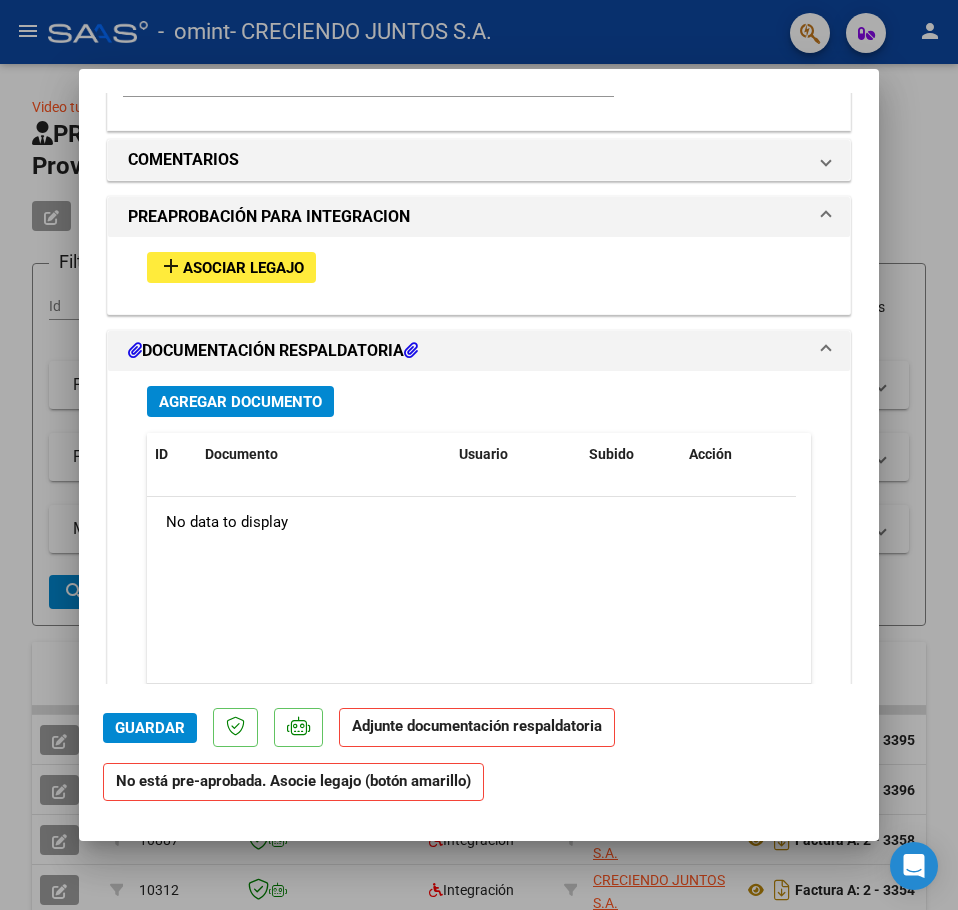 click on "add" at bounding box center [171, 266] 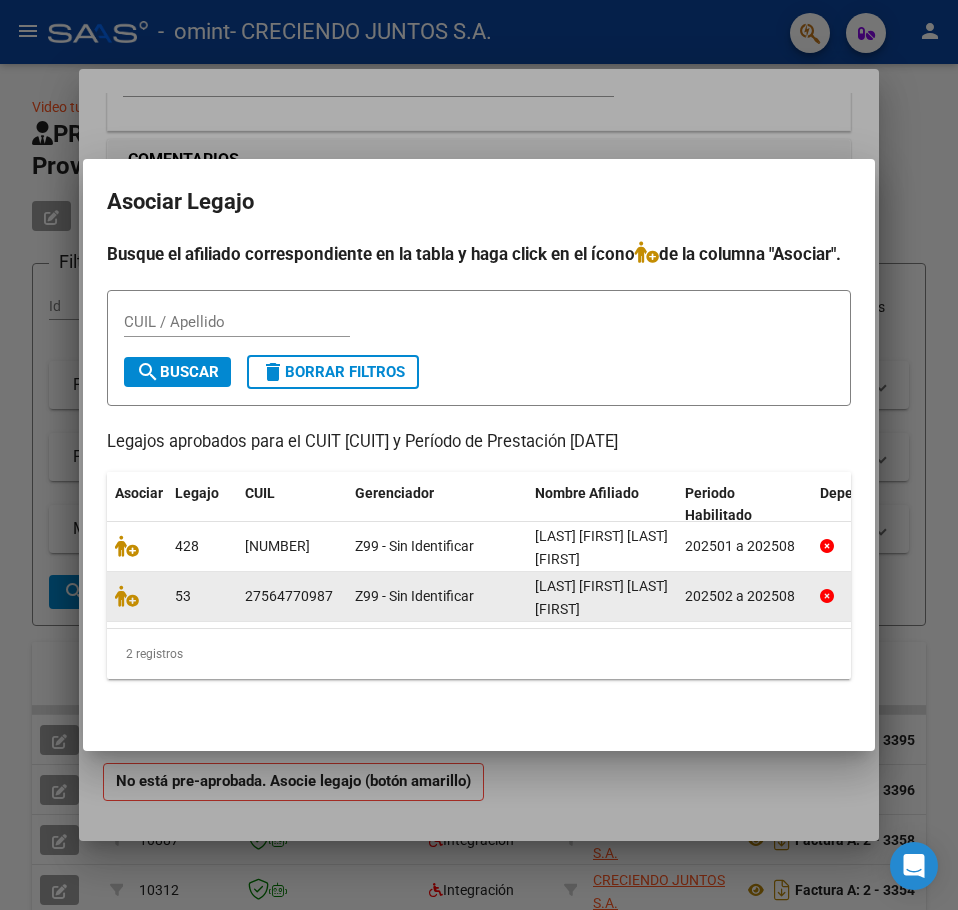 click on "[LAST] [FIRST] [LAST] [FIRST]" 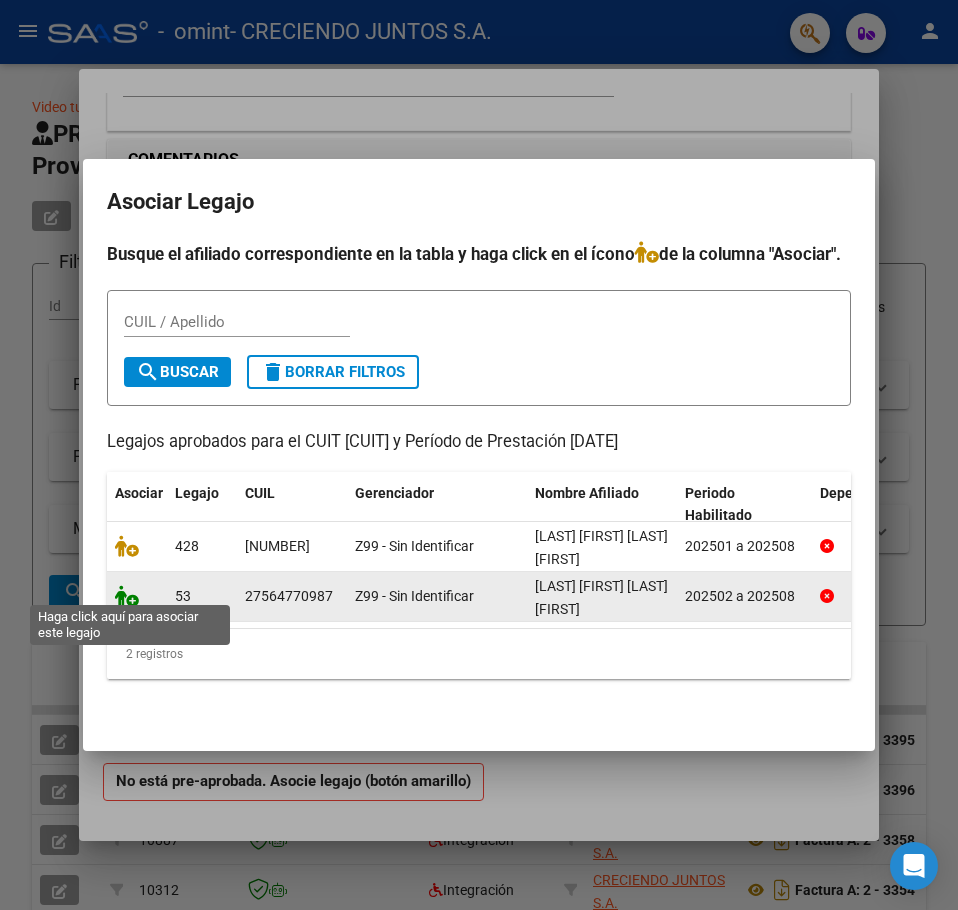 click 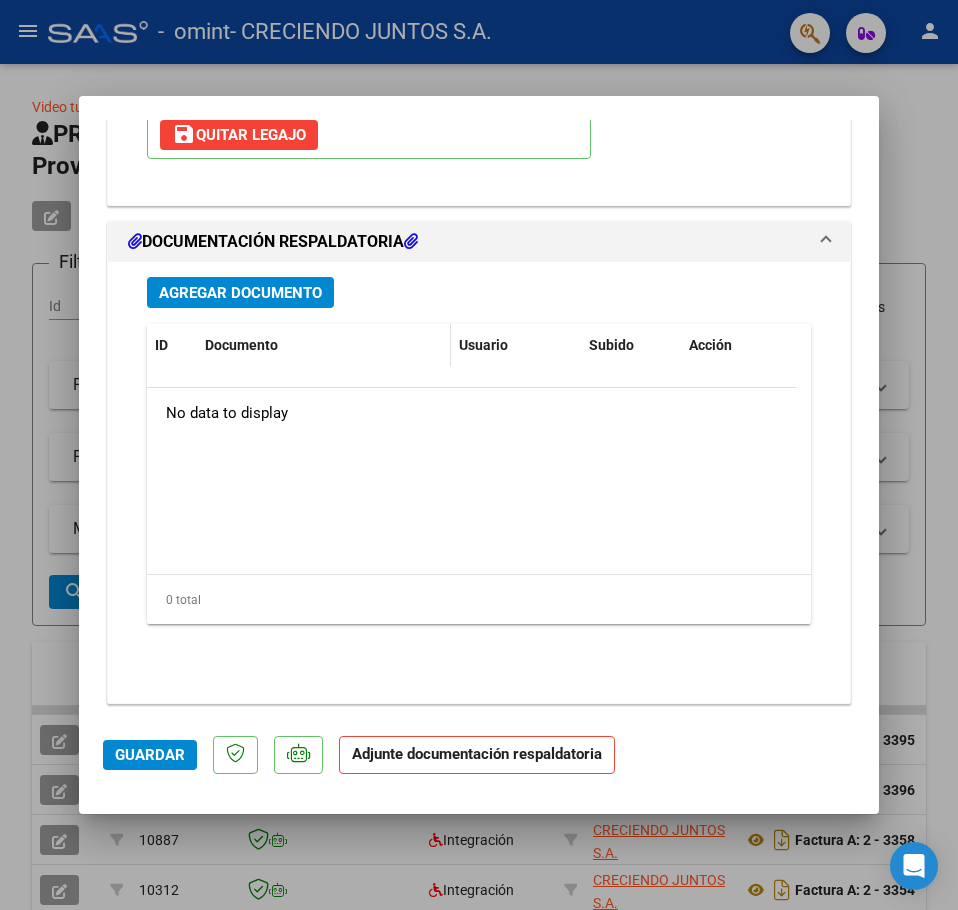 scroll, scrollTop: 2148, scrollLeft: 0, axis: vertical 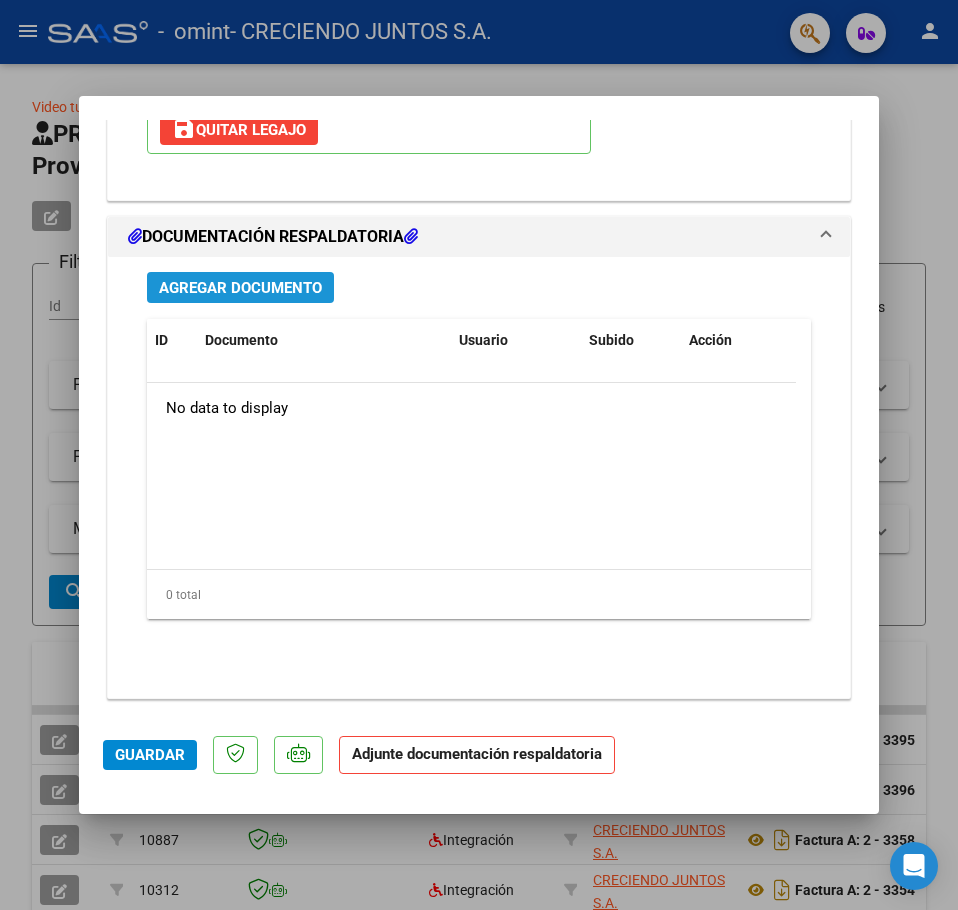 click on "Agregar Documento" at bounding box center [240, 288] 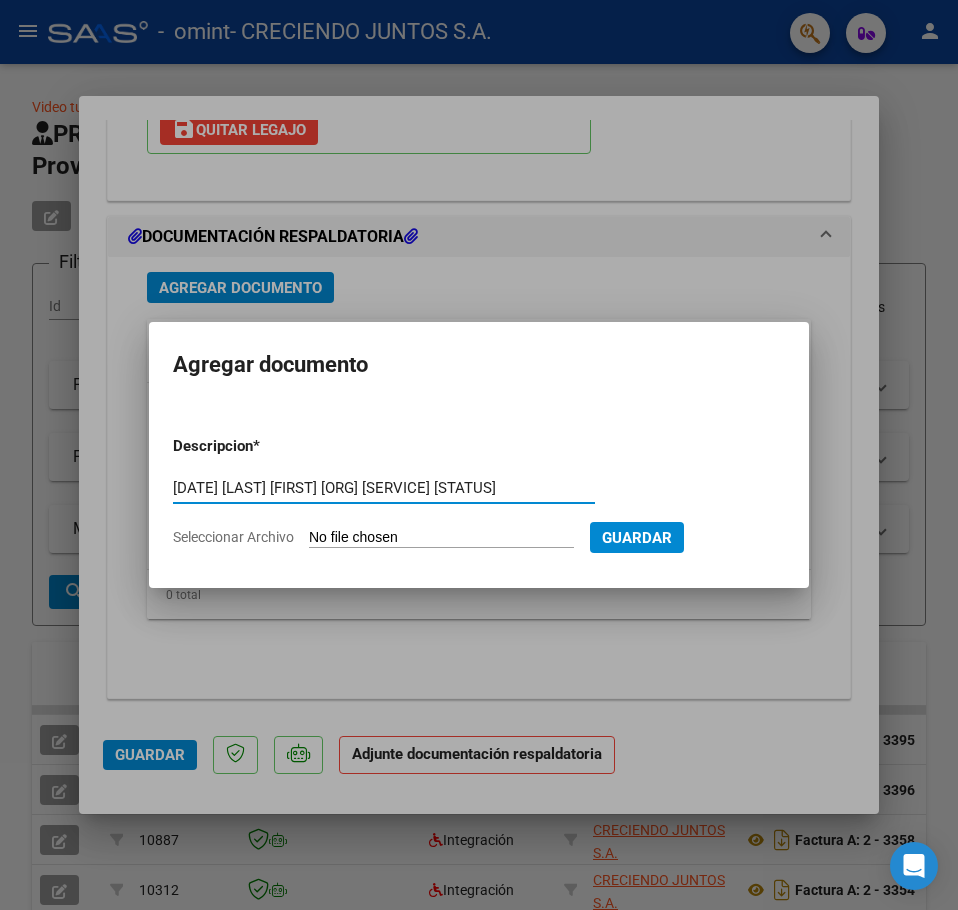 scroll, scrollTop: 0, scrollLeft: 17, axis: horizontal 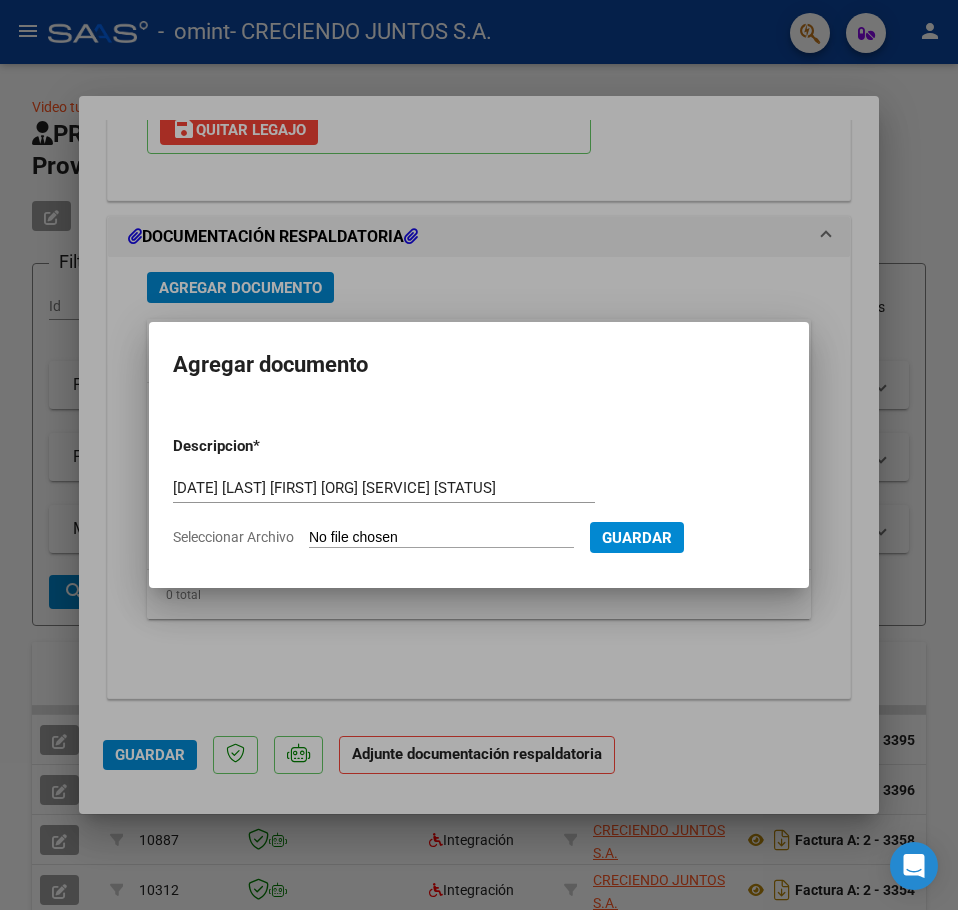 click on "Seleccionar Archivo" 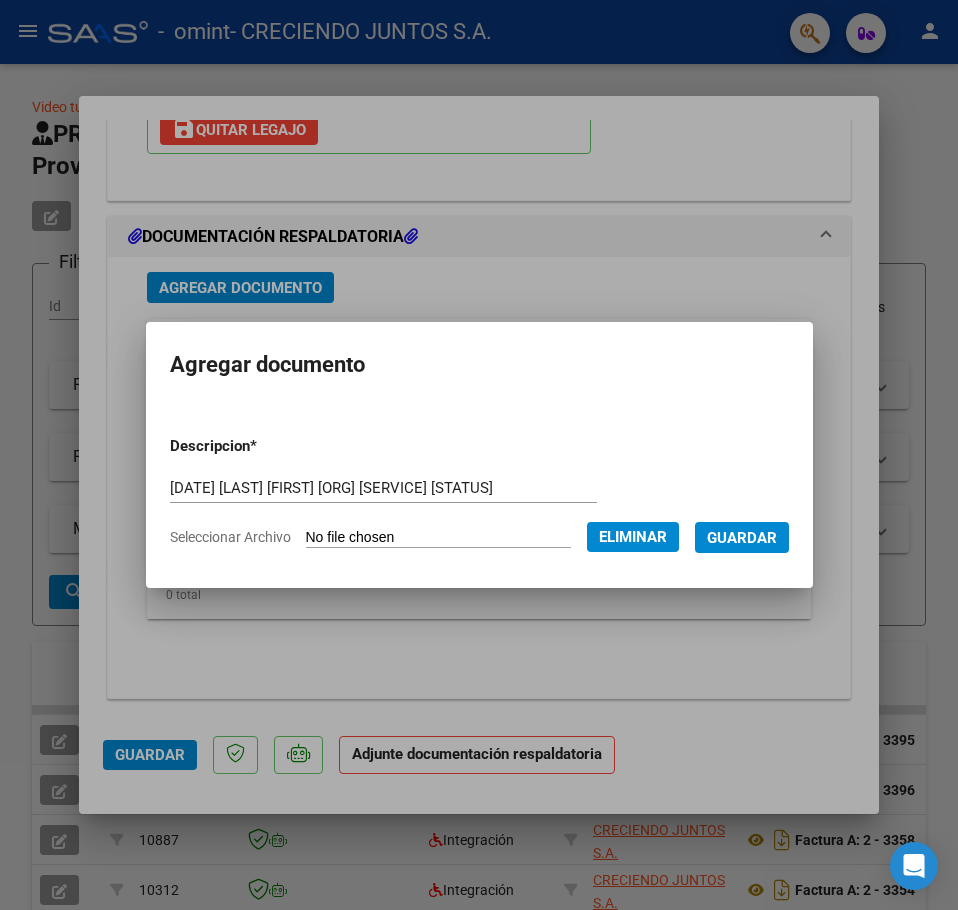 click on "Guardar" at bounding box center (742, 538) 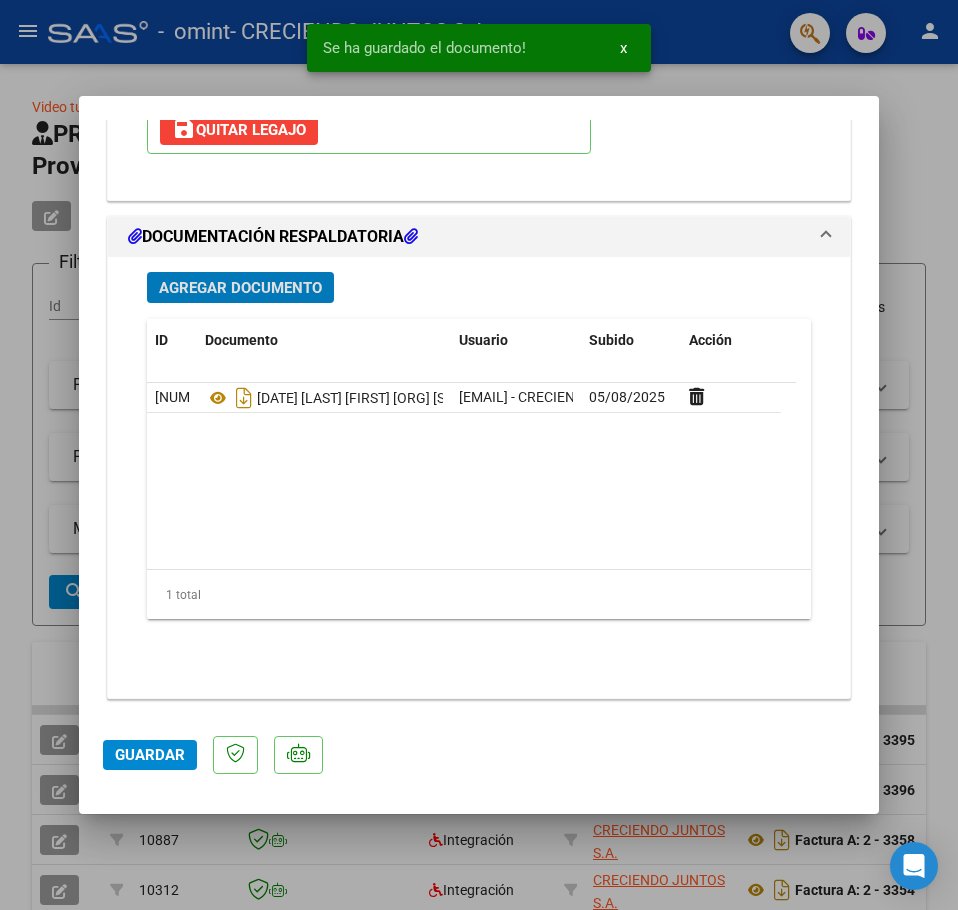 scroll, scrollTop: 2150, scrollLeft: 0, axis: vertical 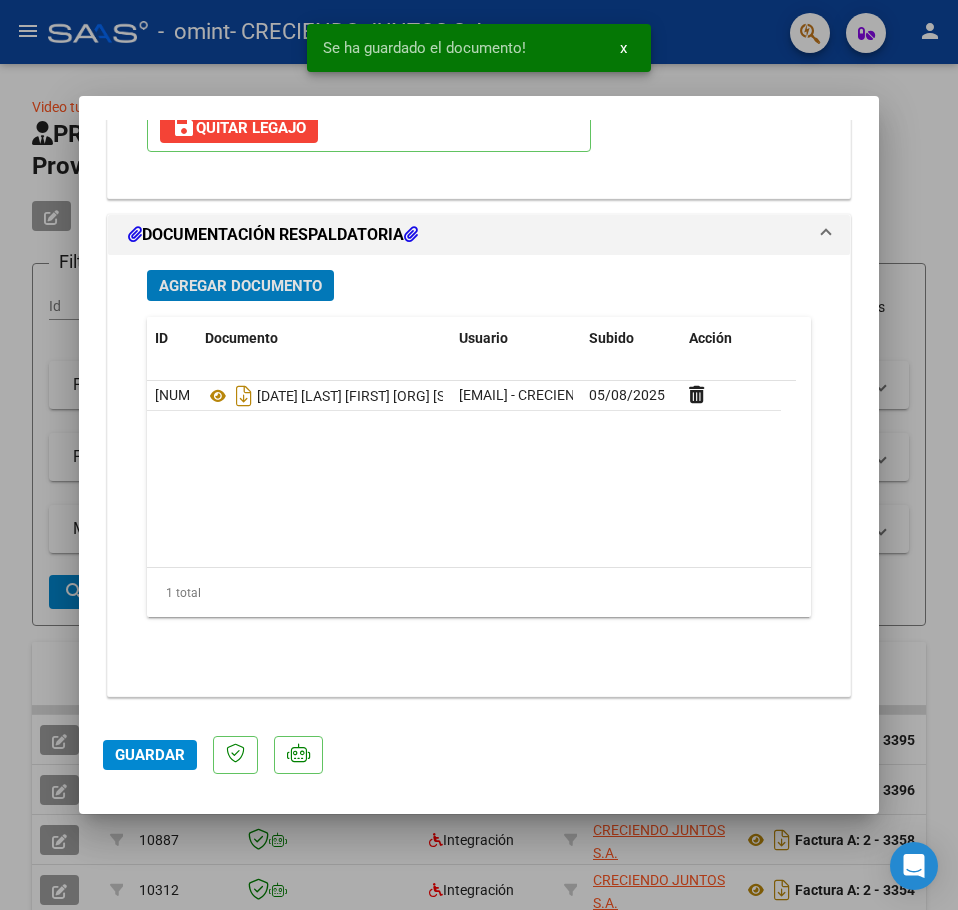 click on "Guardar" 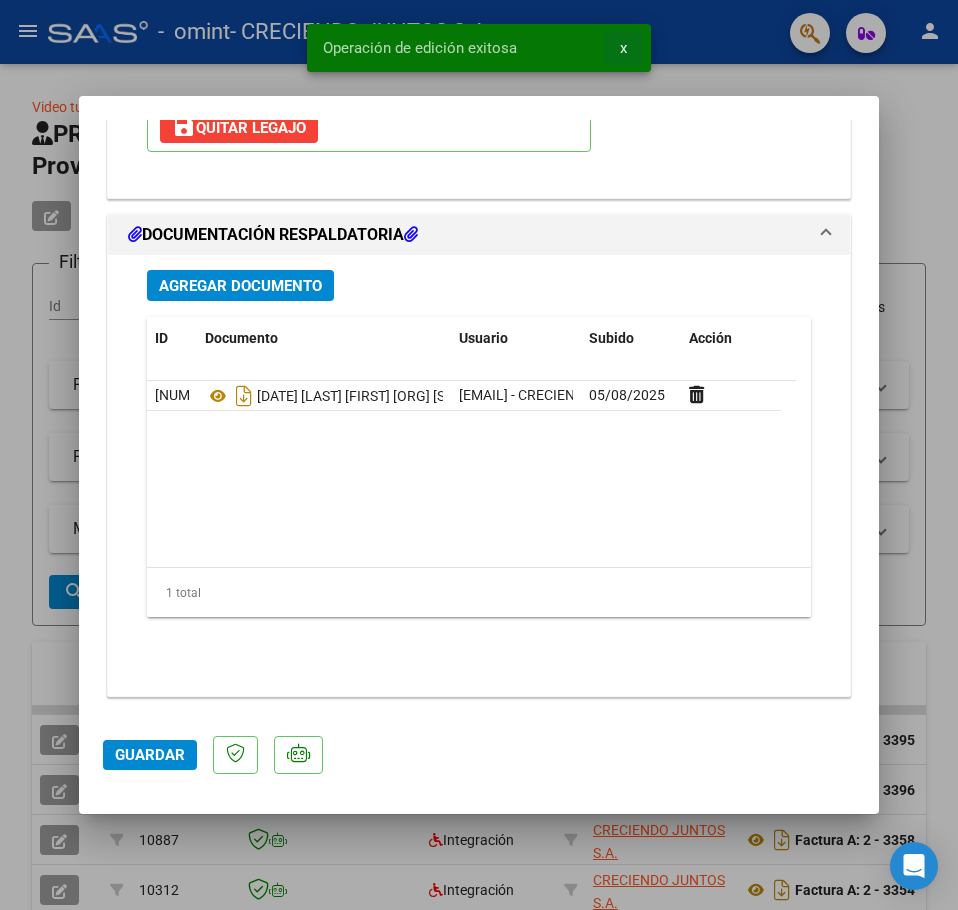click on "x" at bounding box center (623, 48) 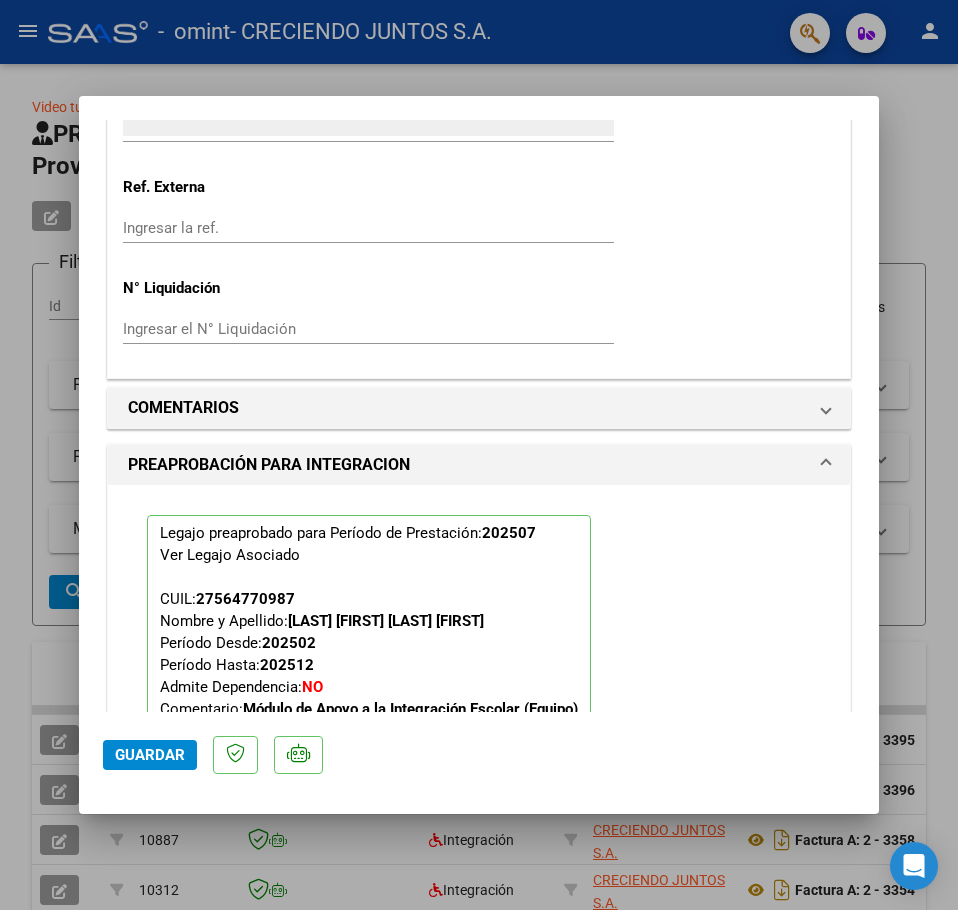 scroll, scrollTop: 1450, scrollLeft: 0, axis: vertical 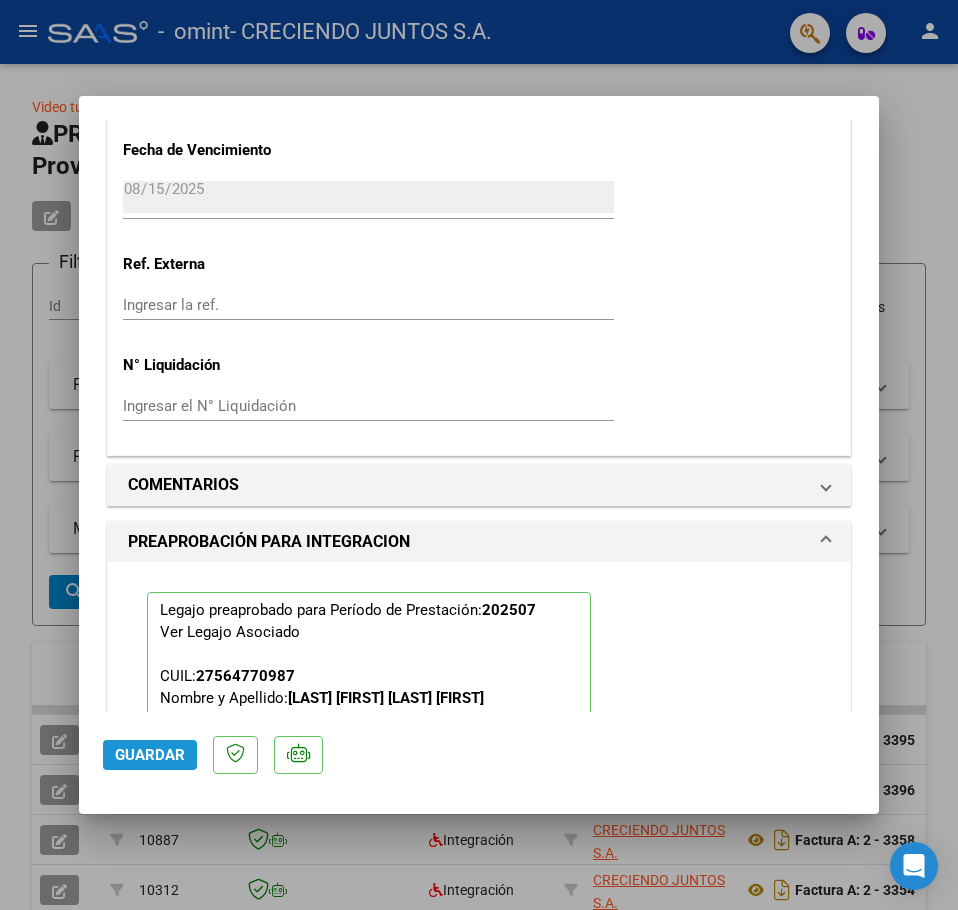 click on "Guardar" 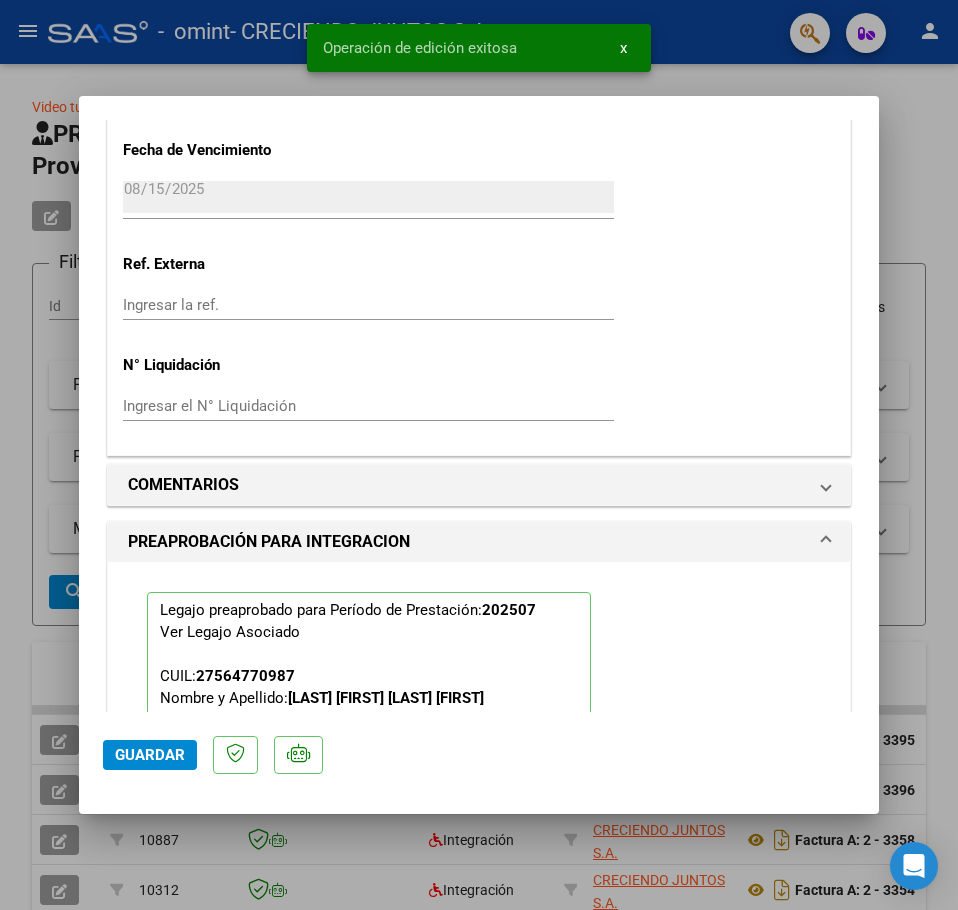 type 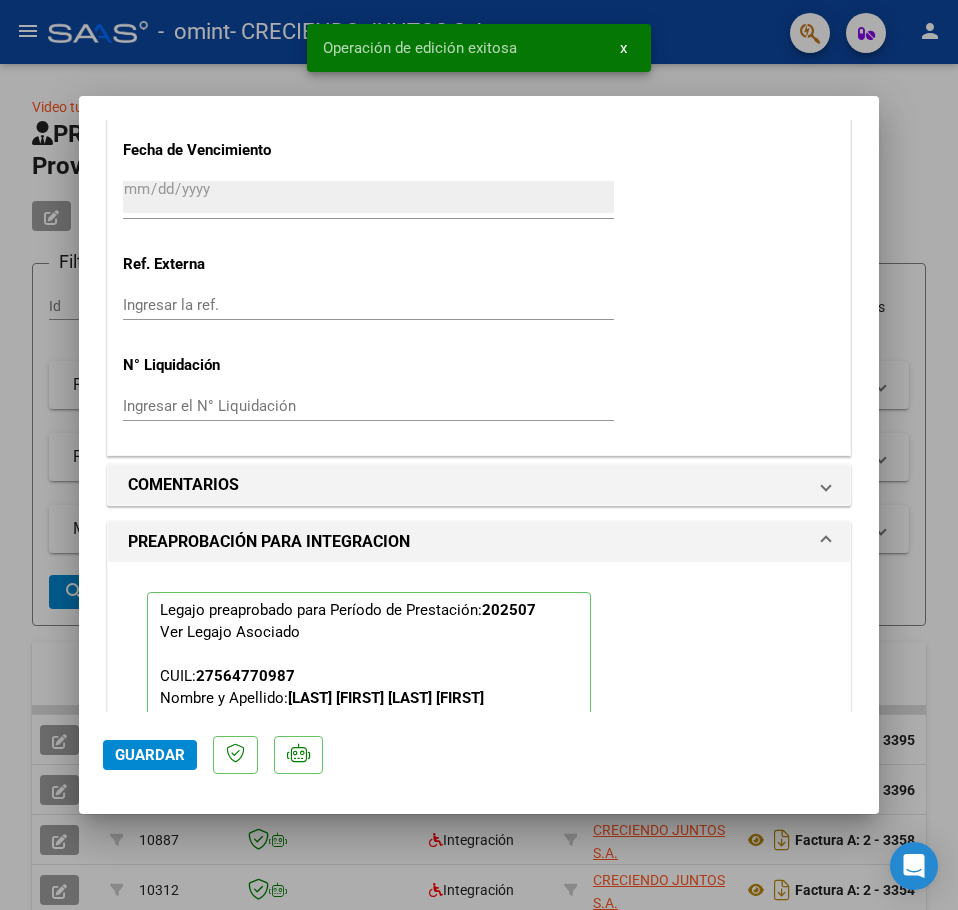 scroll, scrollTop: 0, scrollLeft: 0, axis: both 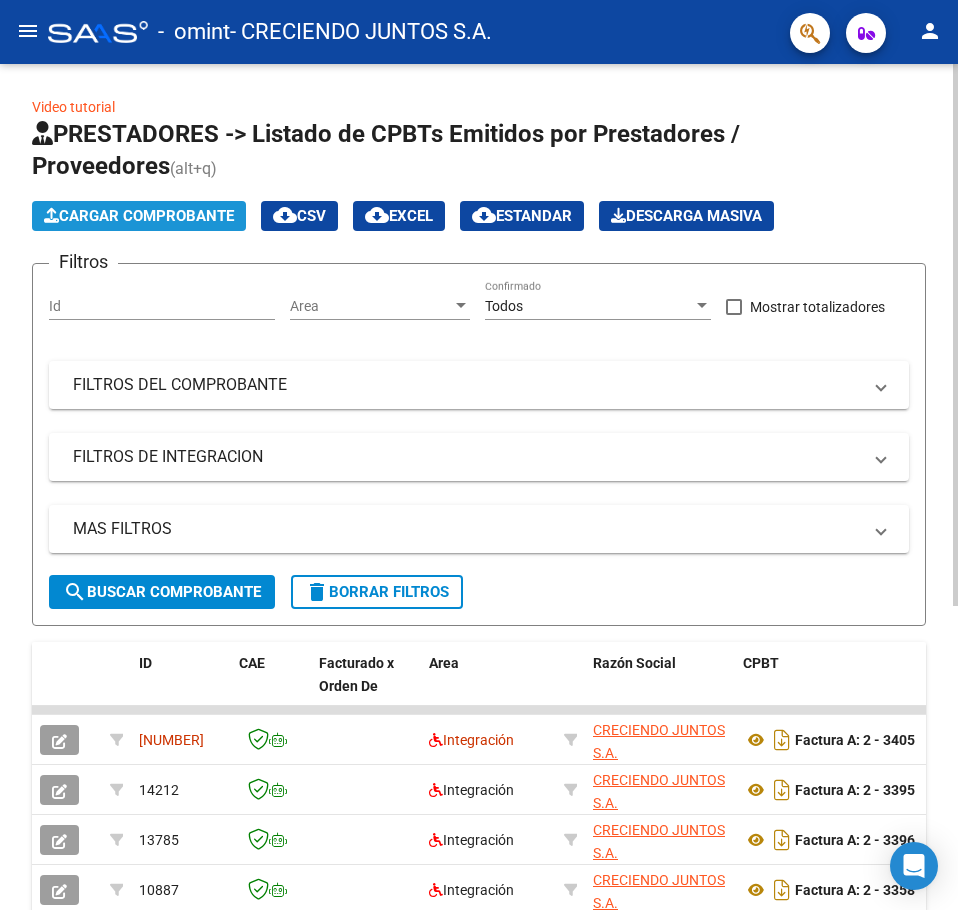click on "Cargar Comprobante" 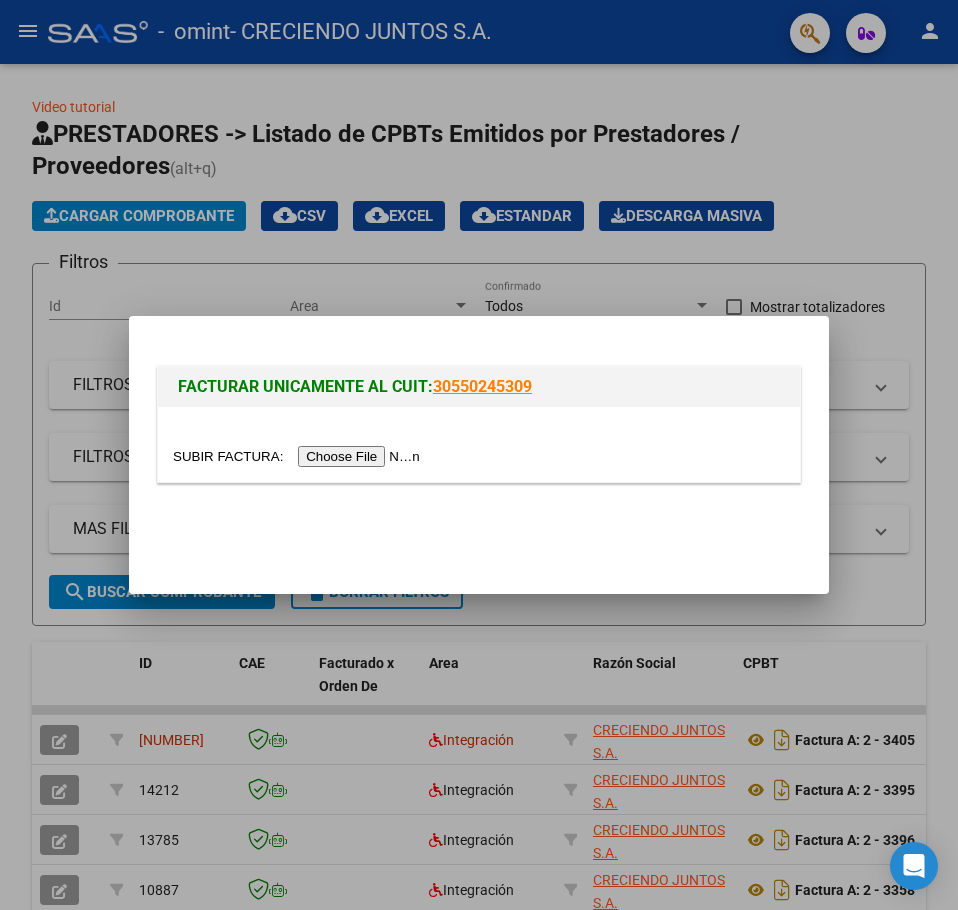 click at bounding box center [299, 456] 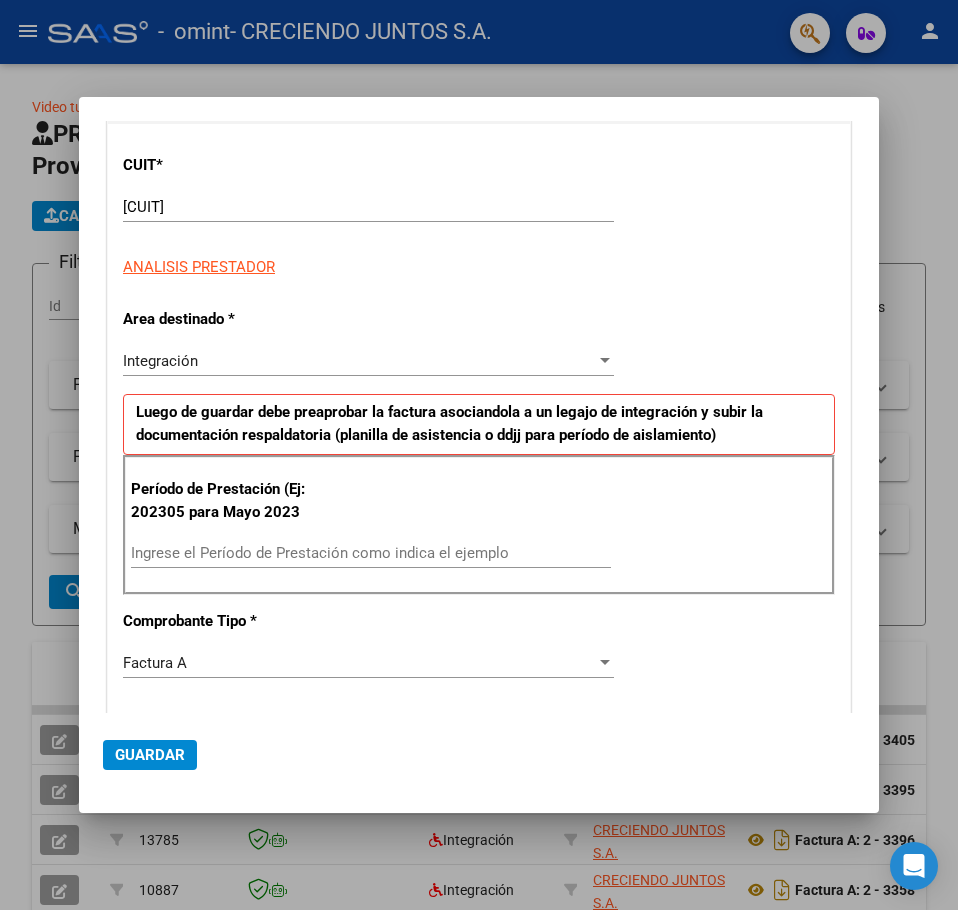 scroll, scrollTop: 200, scrollLeft: 0, axis: vertical 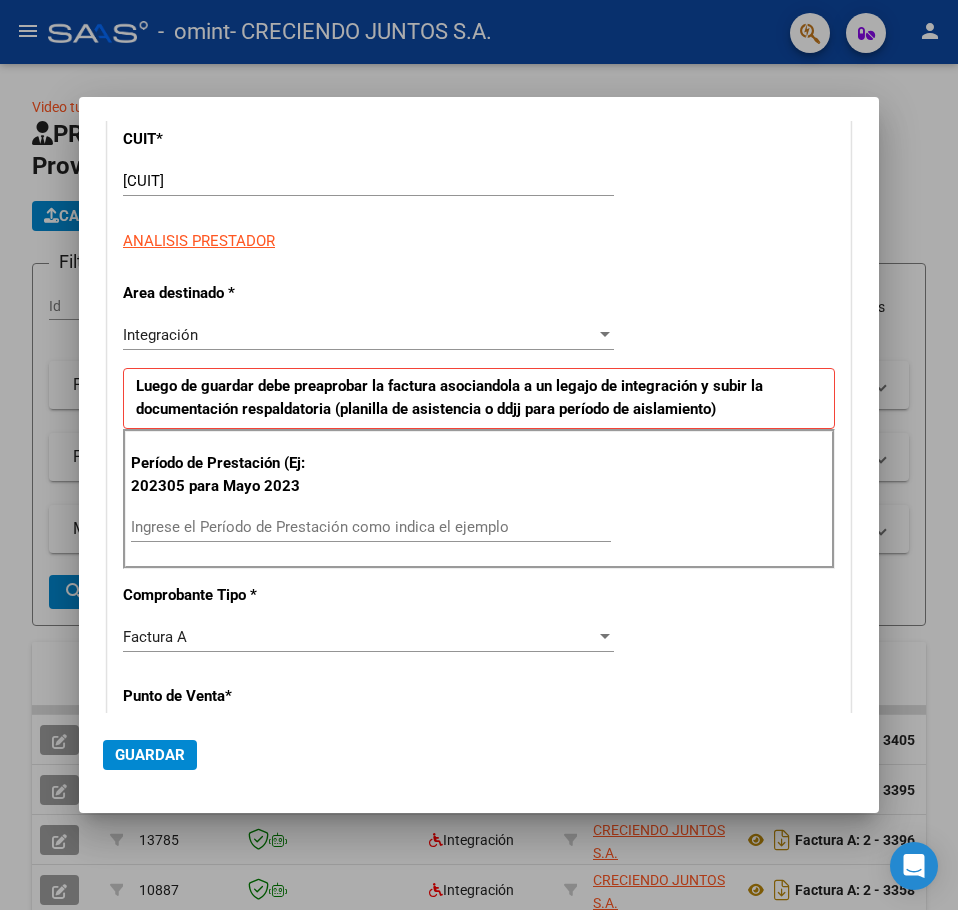 click on "Factura A" at bounding box center [155, 637] 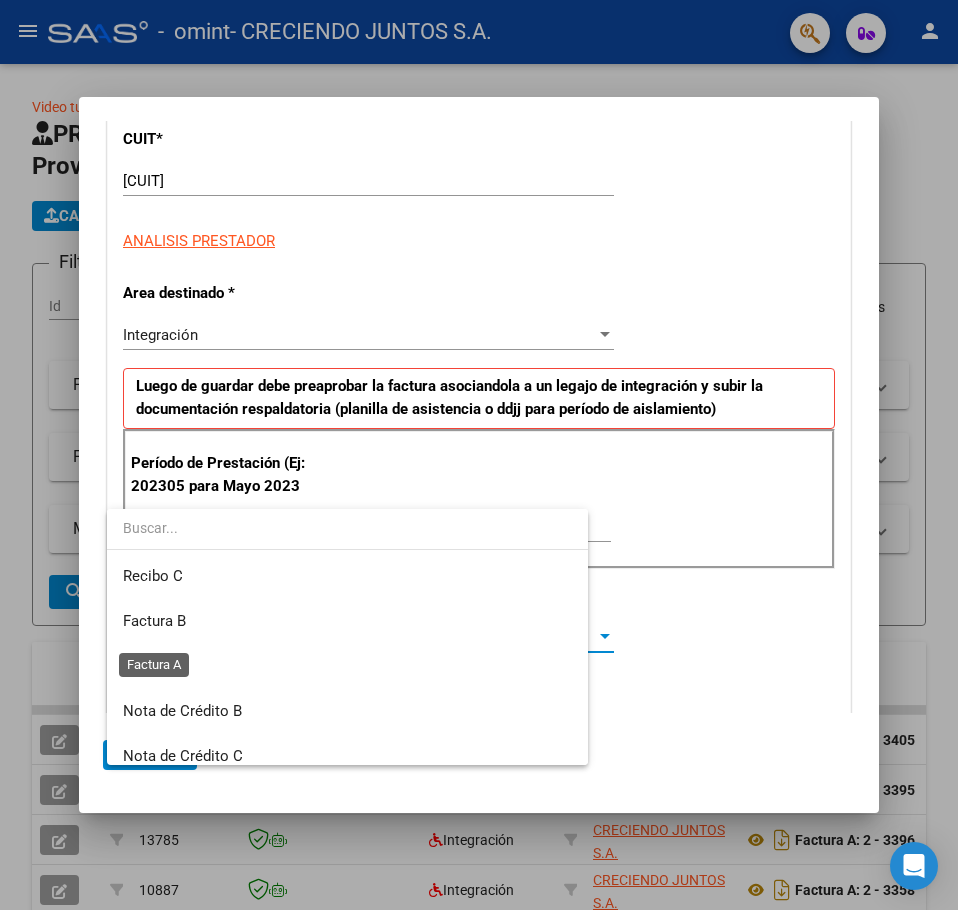 scroll, scrollTop: 435, scrollLeft: 0, axis: vertical 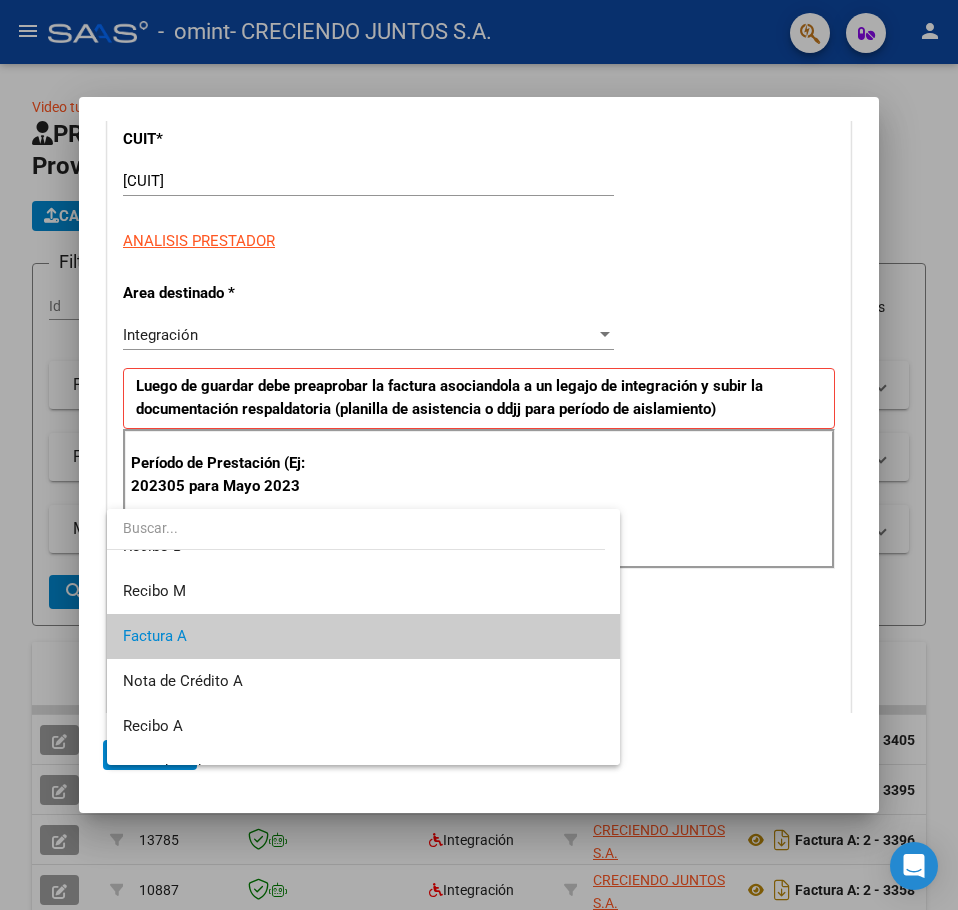 click at bounding box center [479, 455] 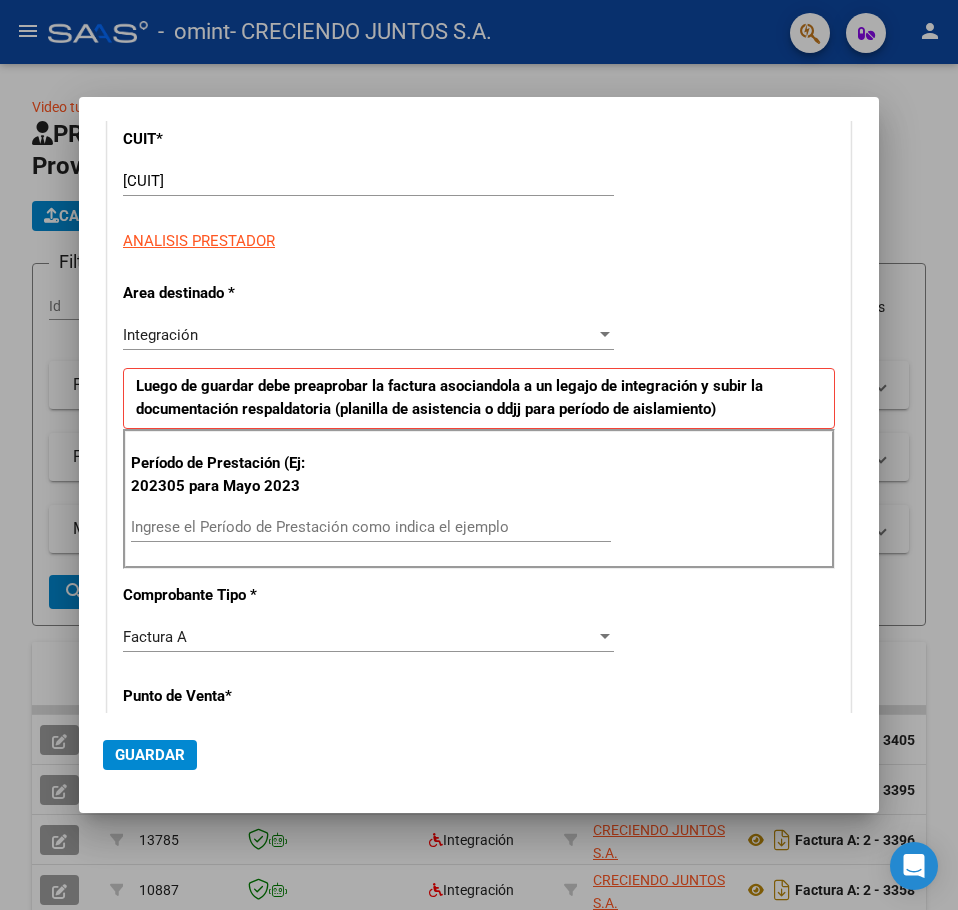 click on "Ingrese el Período de Prestación como indica el ejemplo" at bounding box center [371, 527] 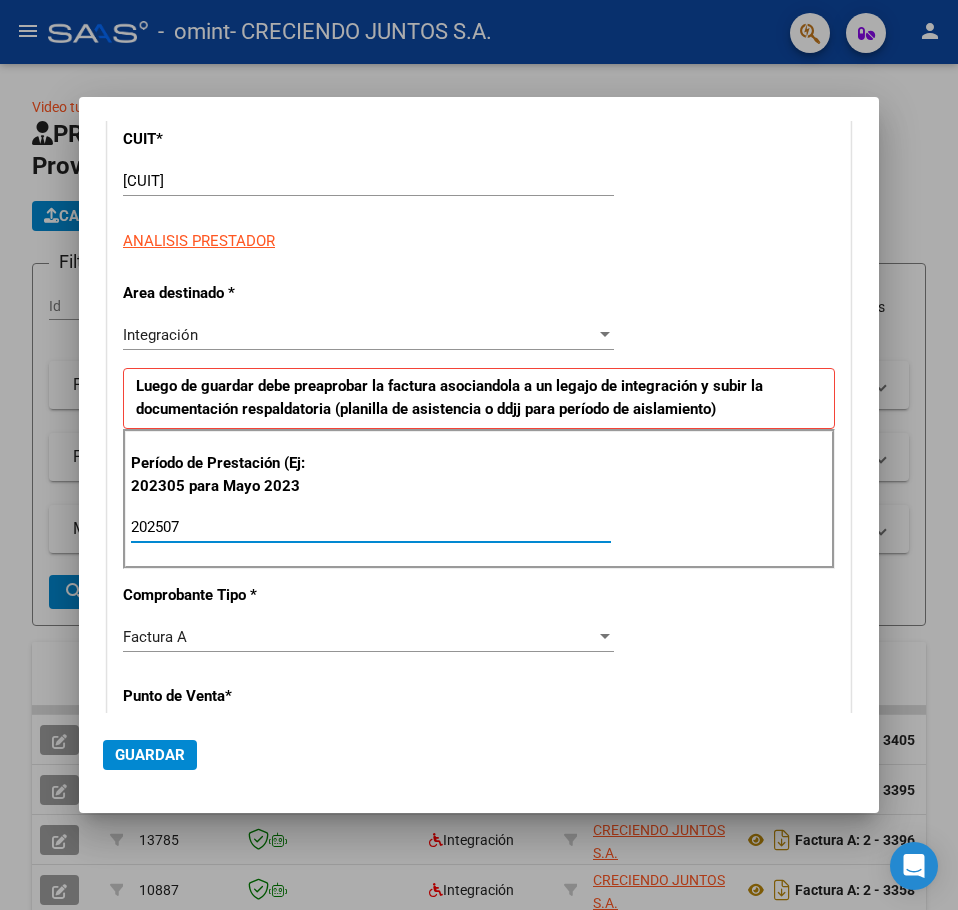 type on "202507" 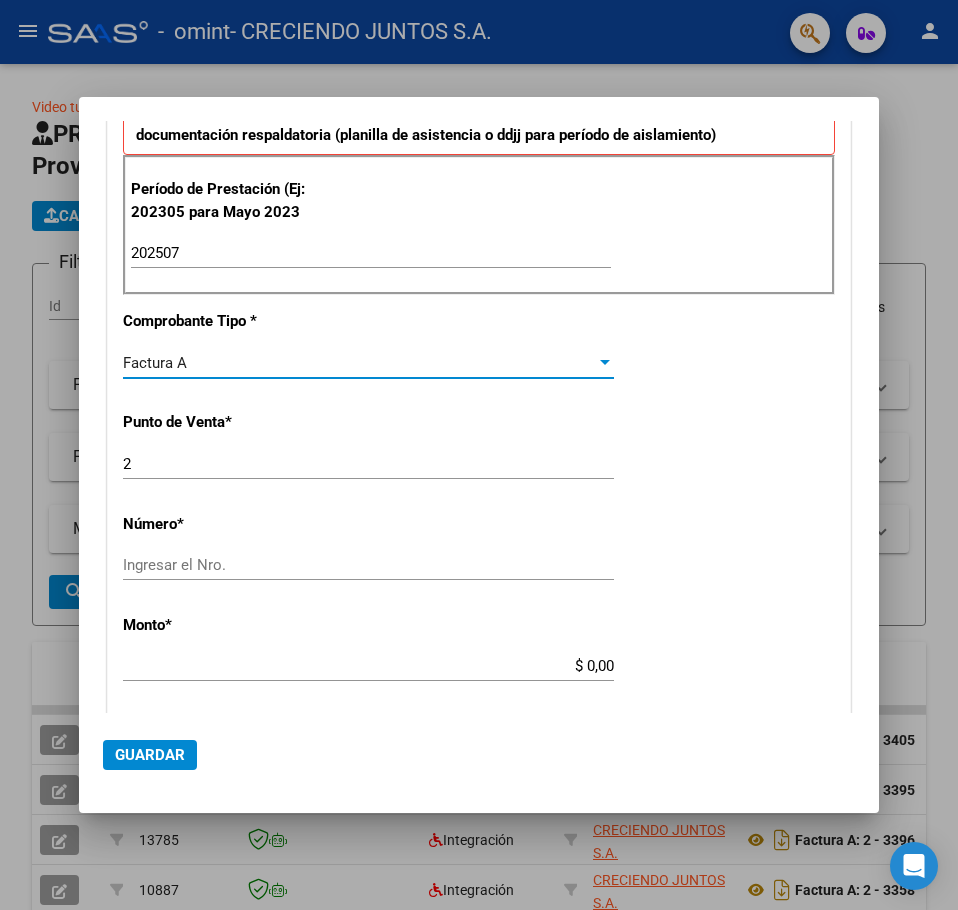 scroll, scrollTop: 500, scrollLeft: 0, axis: vertical 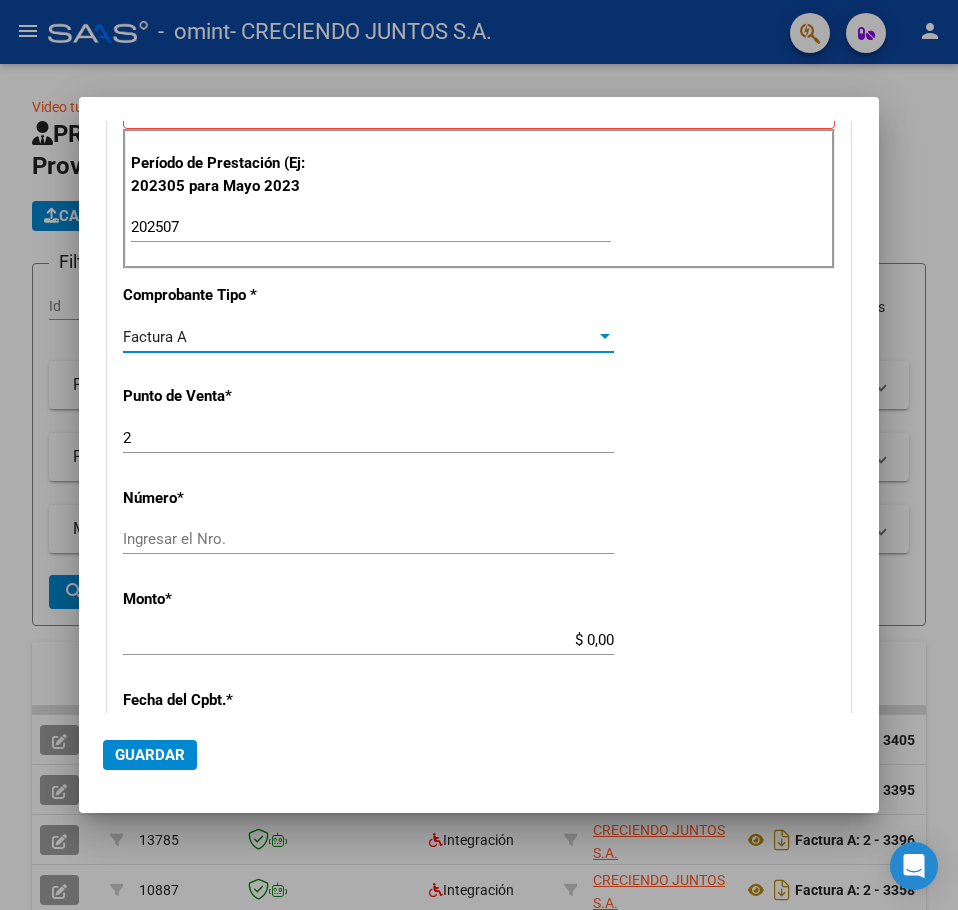 click on "Ingresar el Nro." at bounding box center (368, 539) 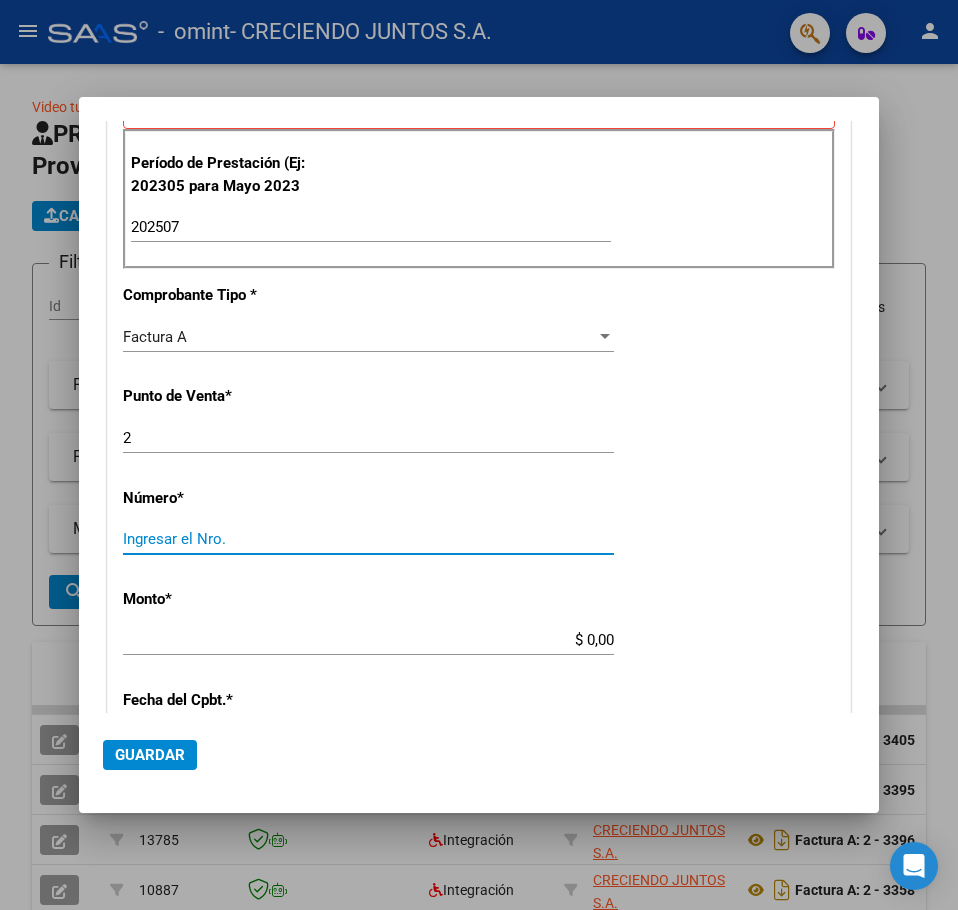 scroll, scrollTop: 0, scrollLeft: 0, axis: both 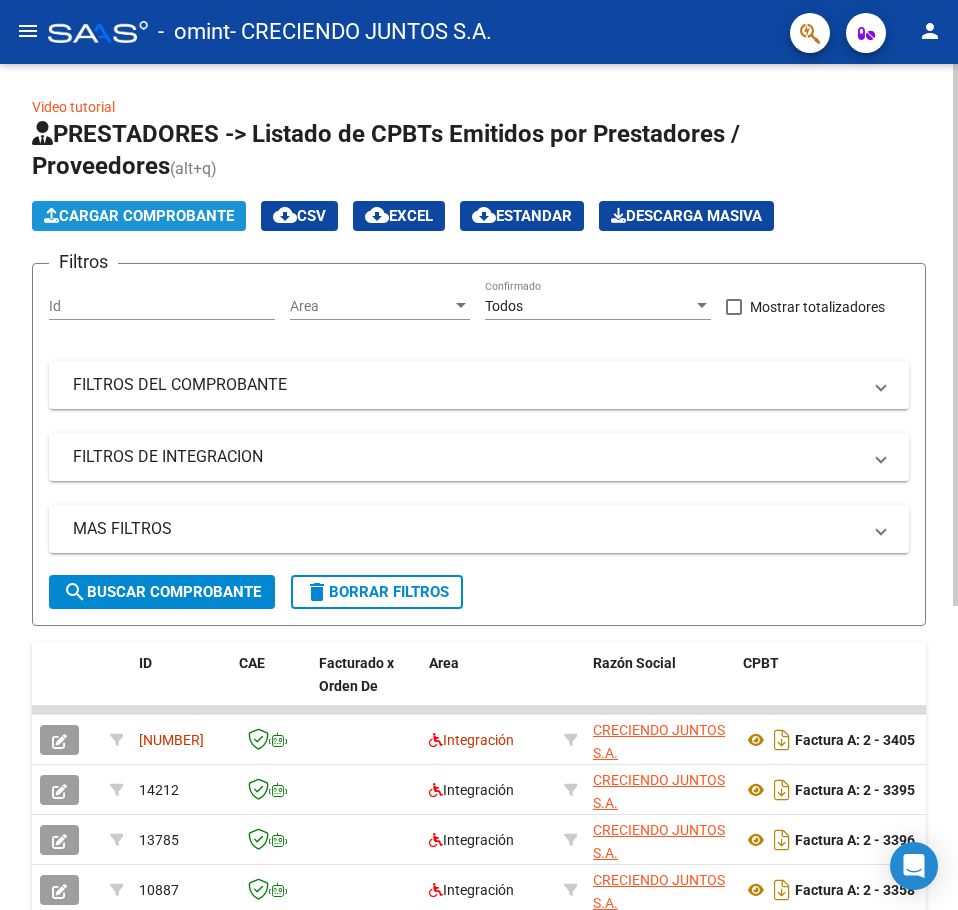 click on "Cargar Comprobante" 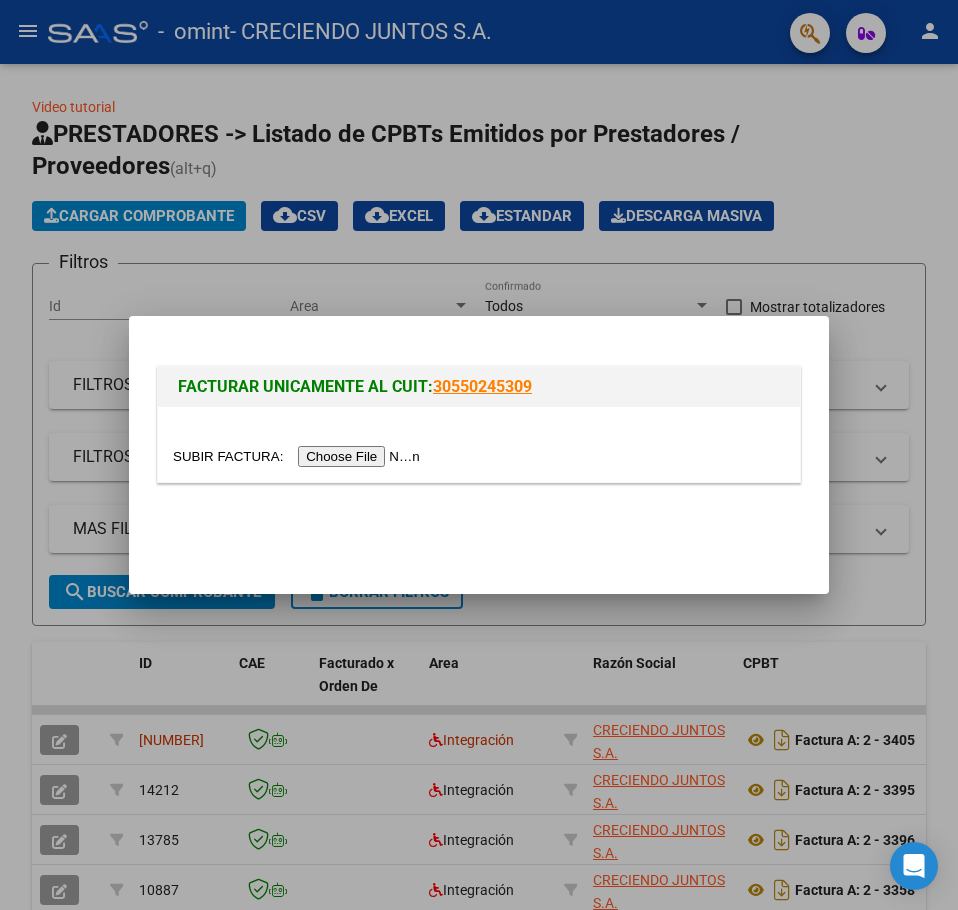 click at bounding box center [299, 456] 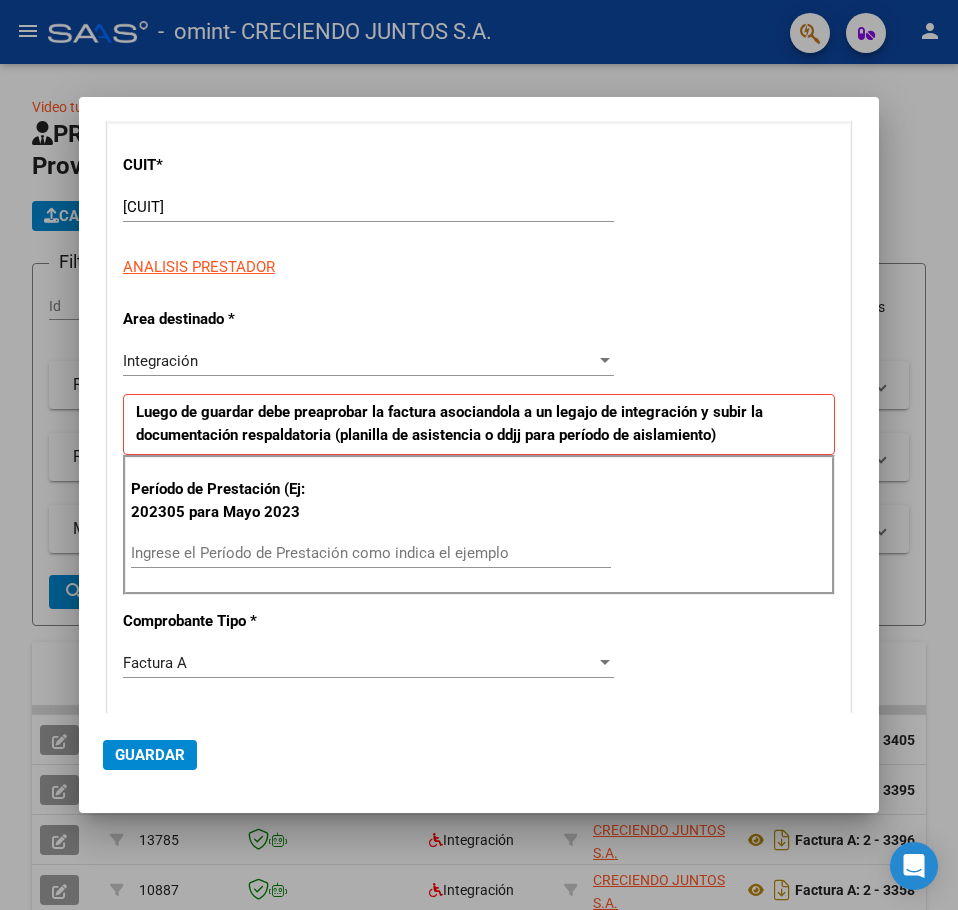 scroll, scrollTop: 200, scrollLeft: 0, axis: vertical 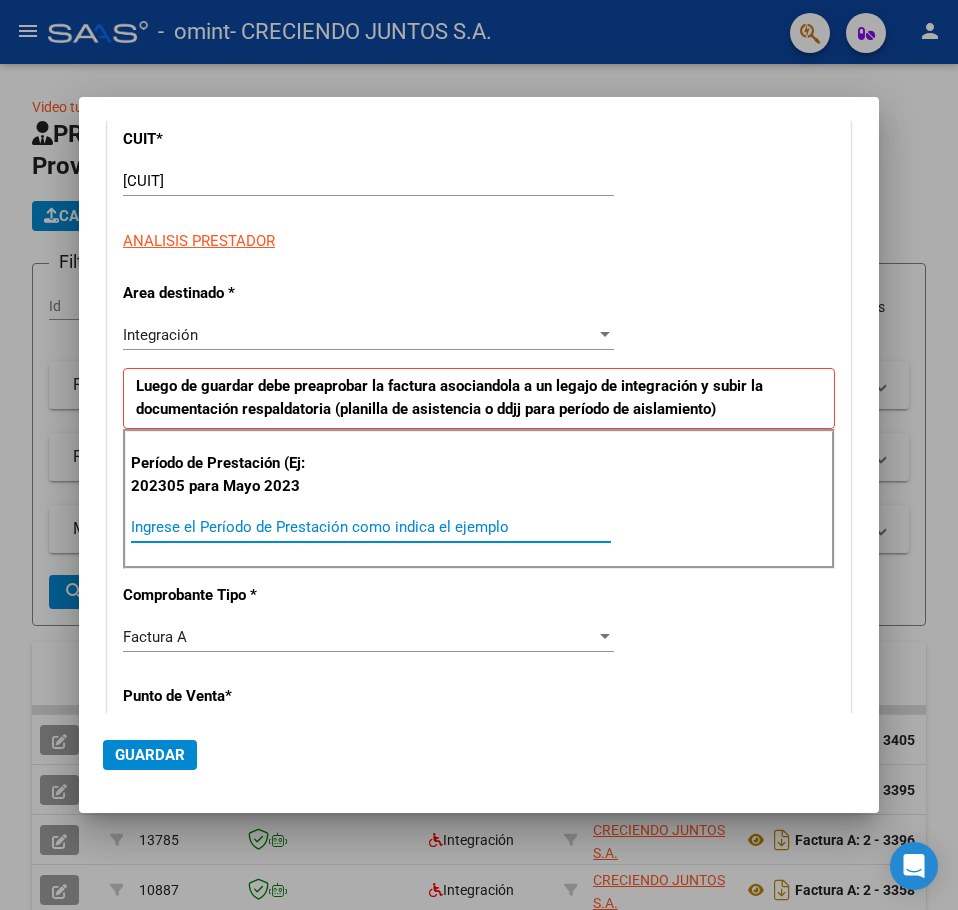 click on "Ingrese el Período de Prestación como indica el ejemplo" at bounding box center [371, 527] 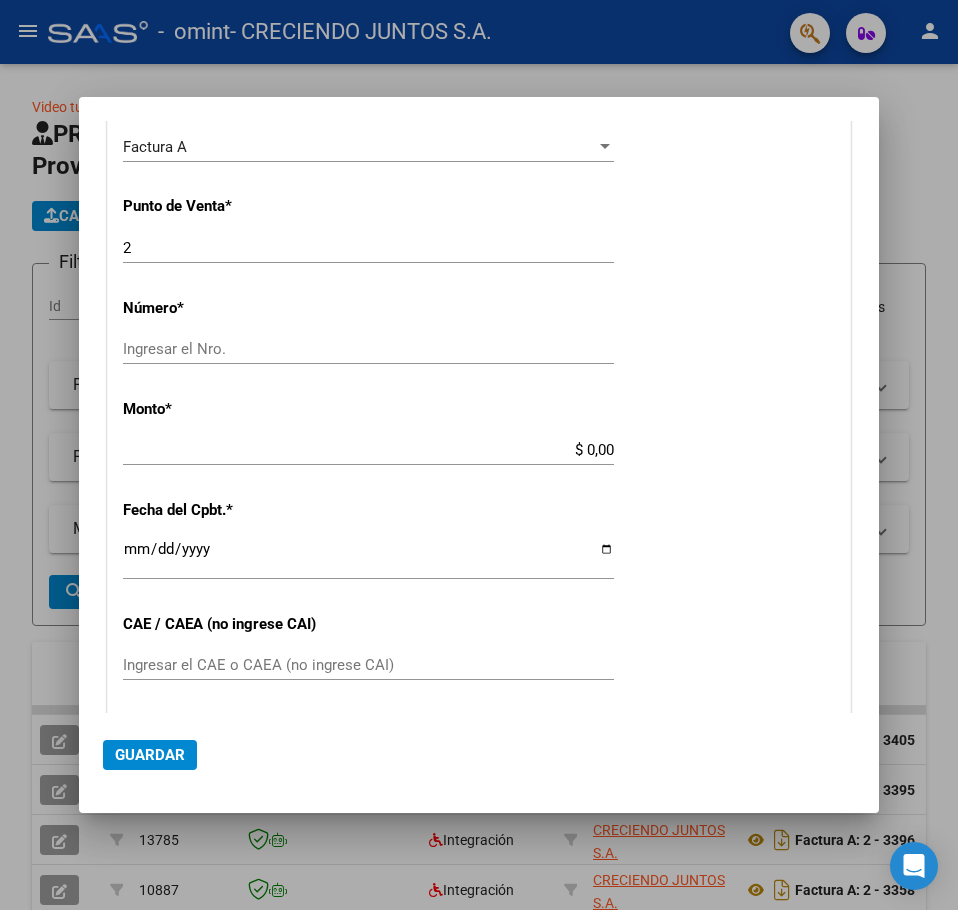 scroll, scrollTop: 700, scrollLeft: 0, axis: vertical 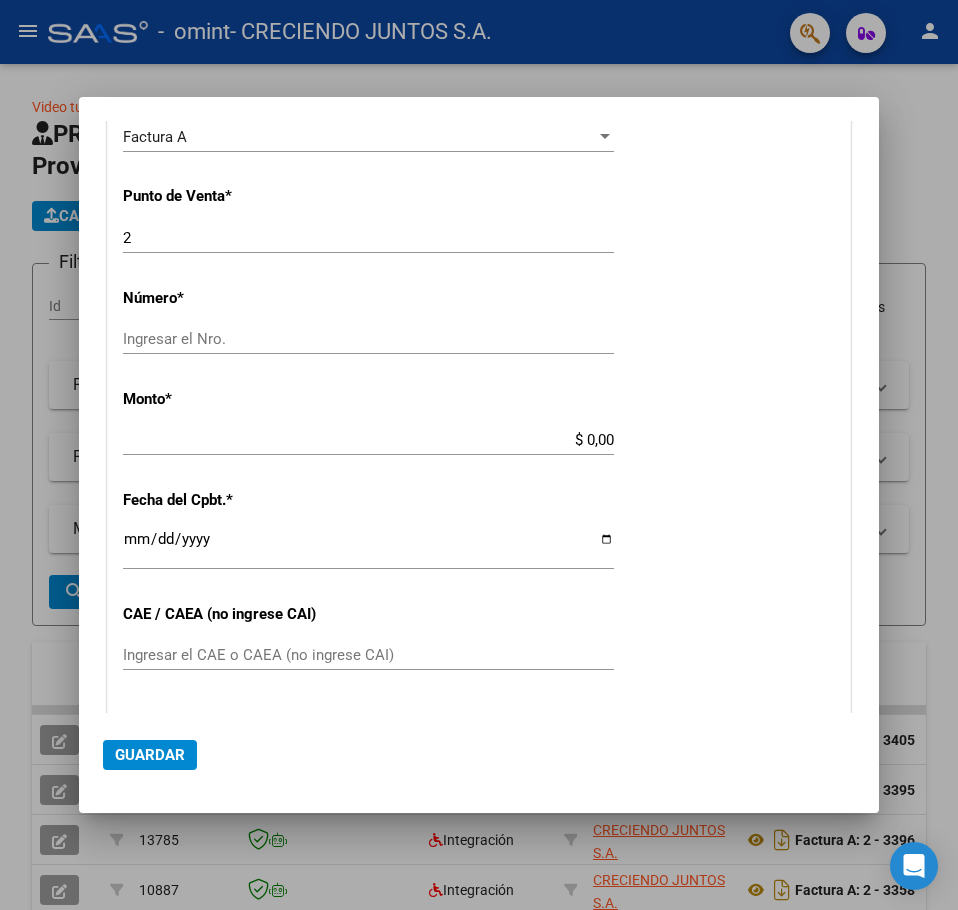 type on "202507" 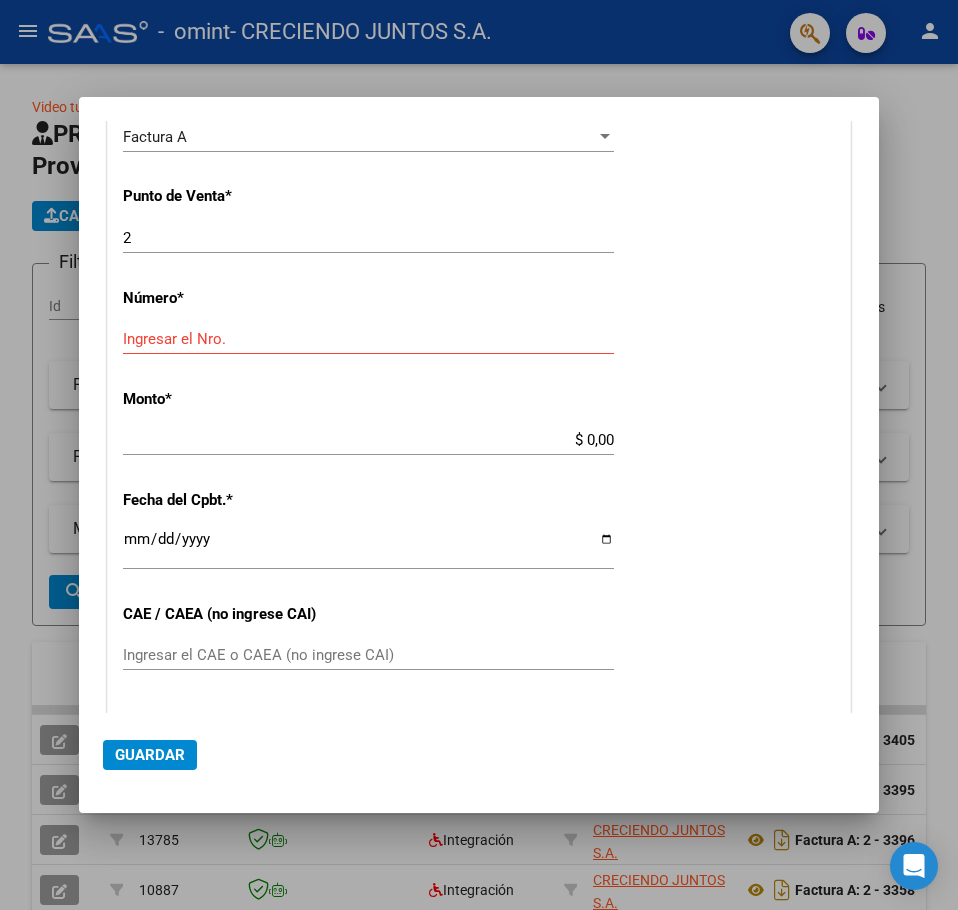 click on "$ 0,00" at bounding box center (368, 440) 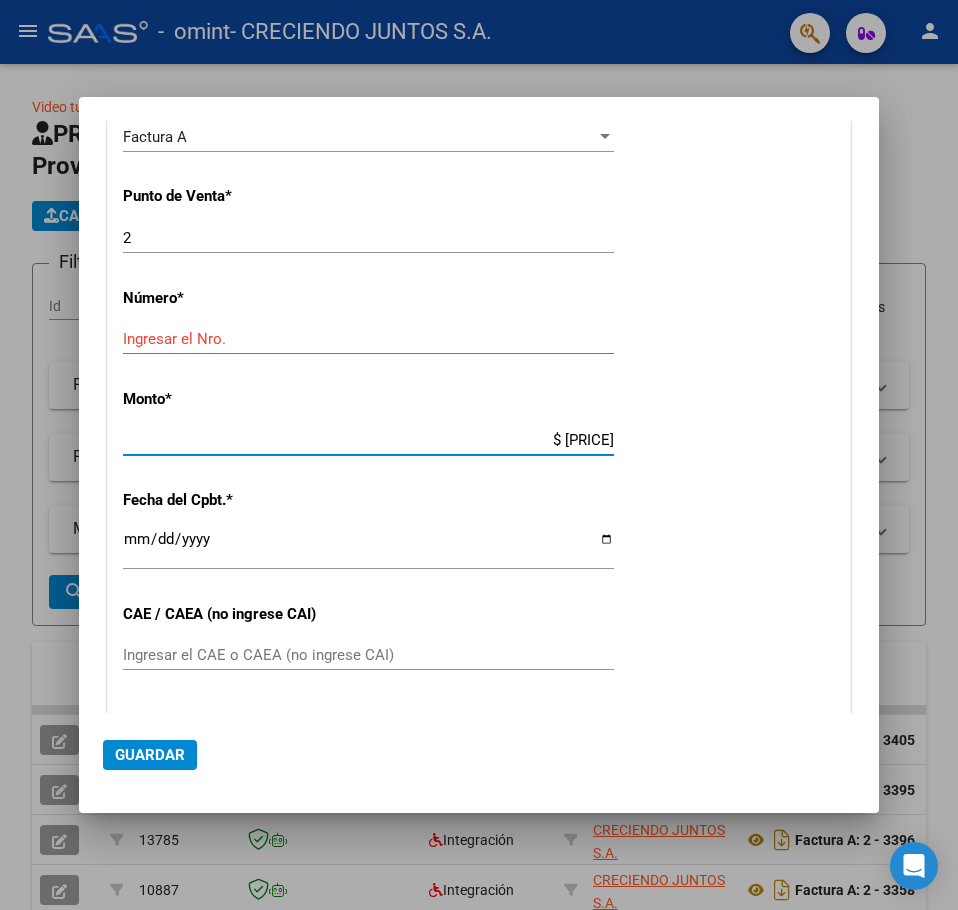 type on "$ [PRICE]" 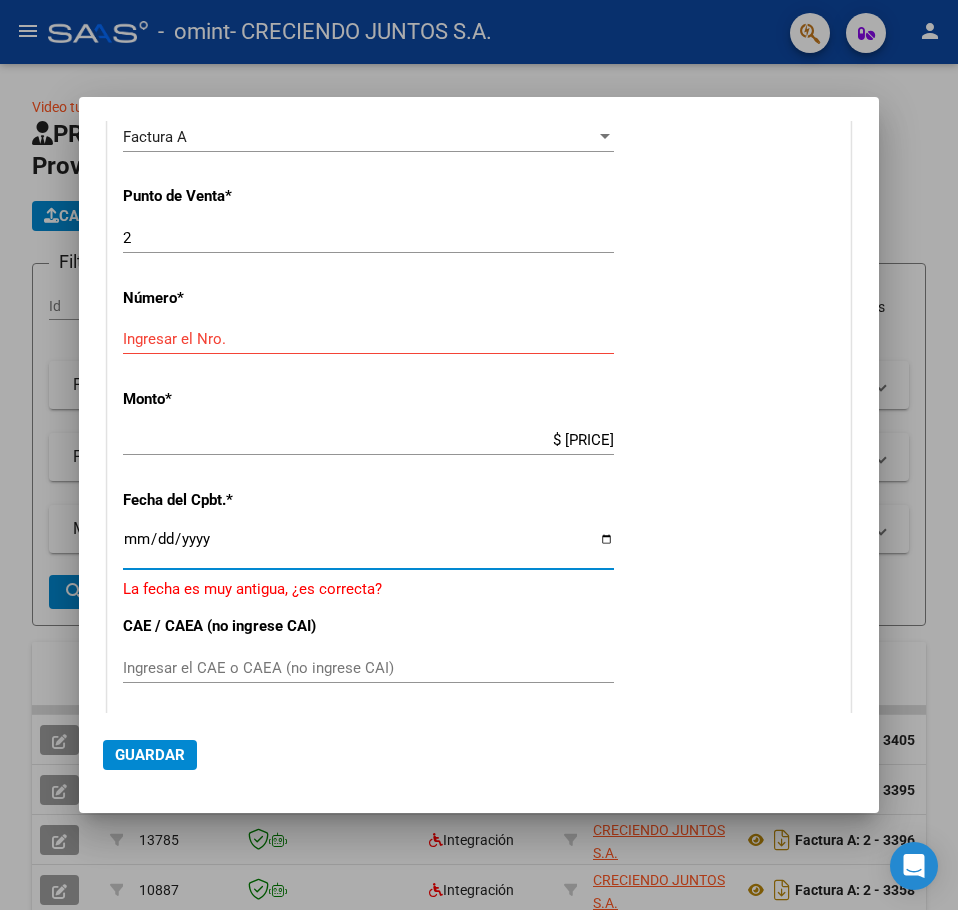 type on "2025-08-05" 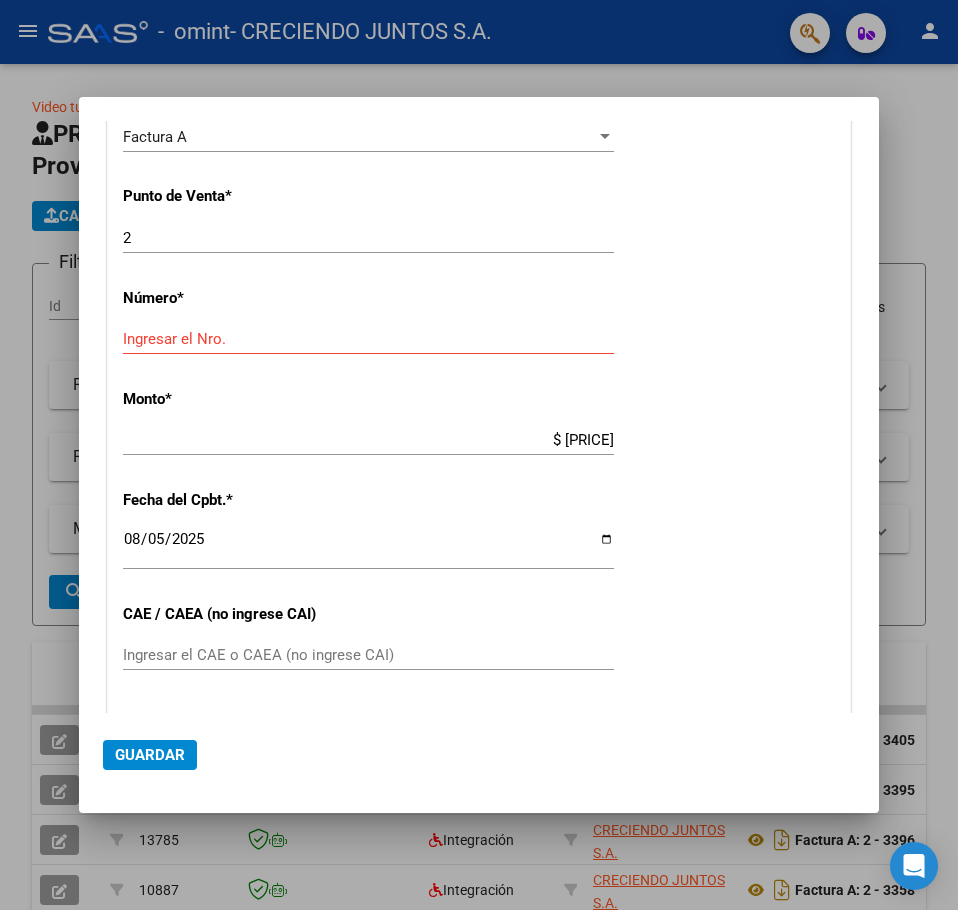 click on "Ingresar el CAE o CAEA (no ingrese CAI)" 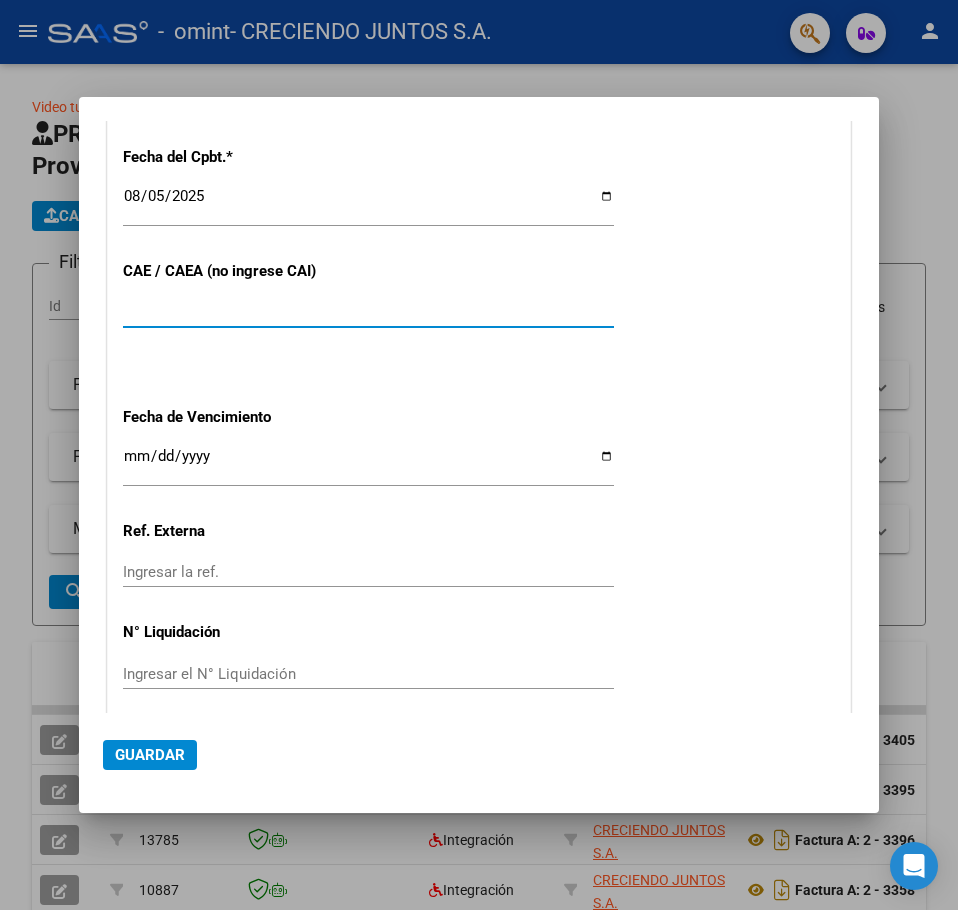 scroll, scrollTop: 1118, scrollLeft: 0, axis: vertical 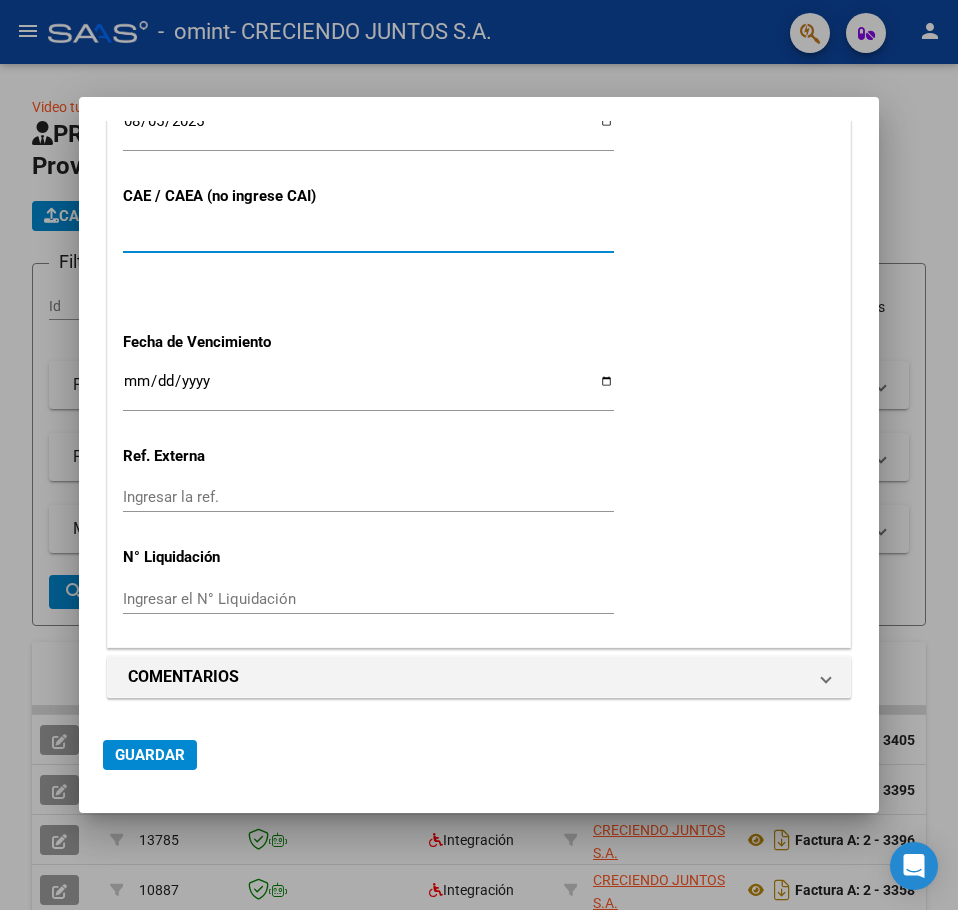 type on "[NUMBER]" 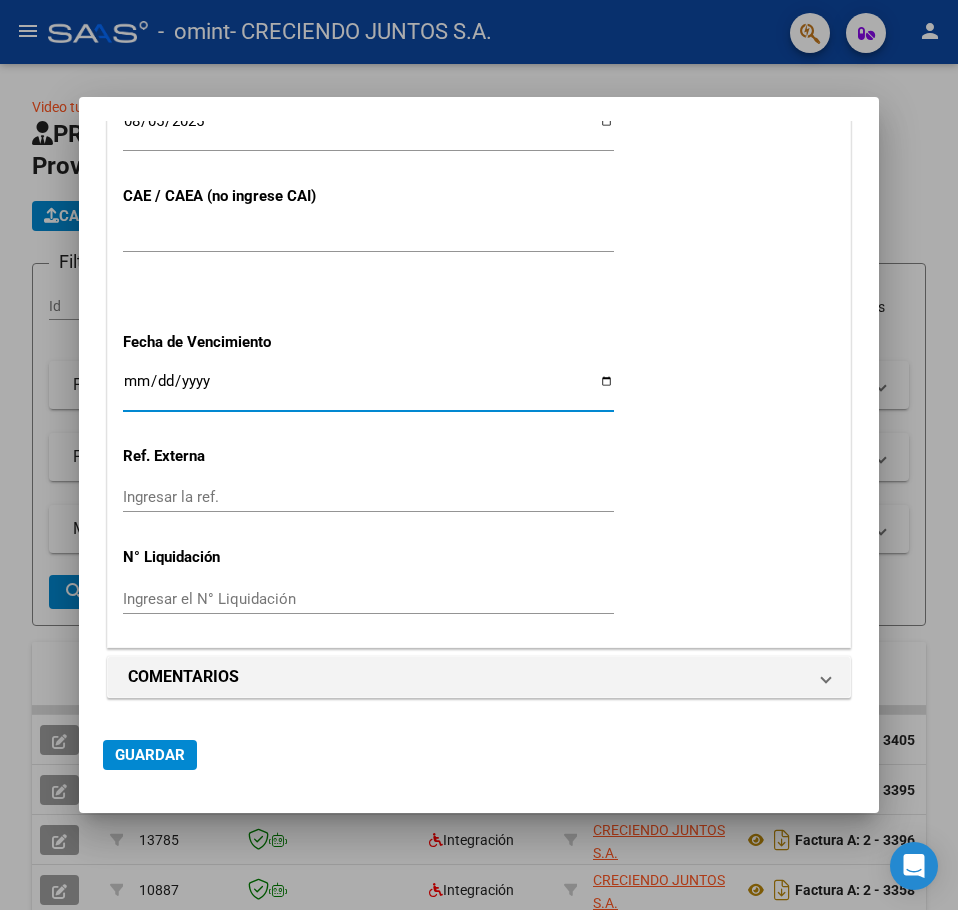click on "Ingresar la fecha" at bounding box center [368, 389] 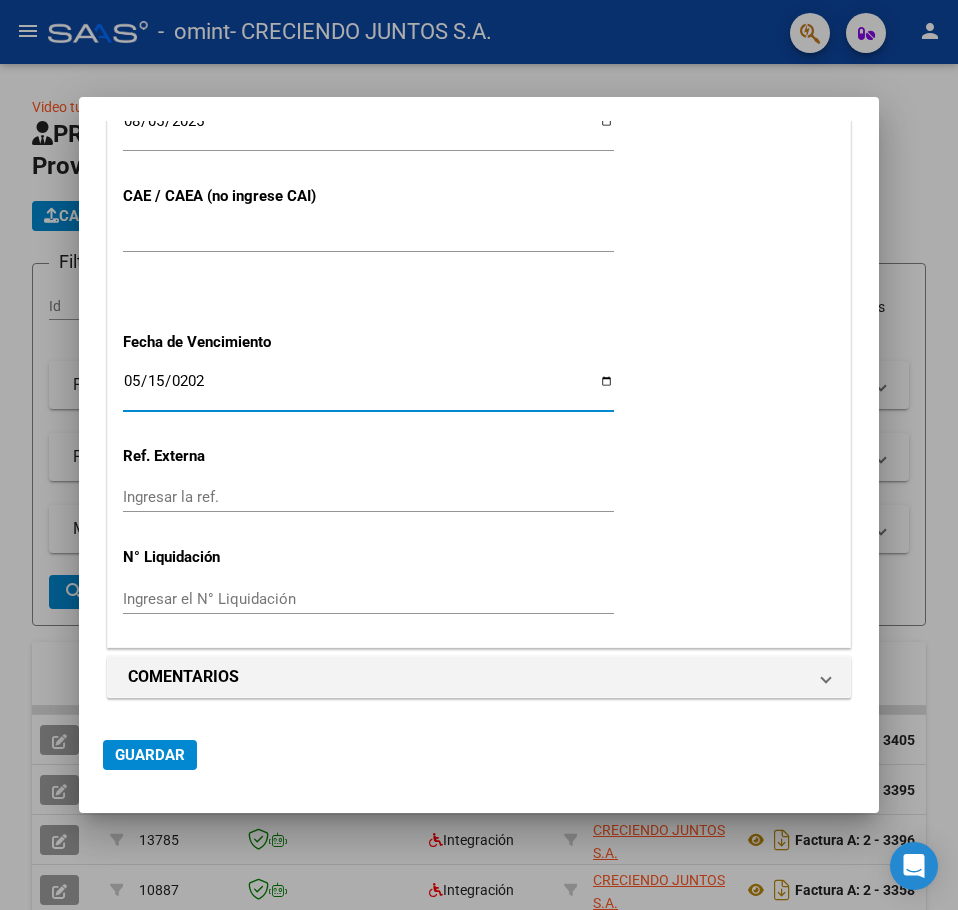 type on "2025-05-15" 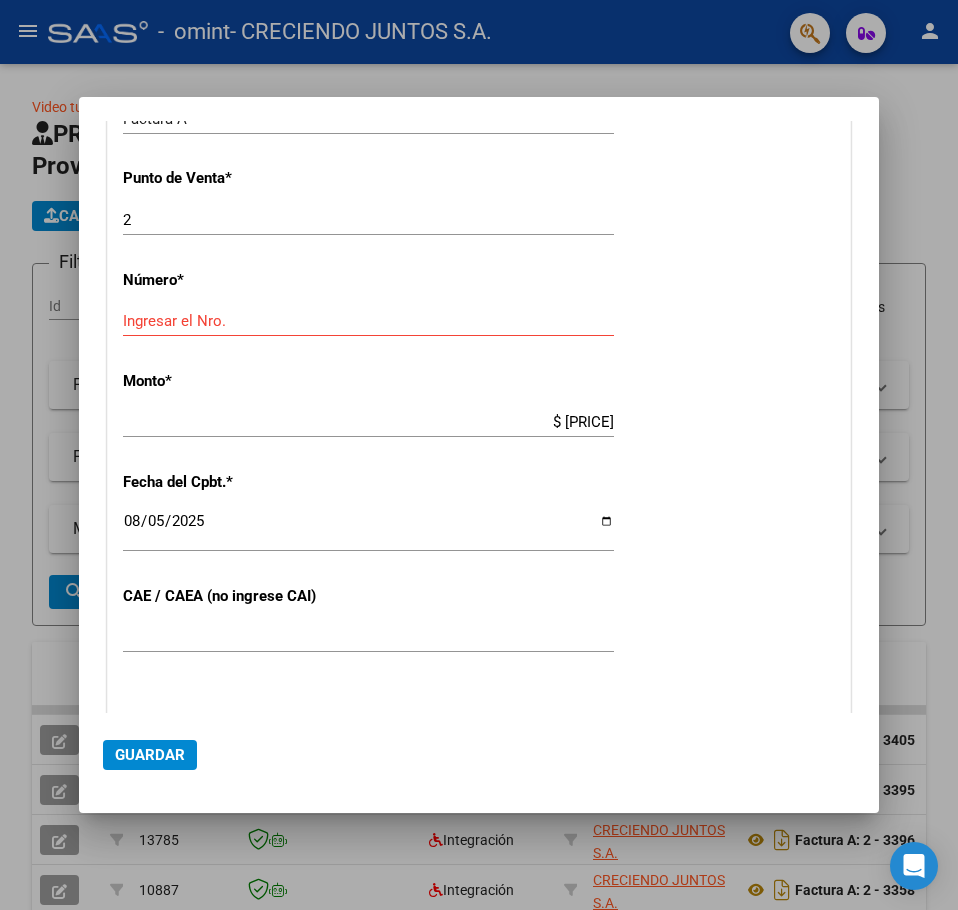 scroll, scrollTop: 618, scrollLeft: 0, axis: vertical 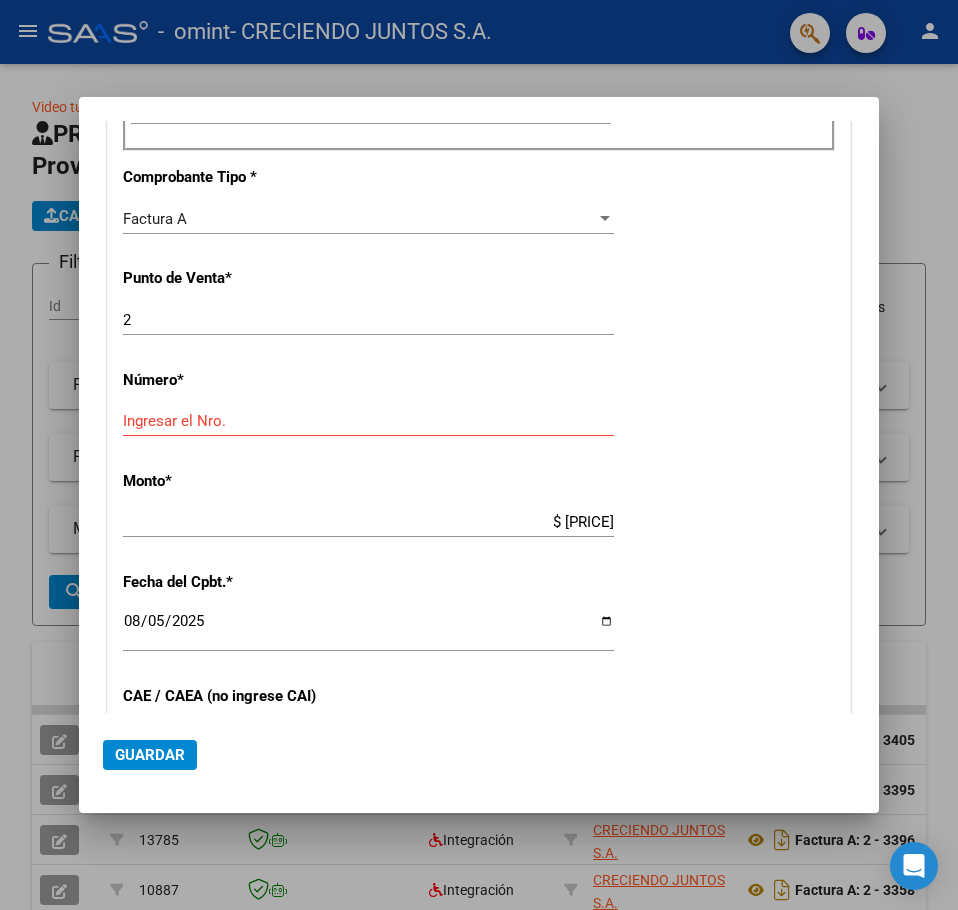 click on "Ingresar el Nro." at bounding box center [368, 421] 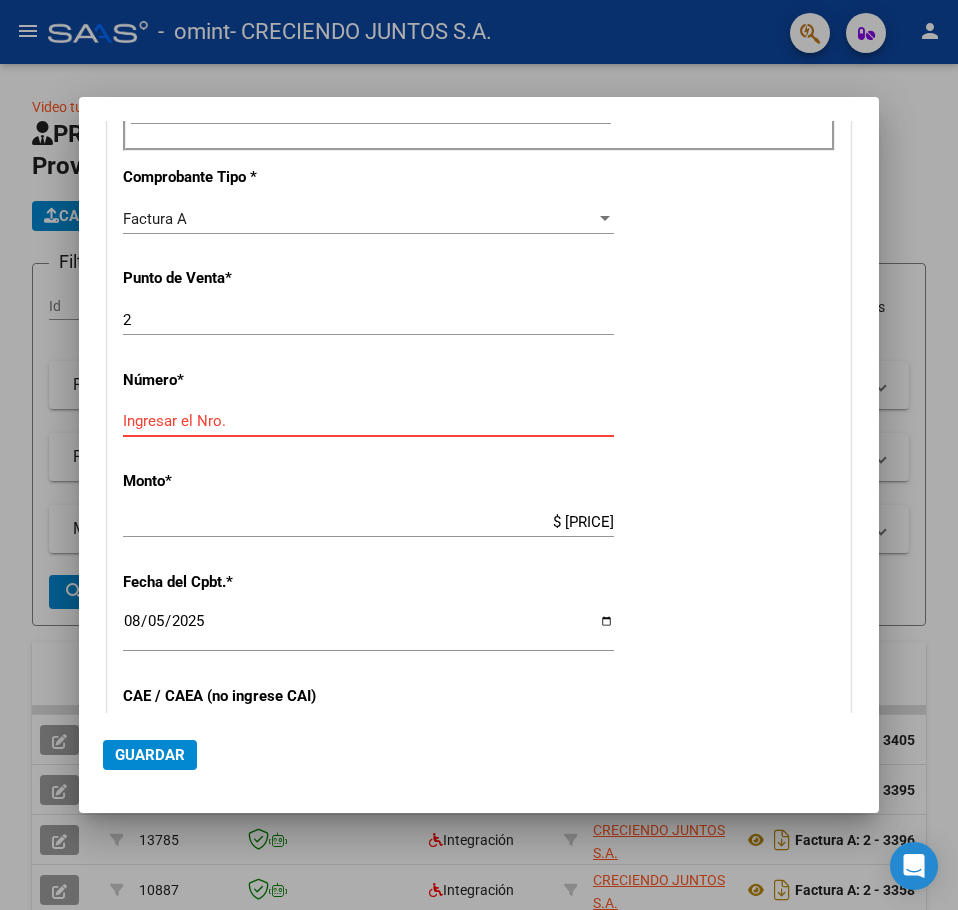 click on "Ingresar el Nro." at bounding box center (368, 421) 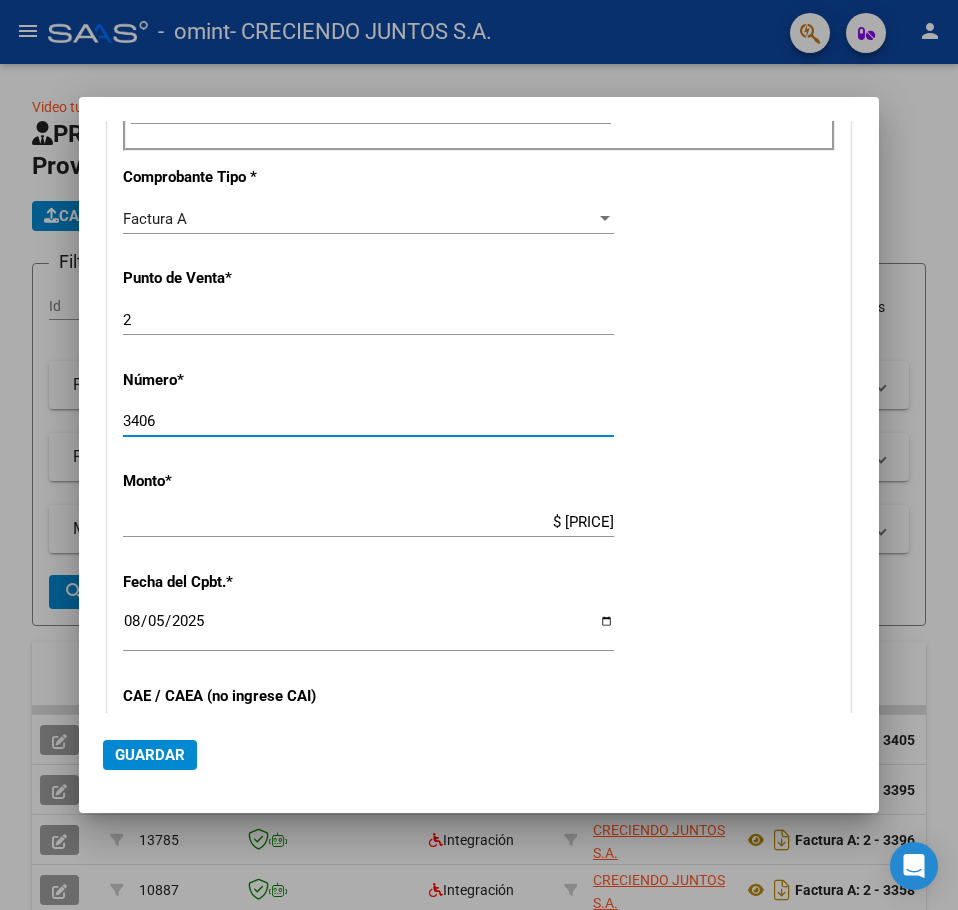 type on "3406" 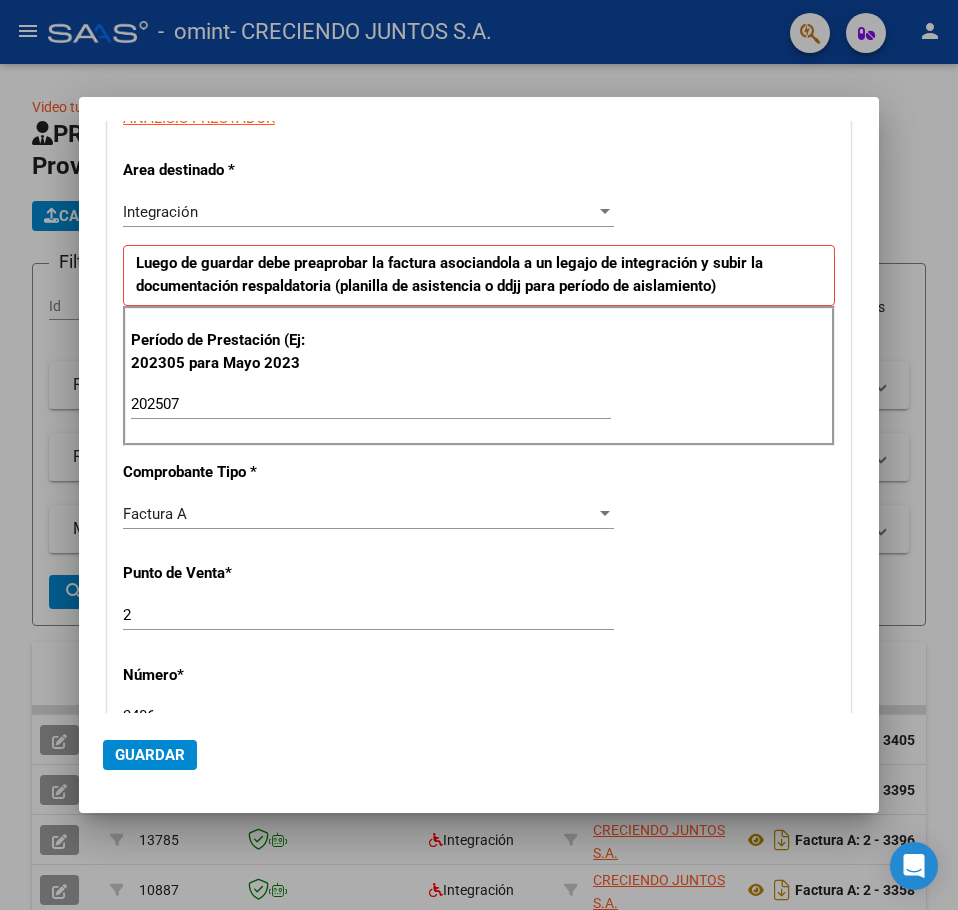 scroll, scrollTop: 0, scrollLeft: 0, axis: both 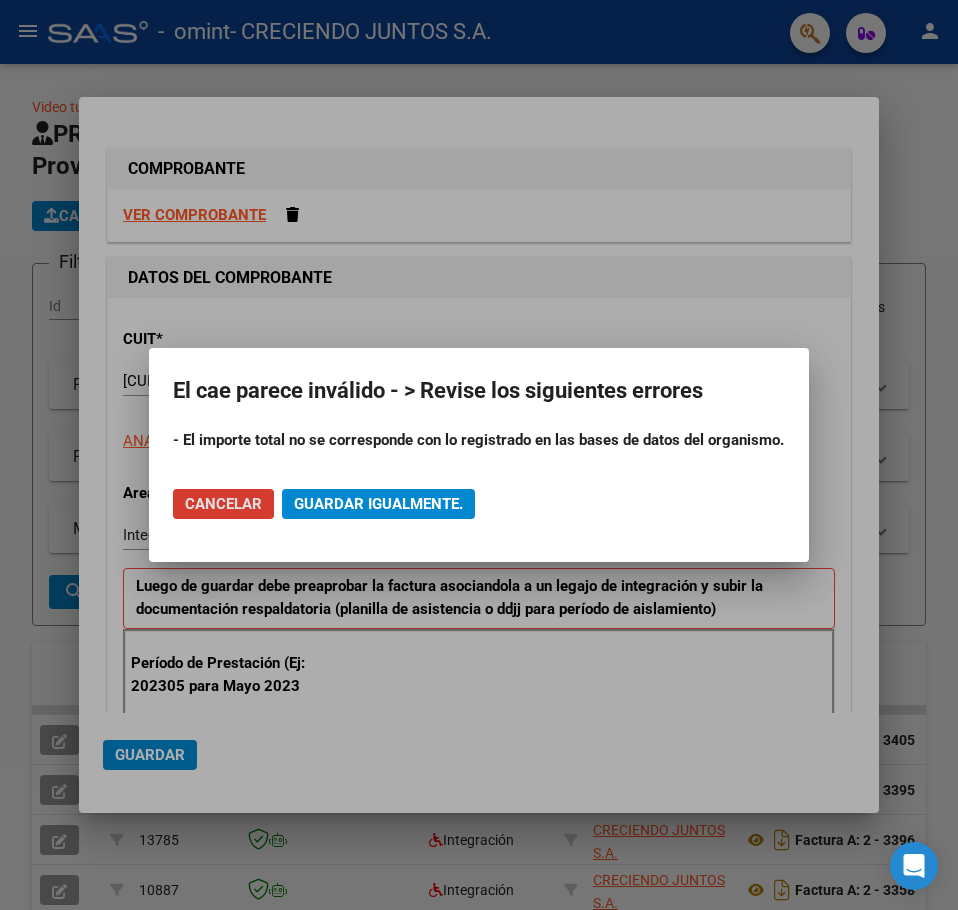 type 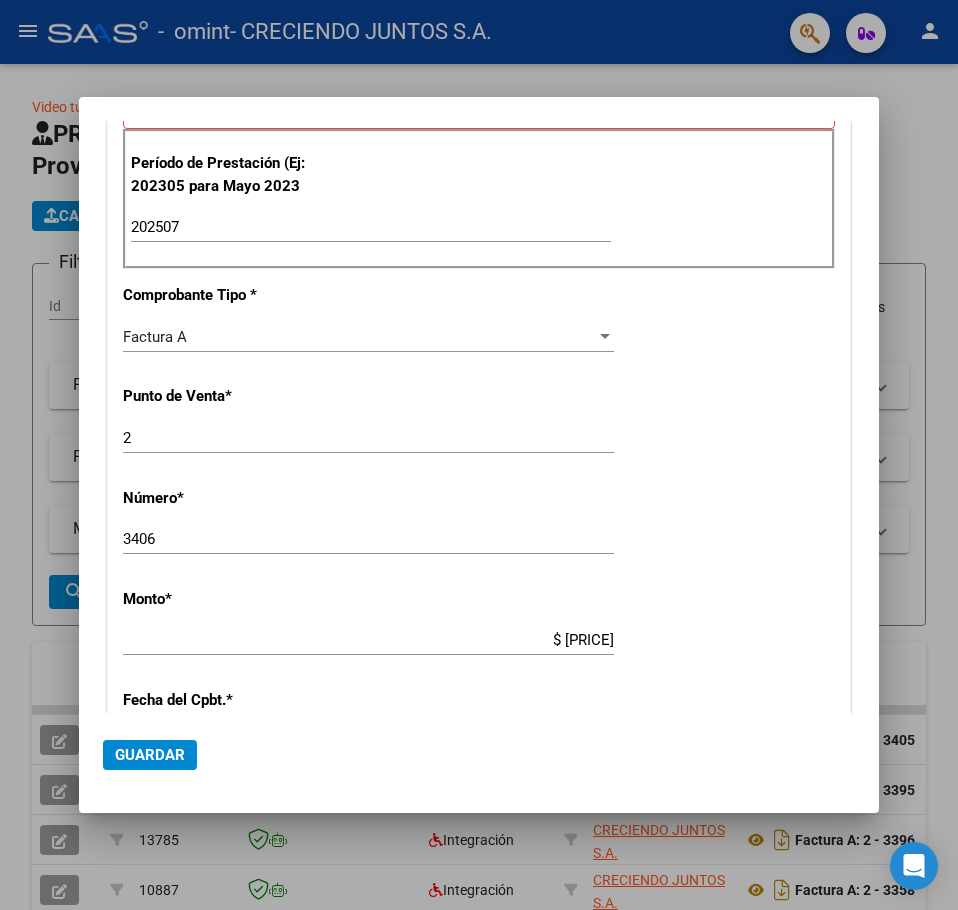 scroll, scrollTop: 700, scrollLeft: 0, axis: vertical 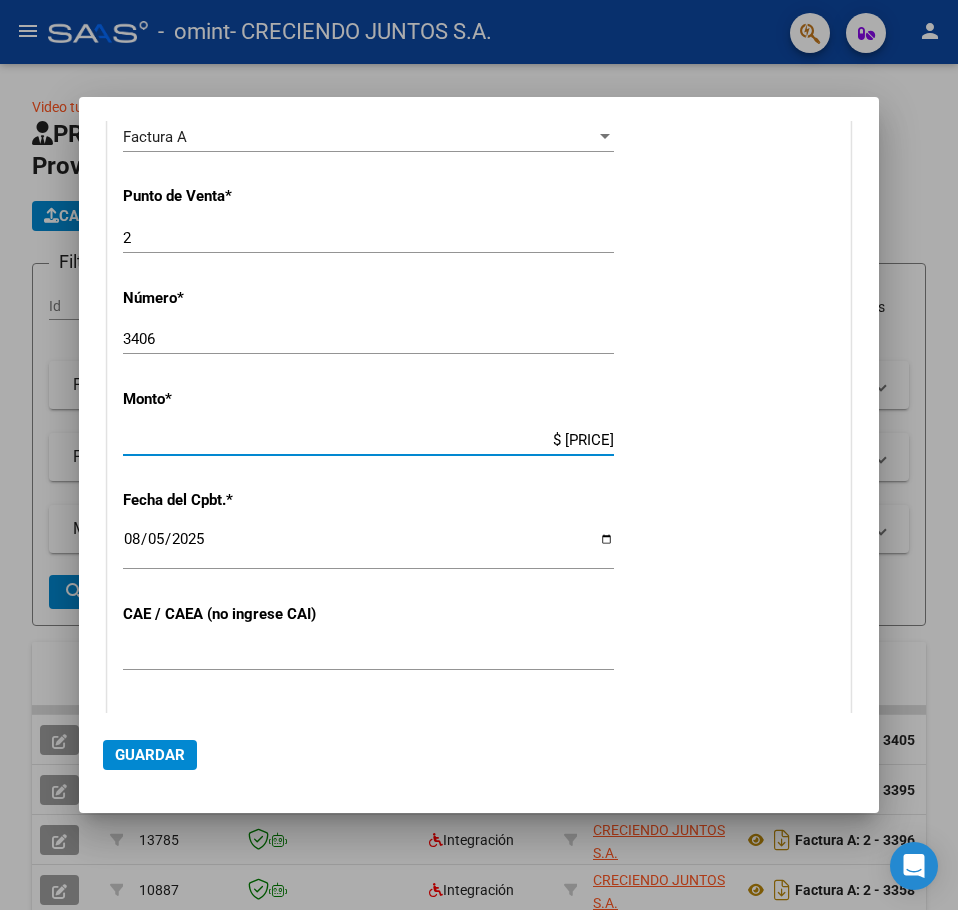 drag, startPoint x: 524, startPoint y: 438, endPoint x: 700, endPoint y: 419, distance: 177.0226 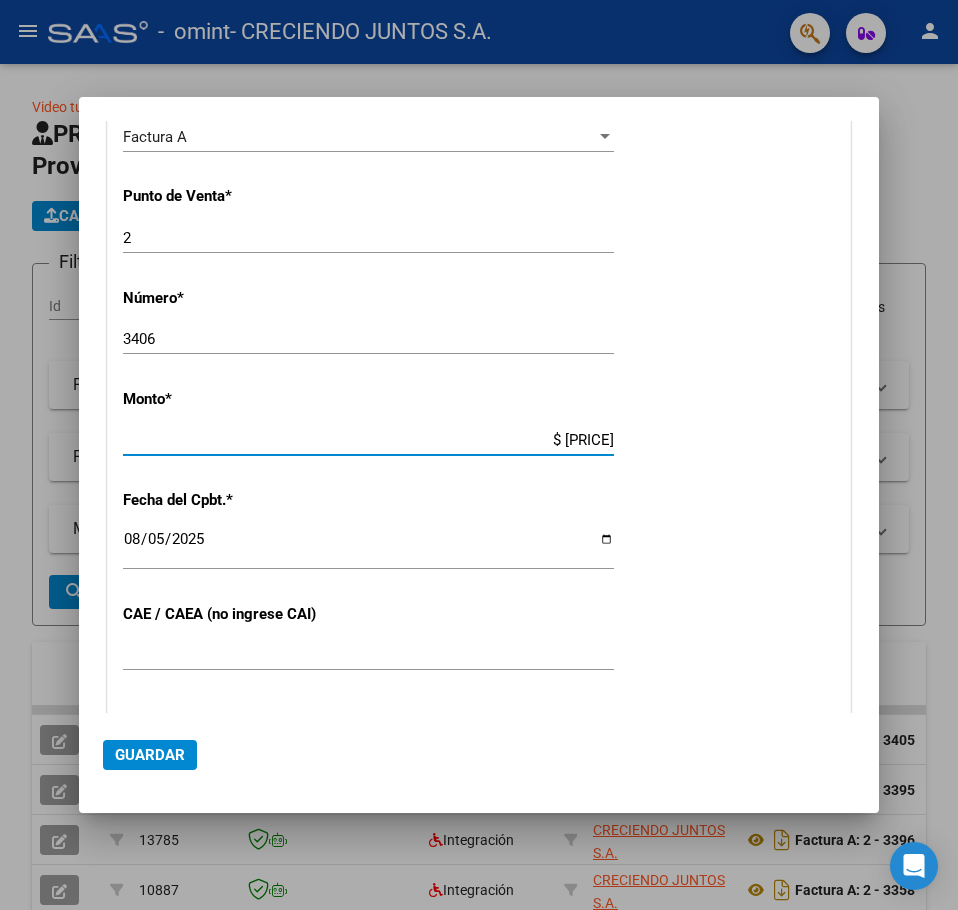 type on "$ 424.676,93" 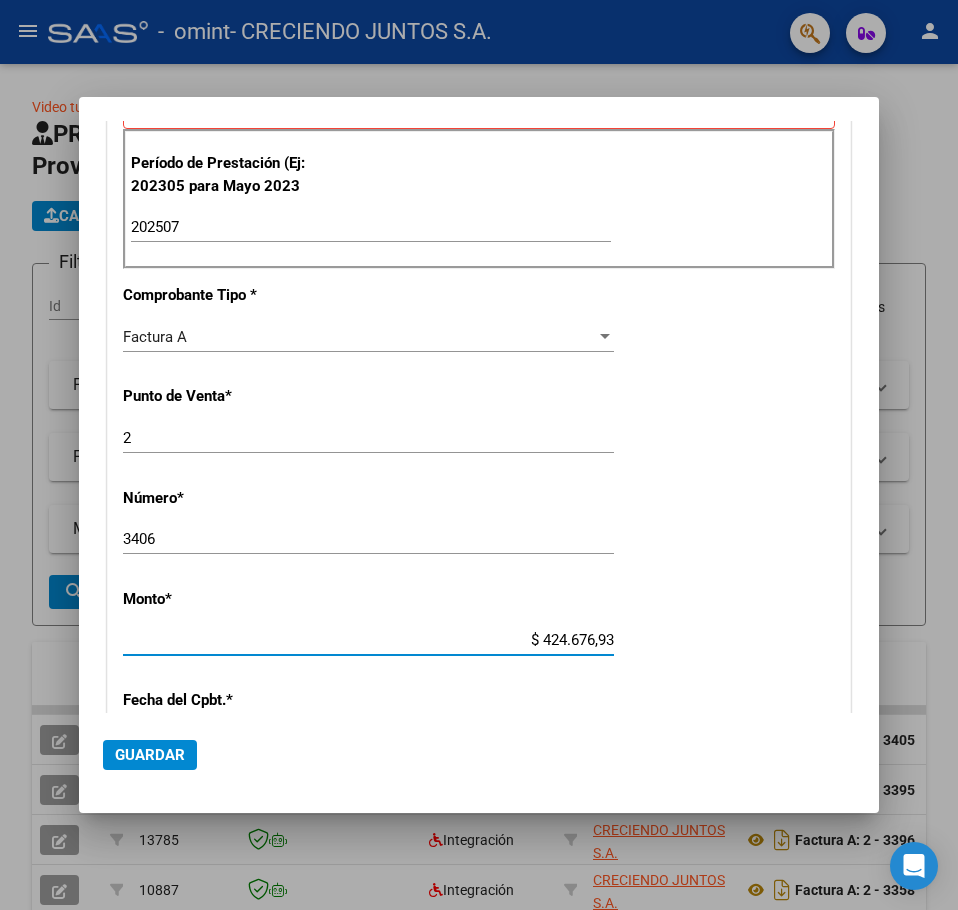 scroll, scrollTop: 1118, scrollLeft: 0, axis: vertical 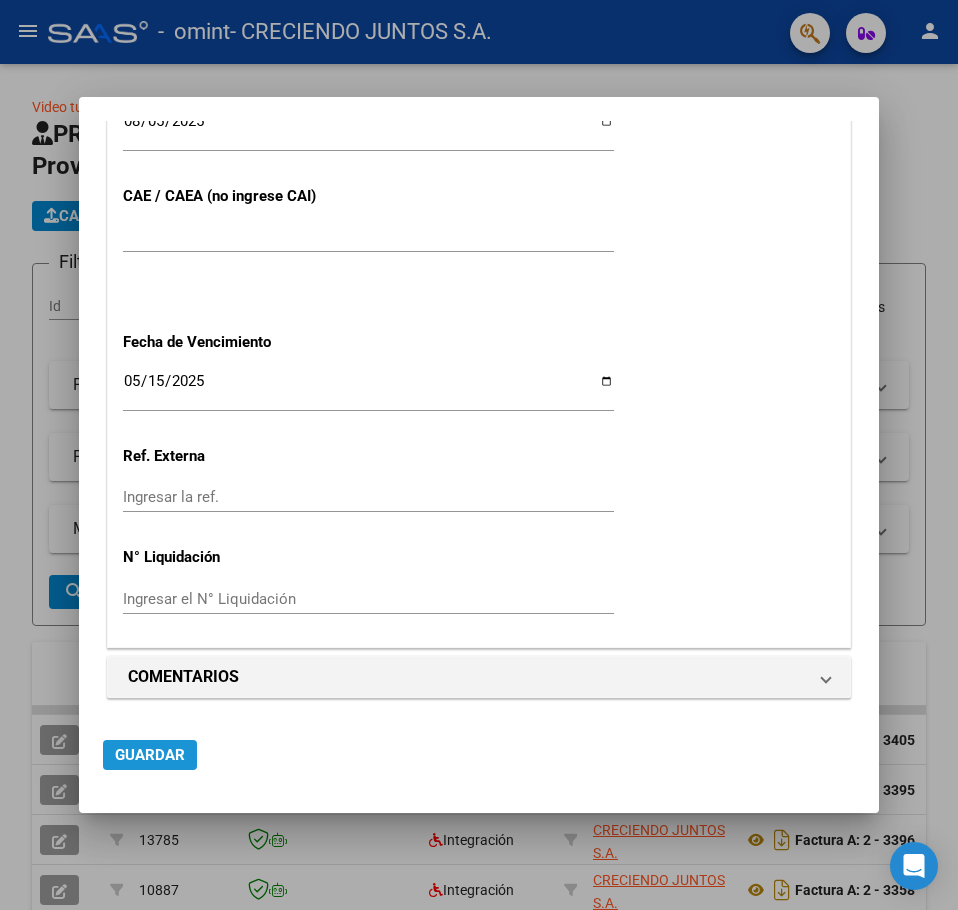 click on "Guardar" 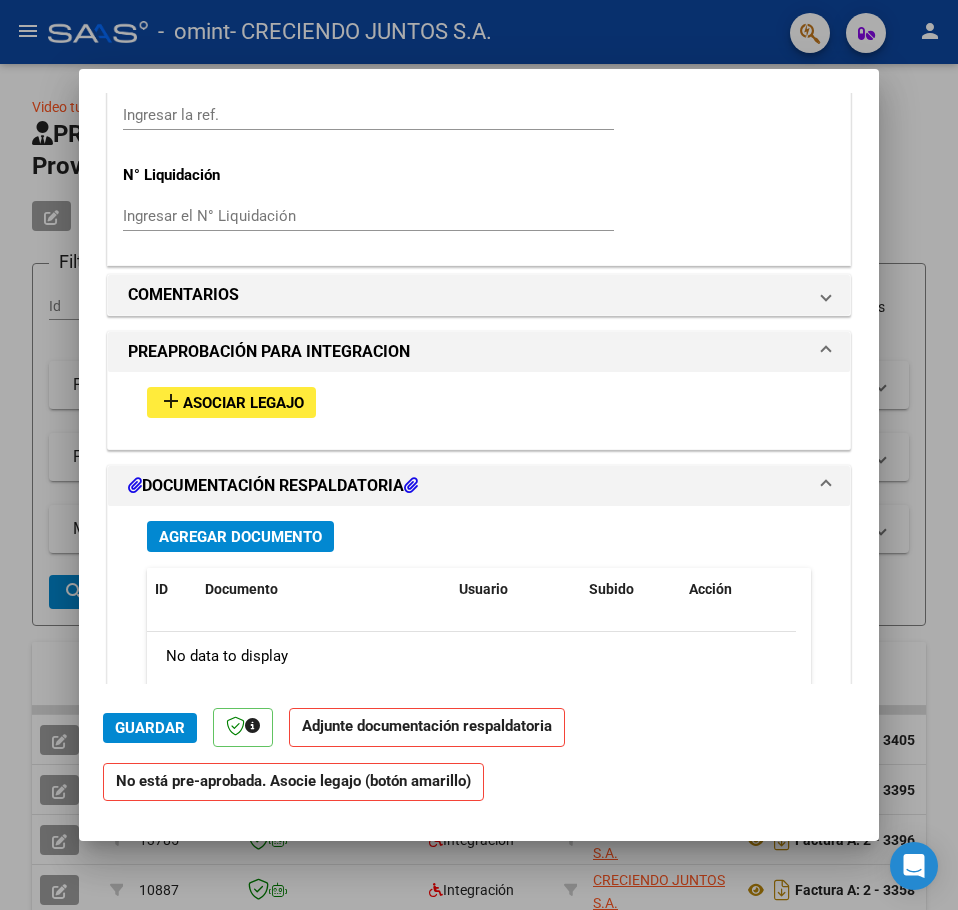 scroll, scrollTop: 1500, scrollLeft: 0, axis: vertical 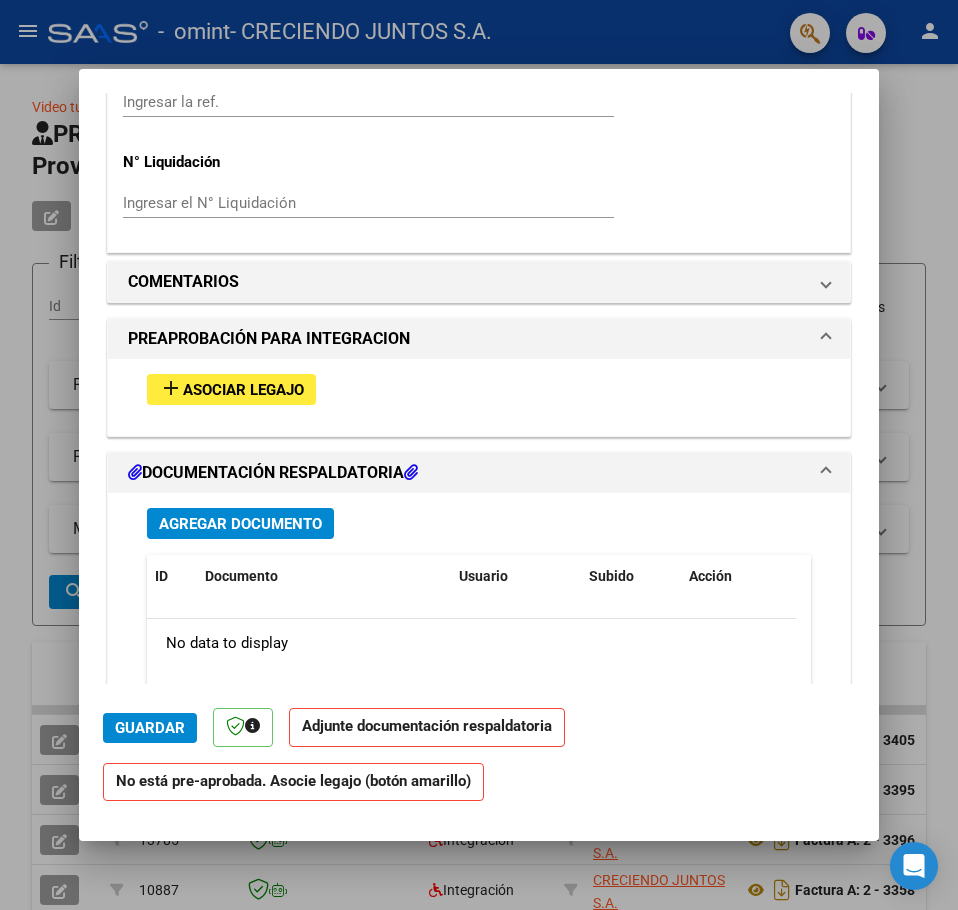 click on "Asociar Legajo" at bounding box center [243, 390] 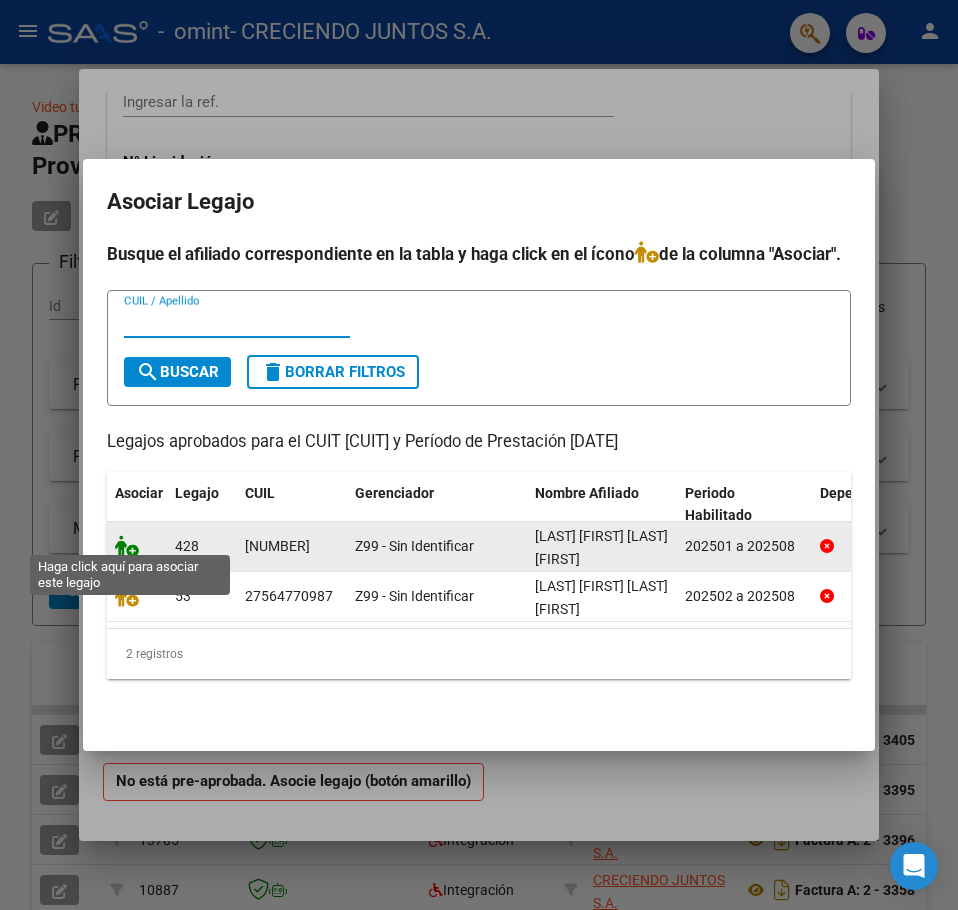 click 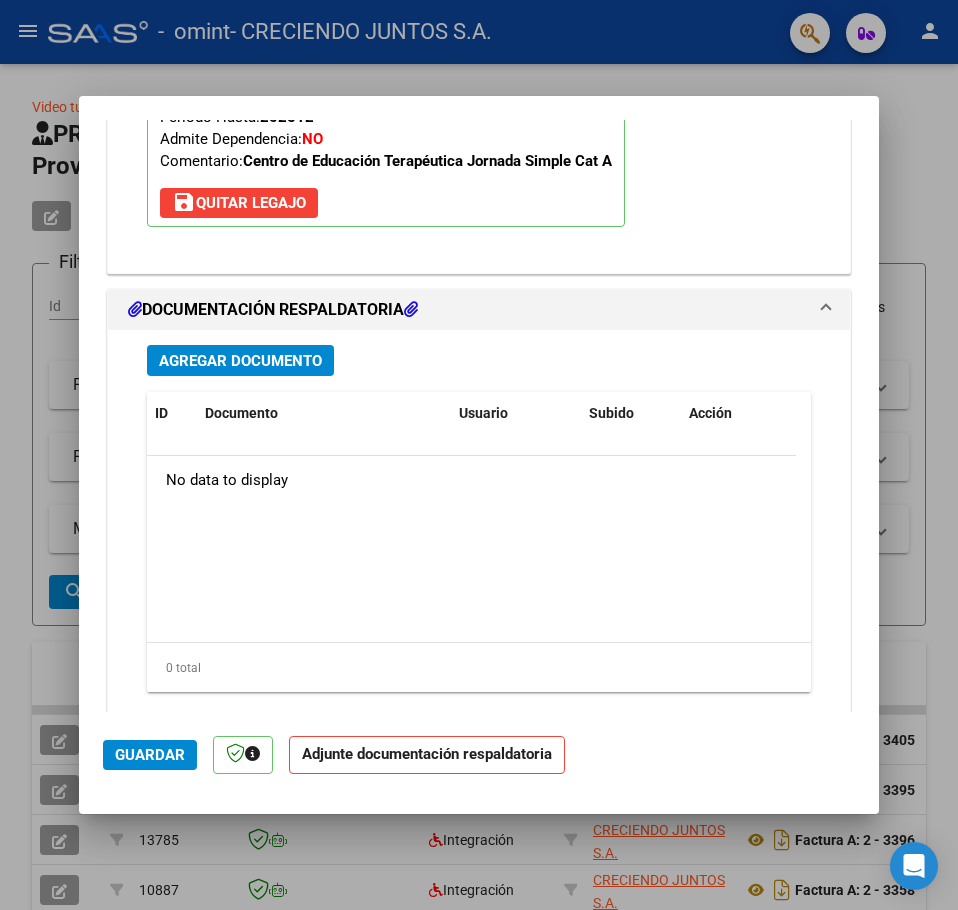 scroll, scrollTop: 2053, scrollLeft: 0, axis: vertical 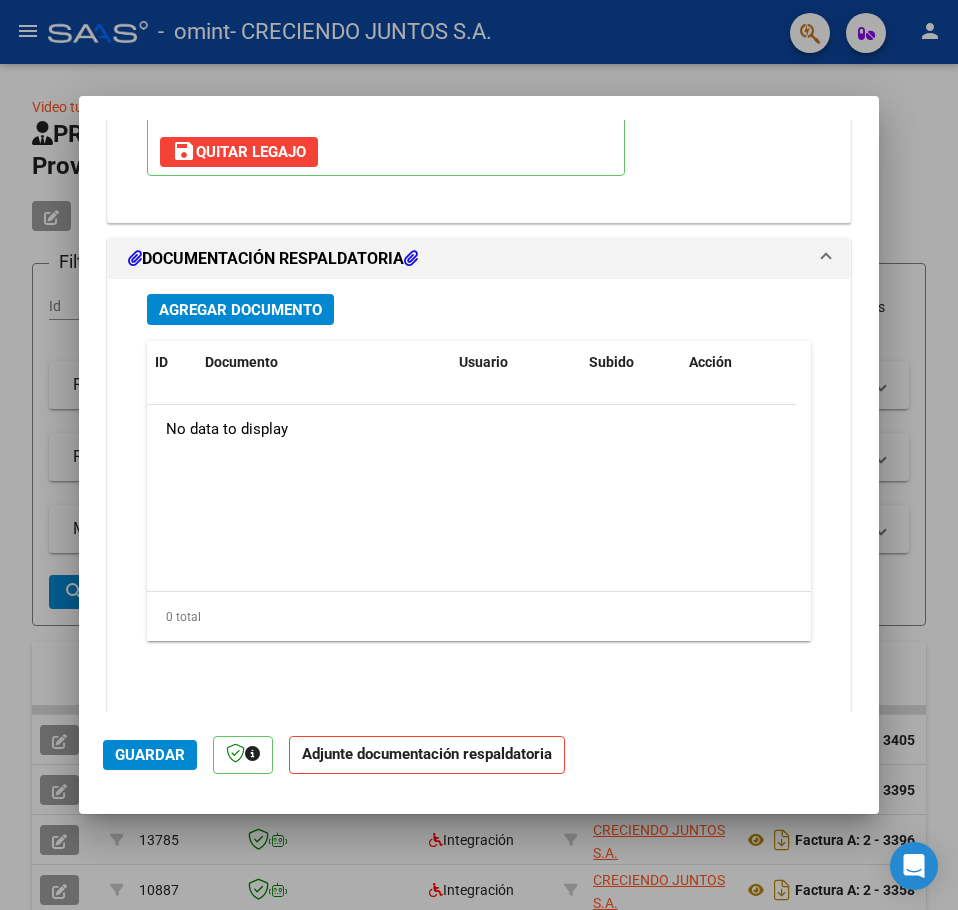 click on "Agregar Documento" at bounding box center (240, 310) 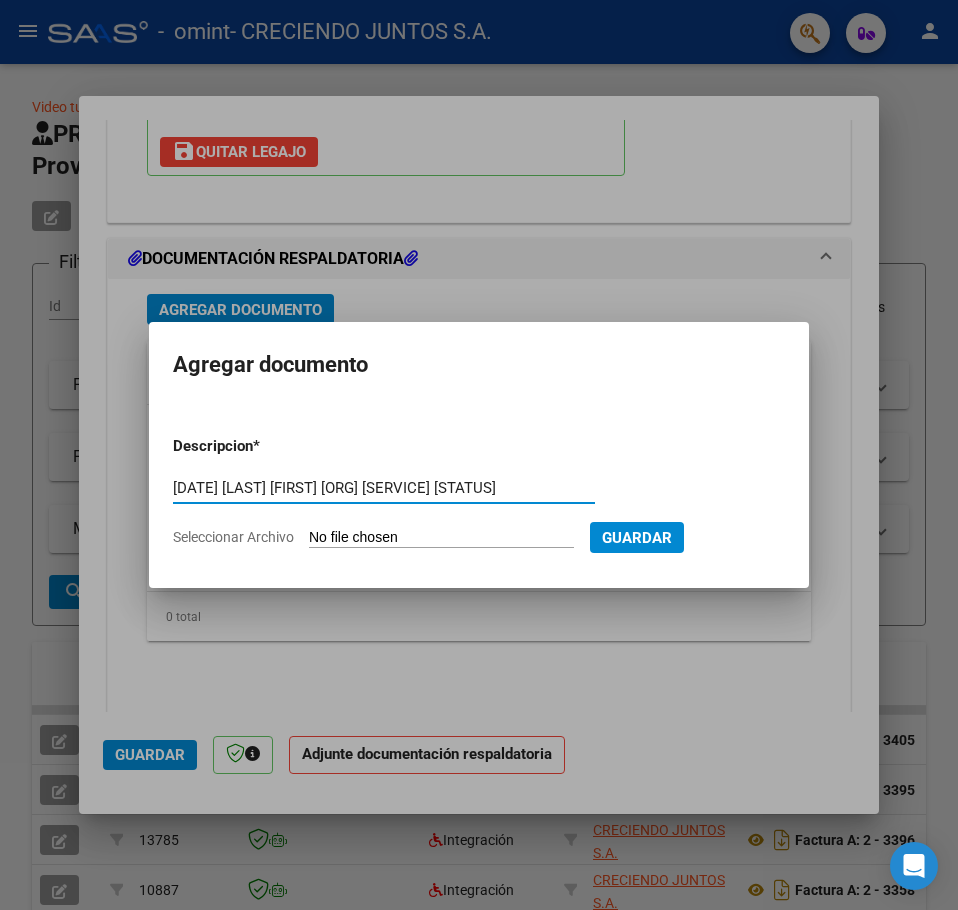 type on "[DATE] [LAST] [FIRST] [ORG] [SERVICE] [STATUS]" 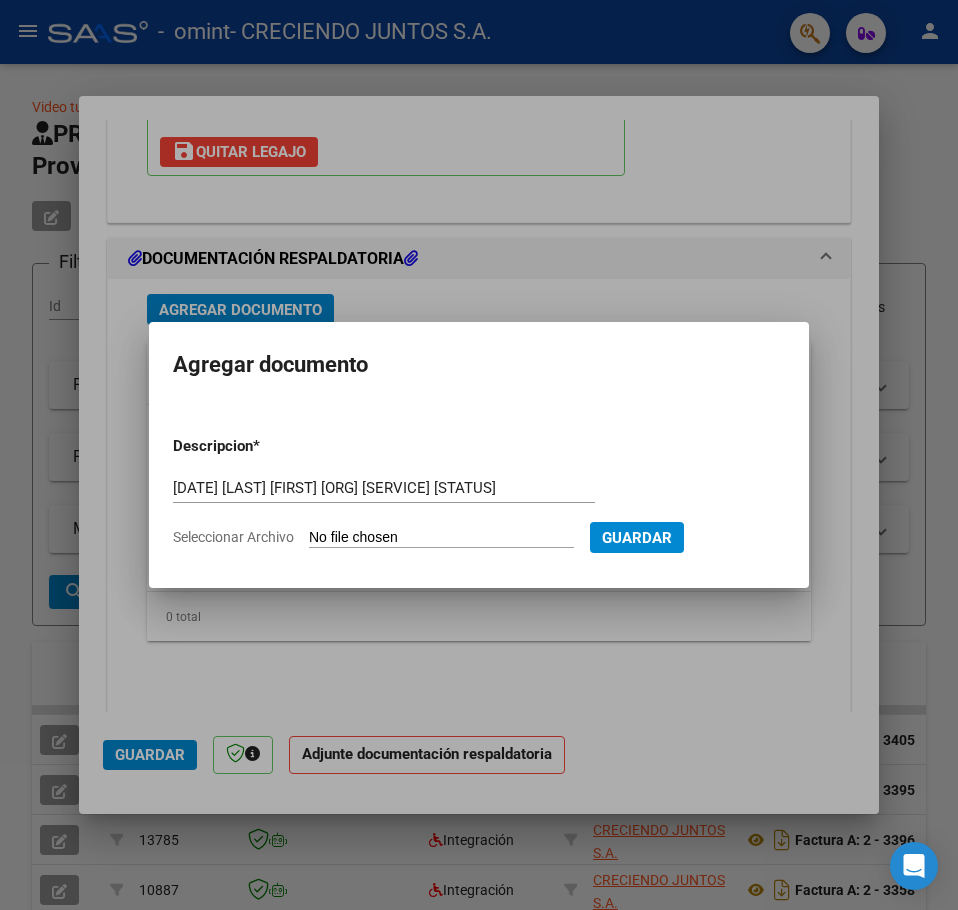 type on "C:\fakepath\[DATE] [LAST] [FIRST] [ORG] [SERVICE] [STATUS].pdf" 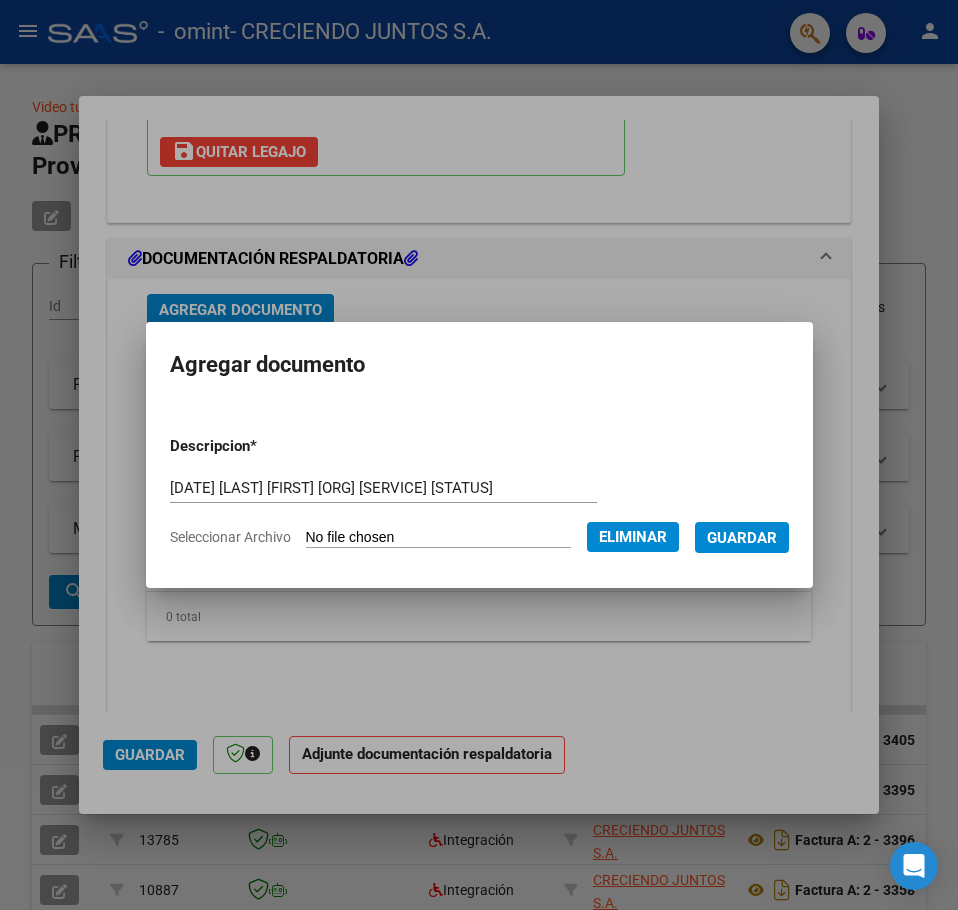 click on "Guardar" at bounding box center (742, 538) 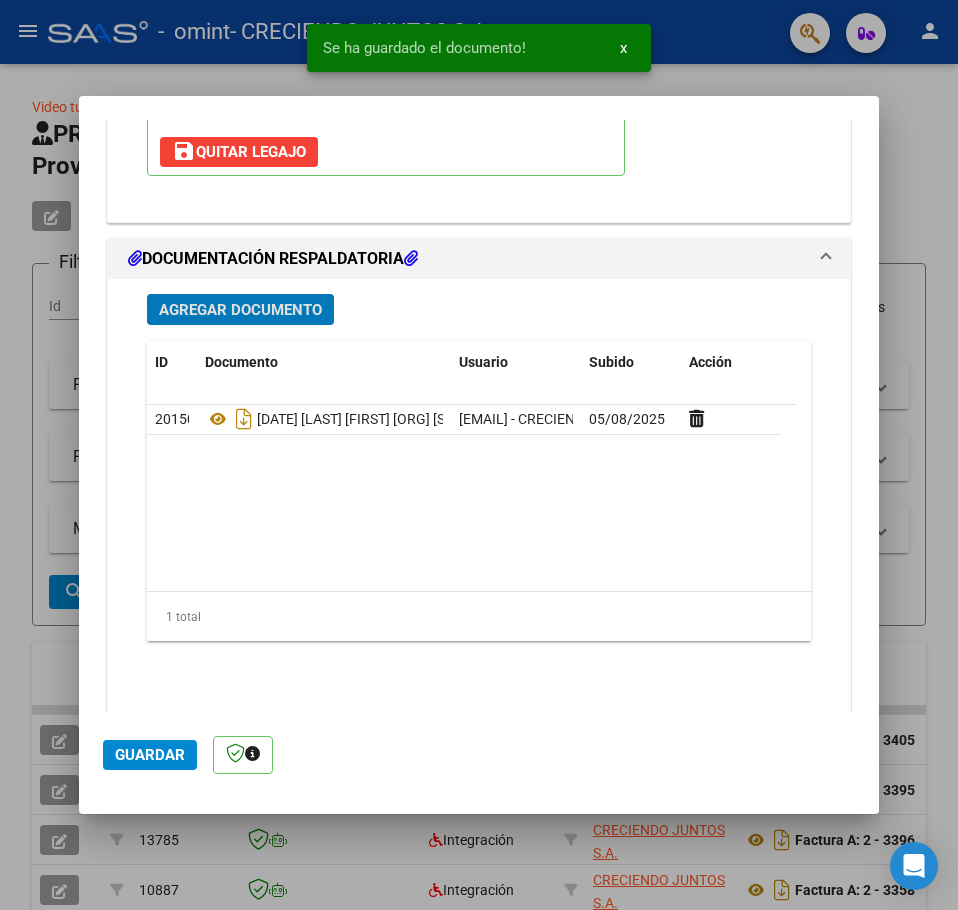 click on "Guardar" 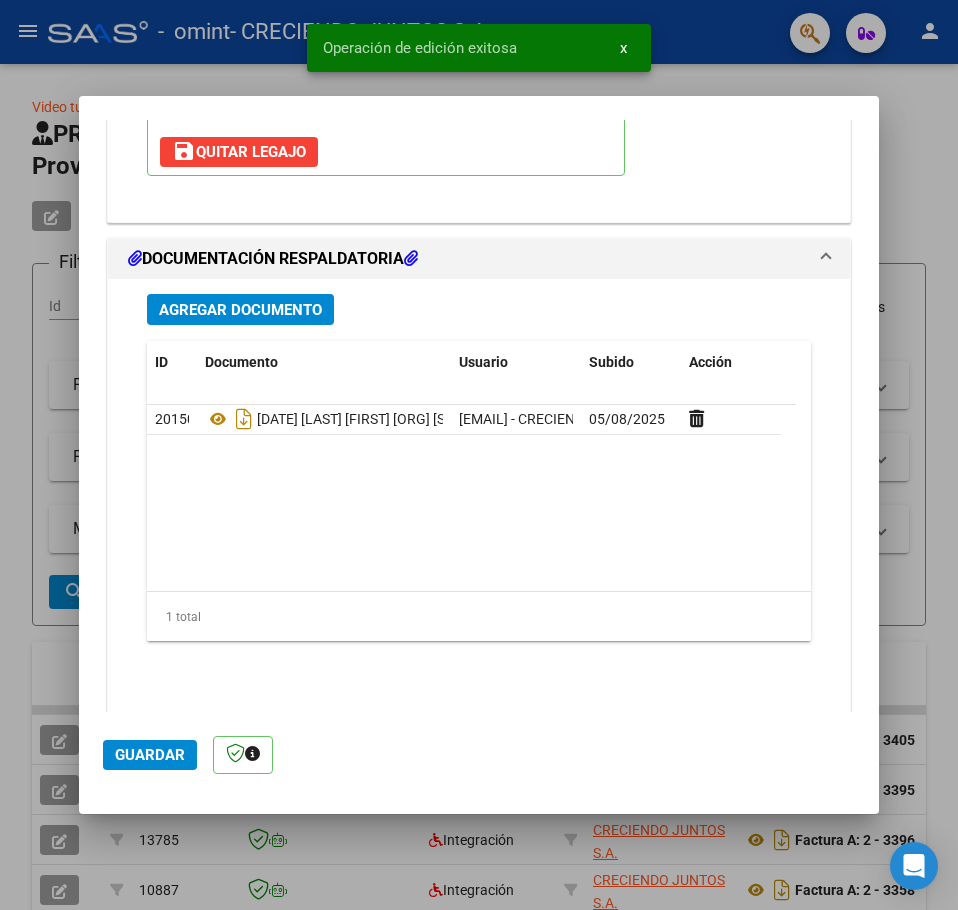 click at bounding box center (479, 455) 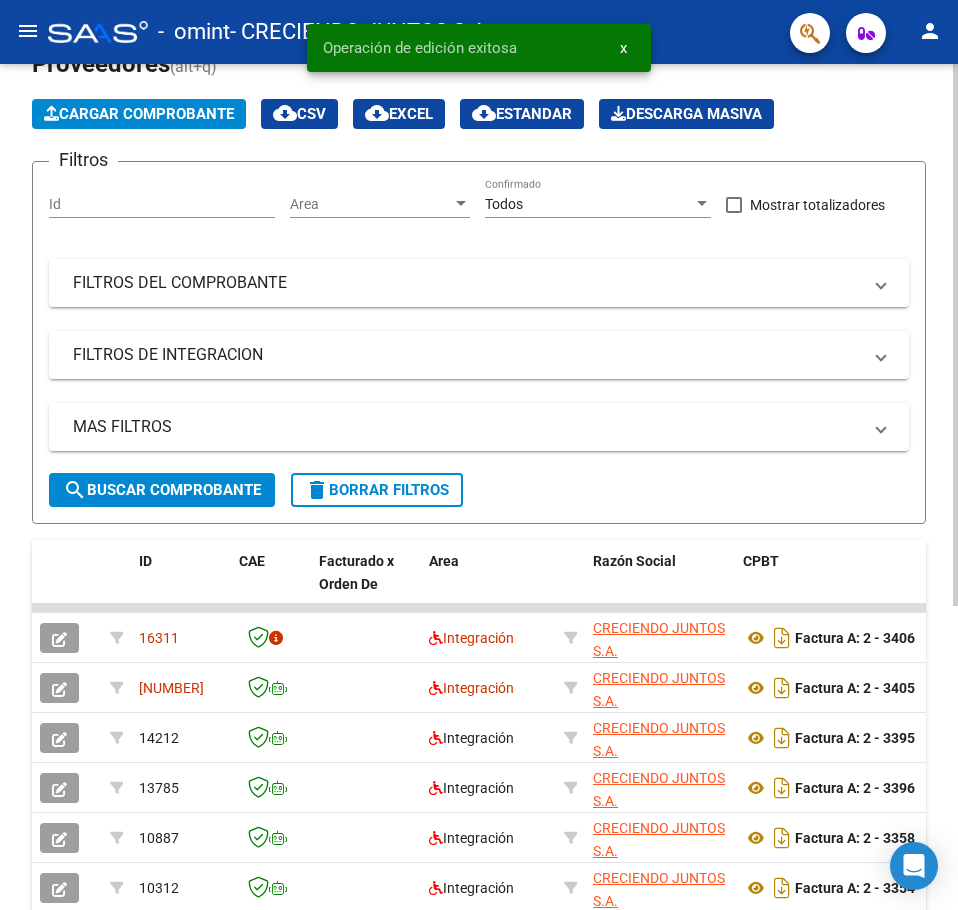 scroll, scrollTop: 200, scrollLeft: 0, axis: vertical 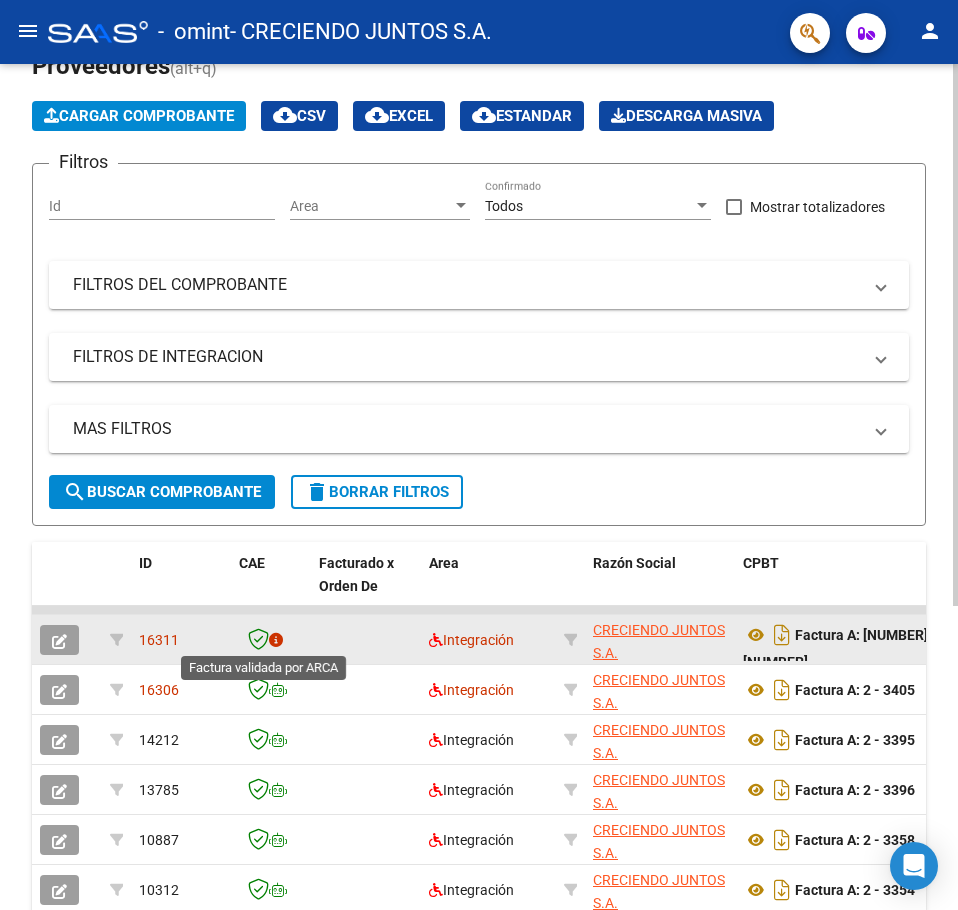 click 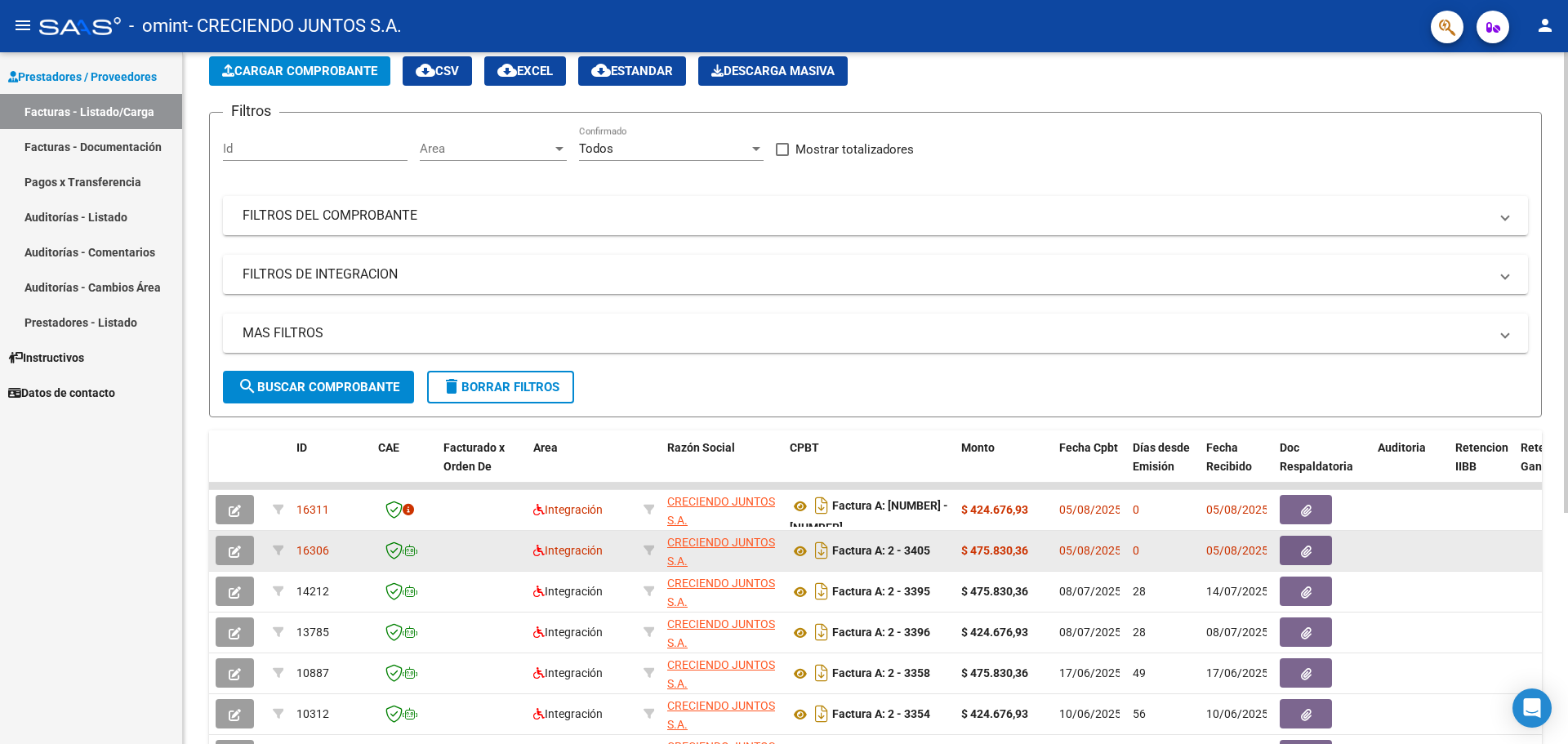 click 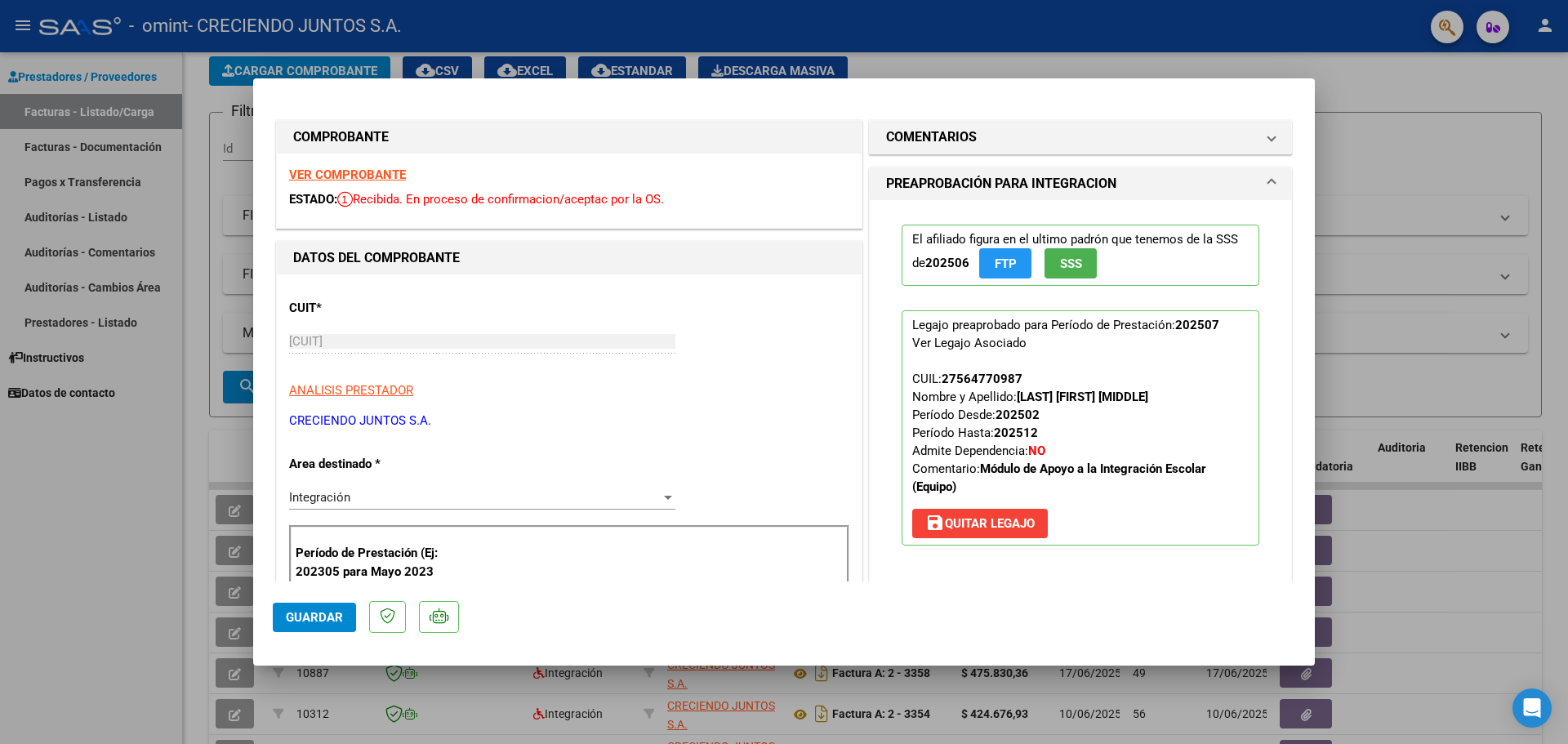 click at bounding box center [1272, 184] 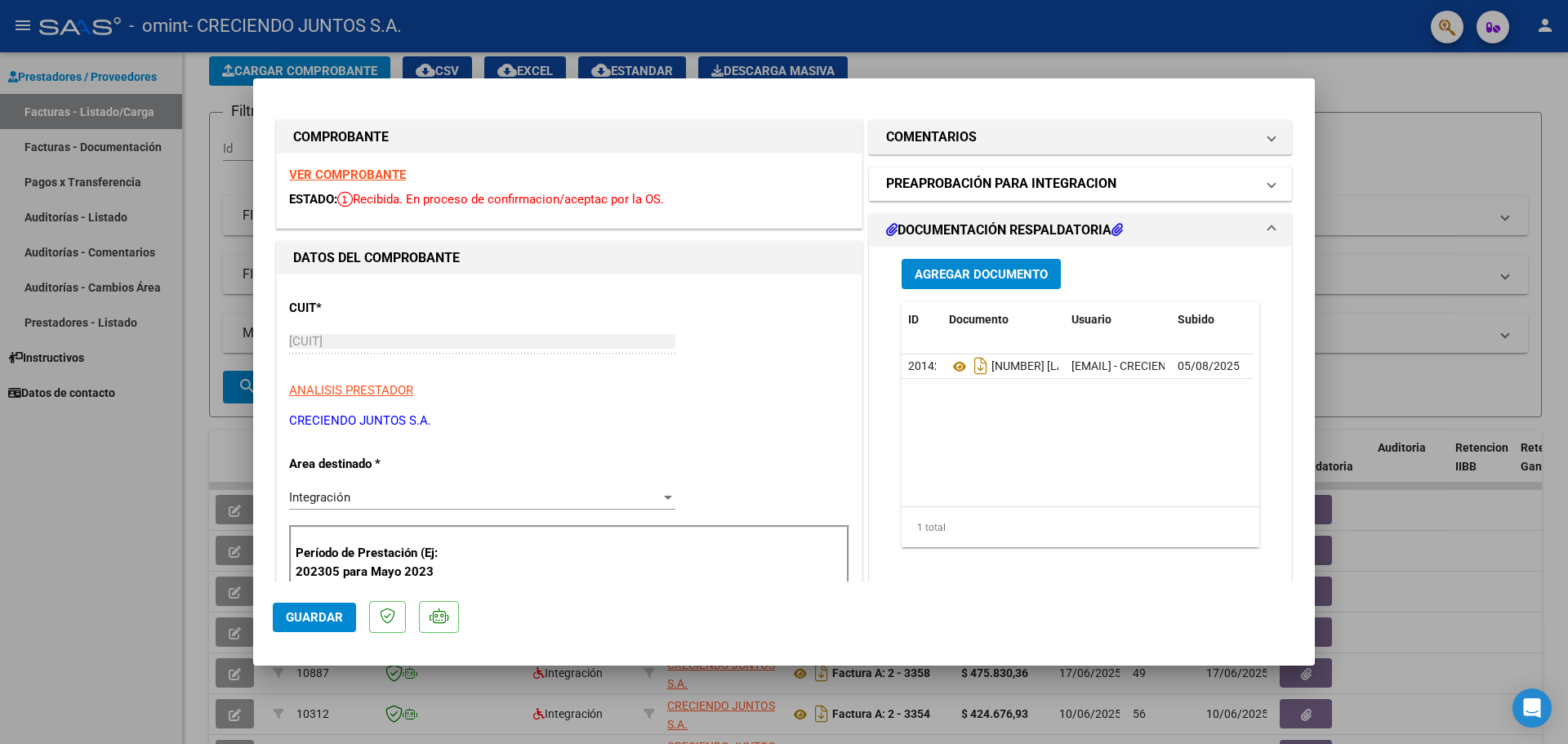 click at bounding box center [1272, 184] 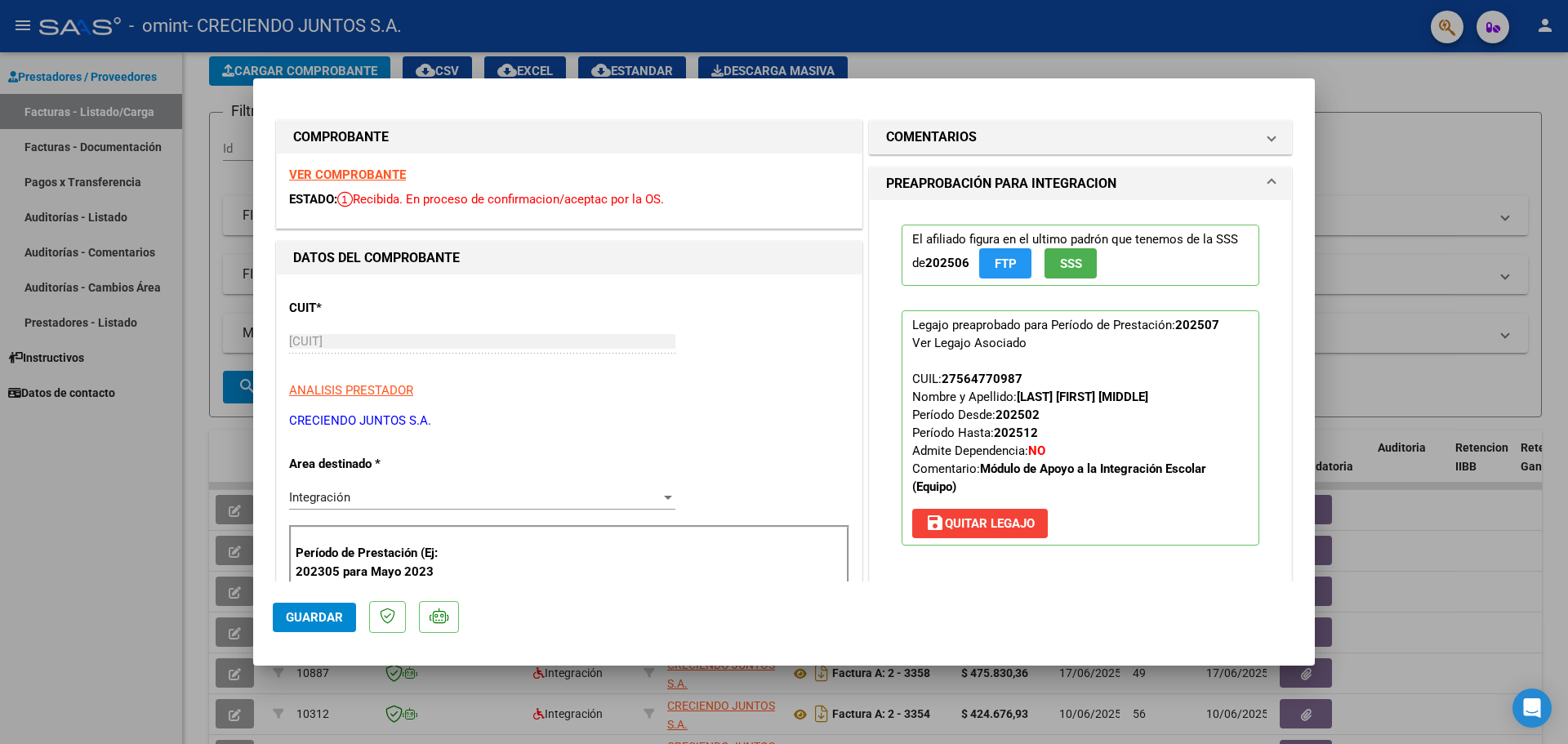 click on "Guardar" 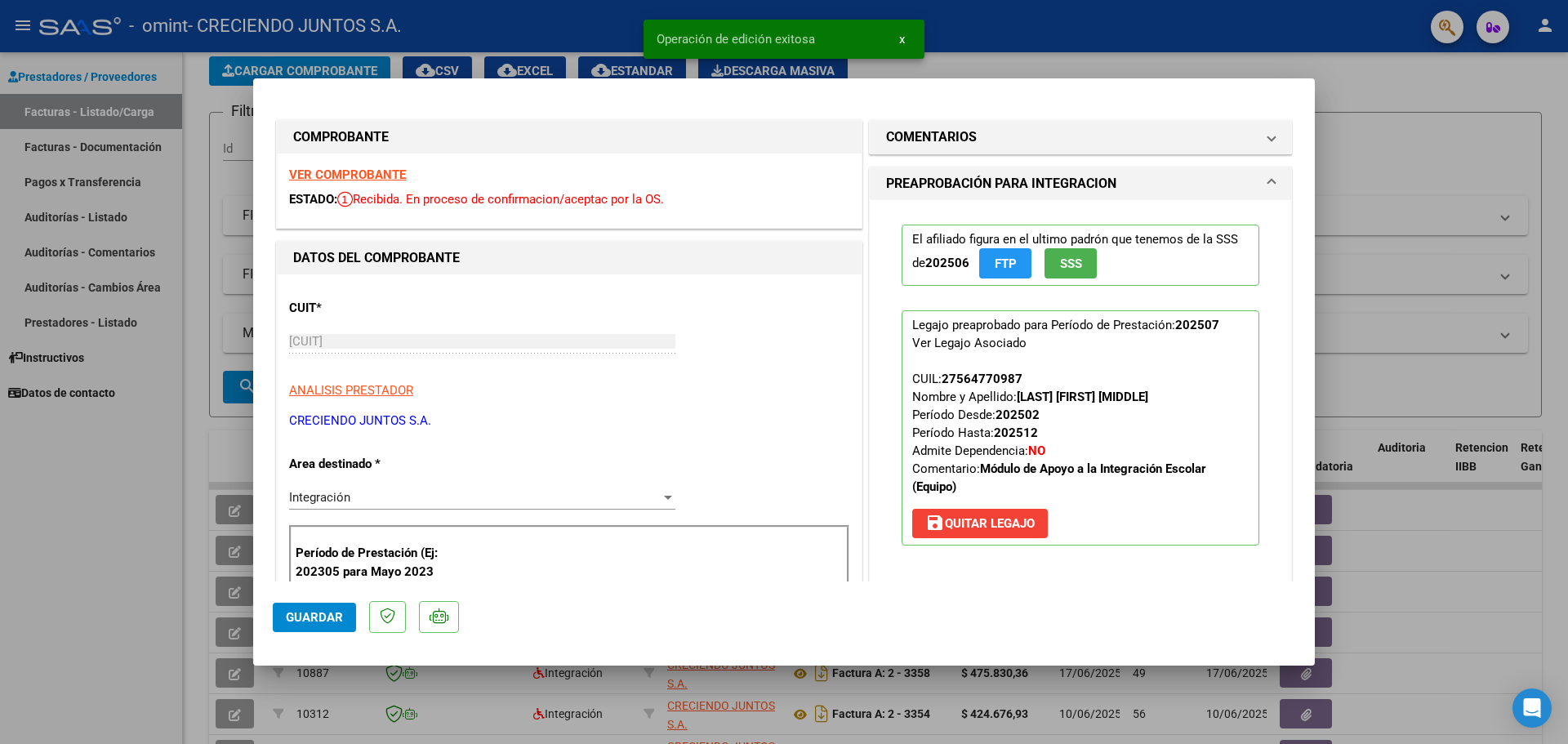 click at bounding box center (784, 372) 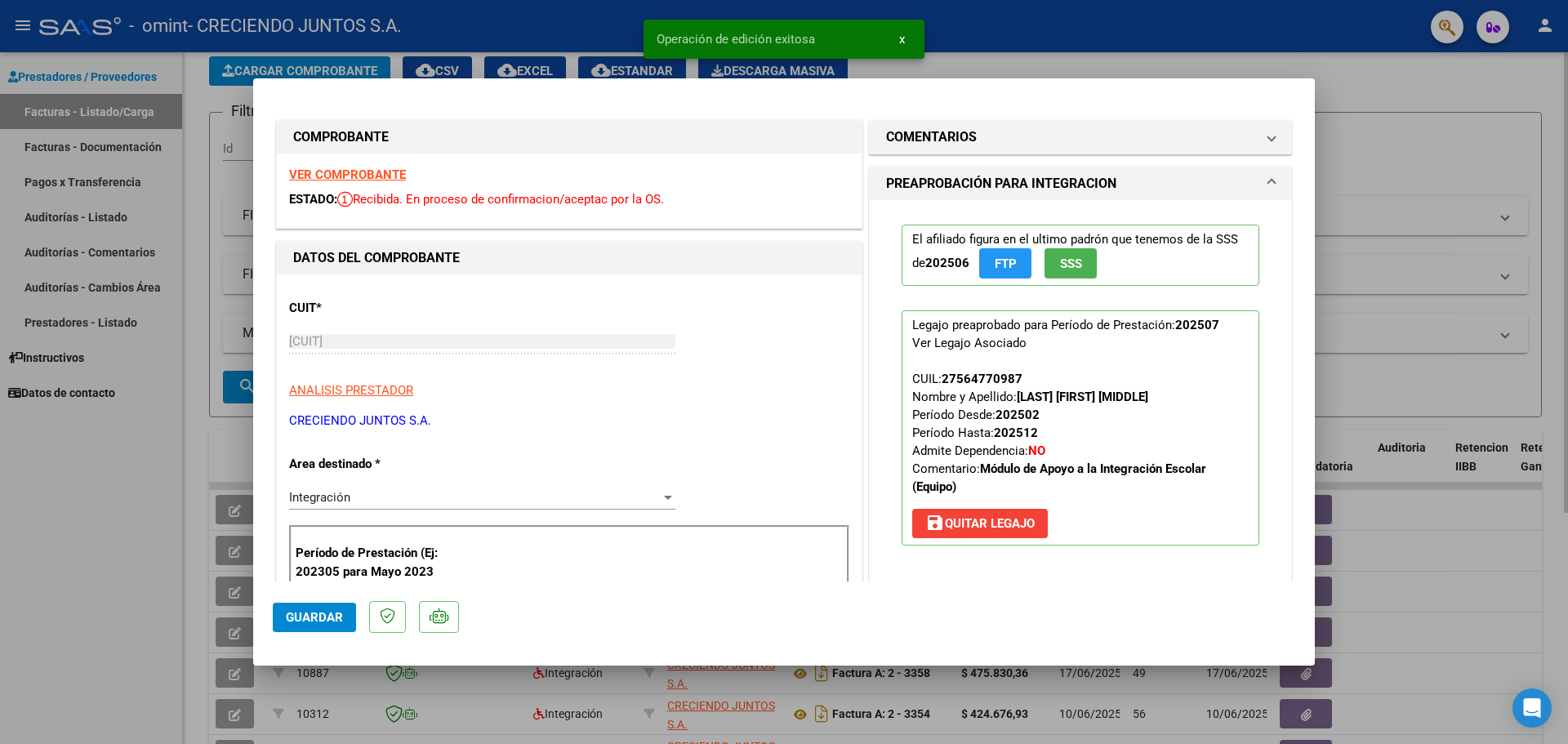 type 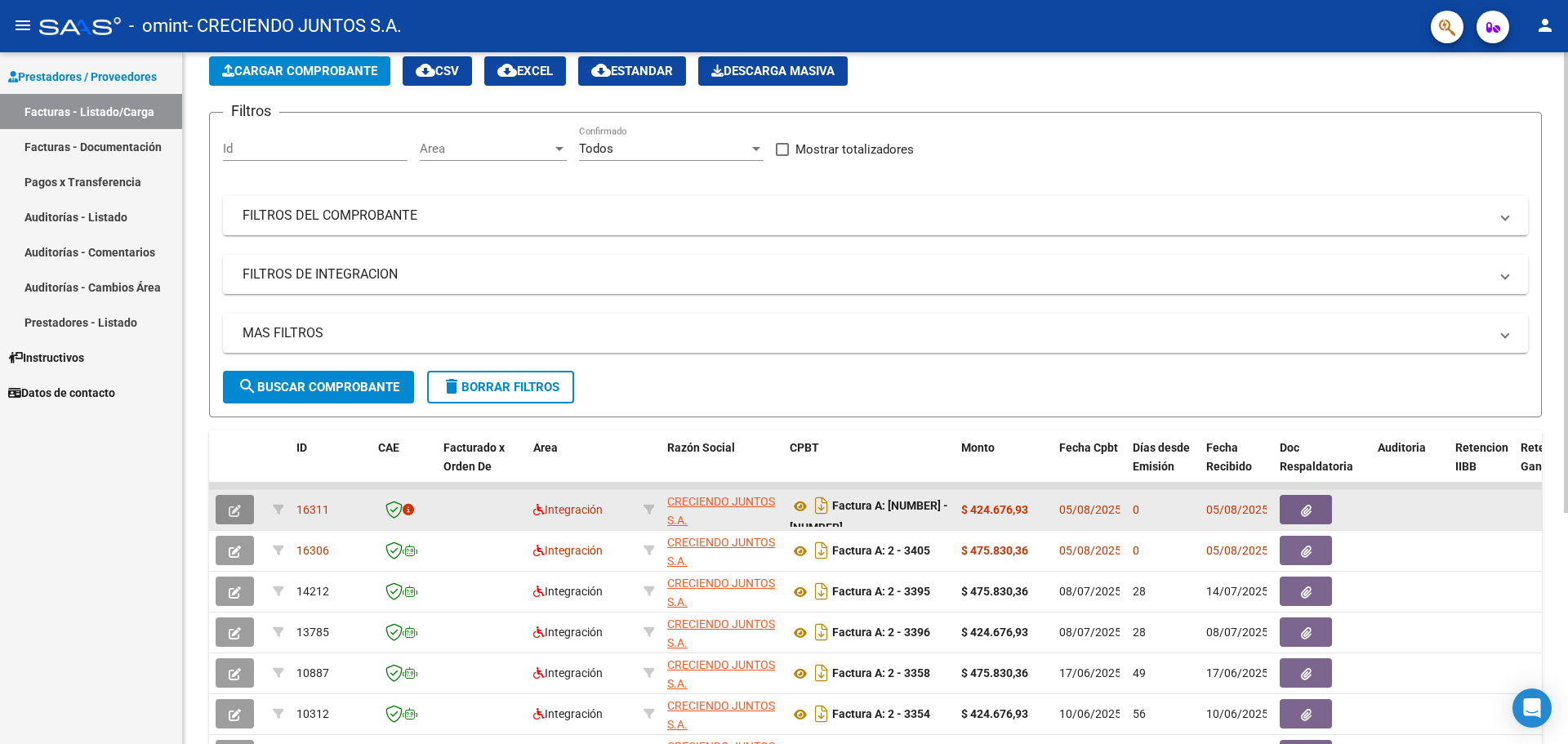 click 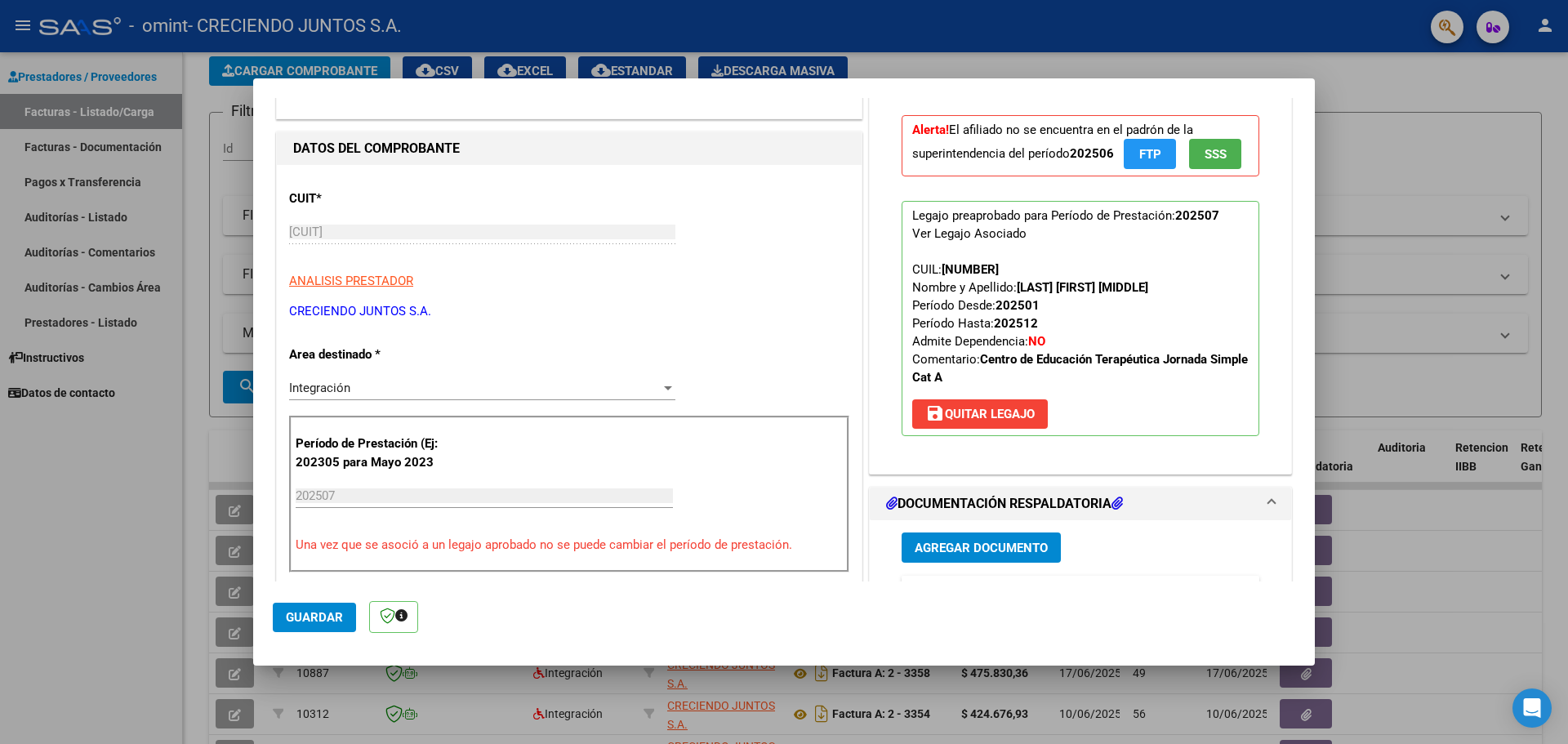 scroll, scrollTop: 0, scrollLeft: 0, axis: both 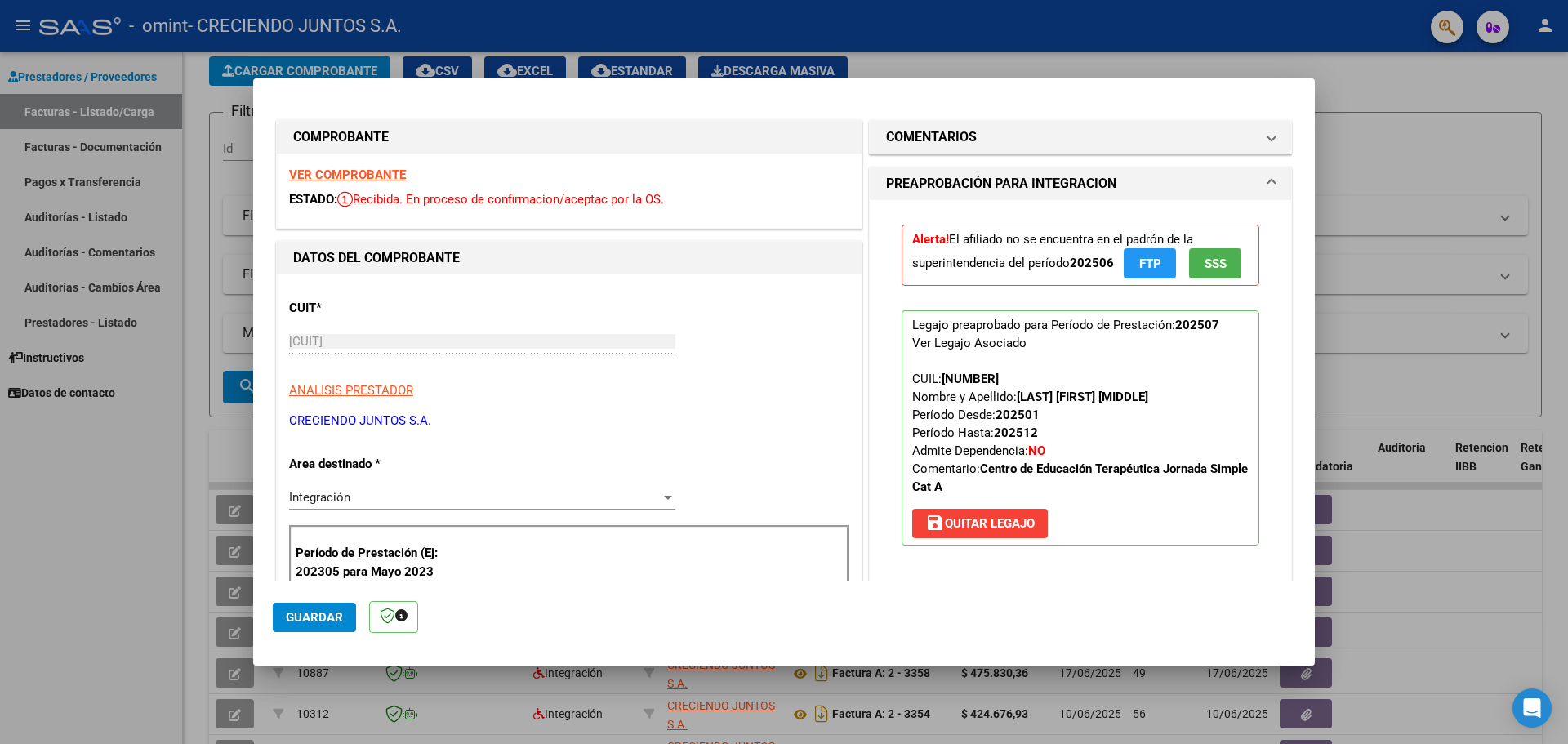 type 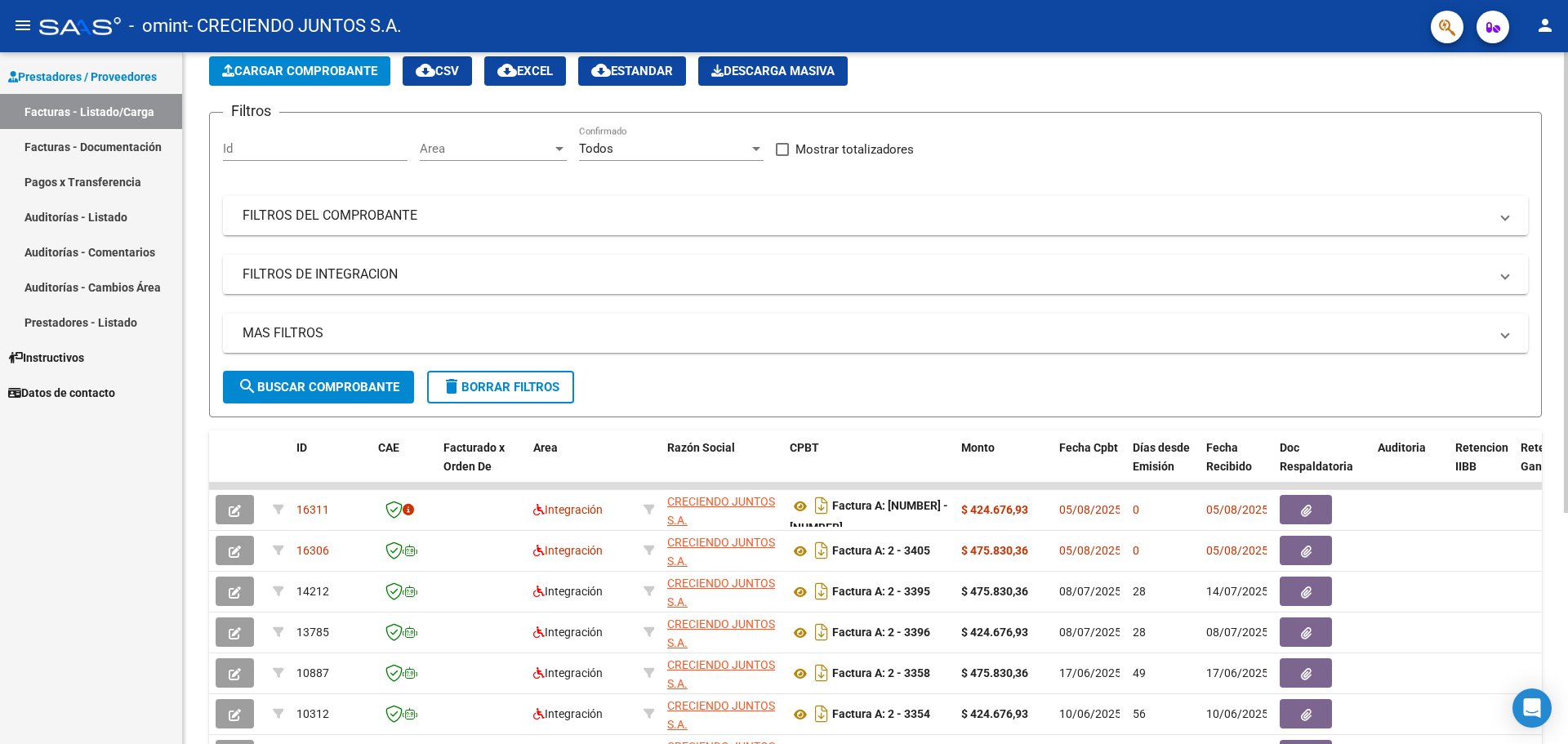 click on "Cargar Comprobante" 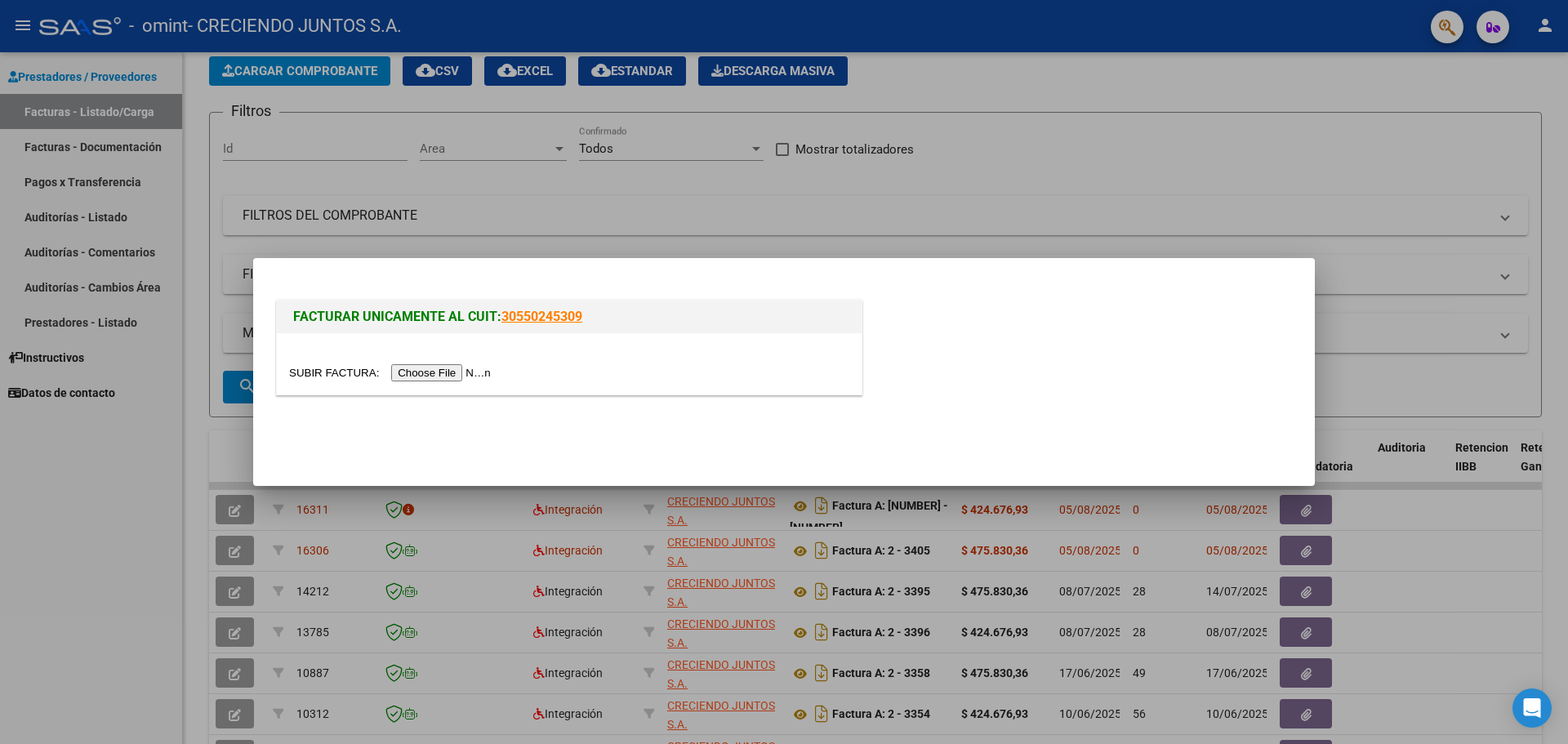 click at bounding box center (392, 372) 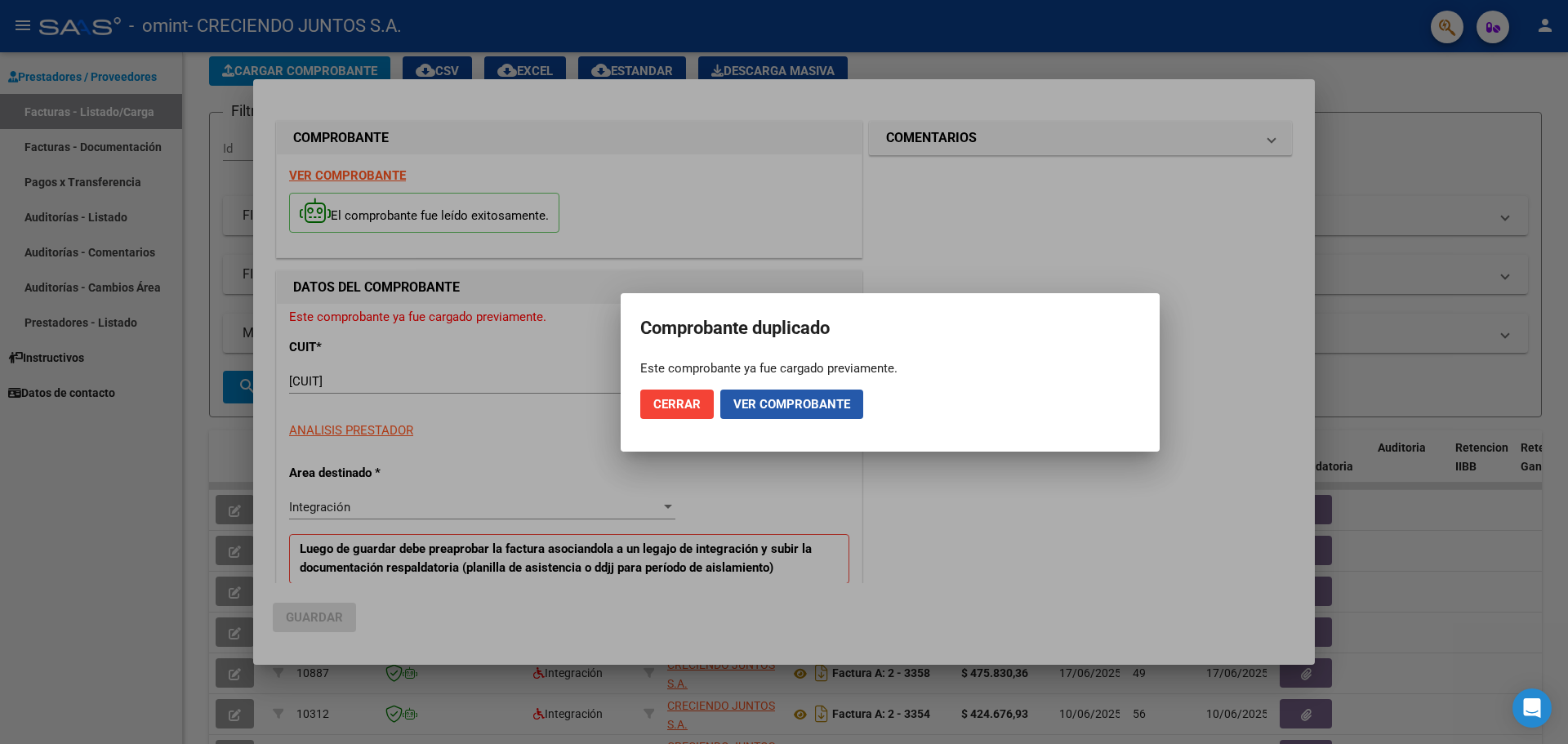 click on "Ver comprobante" 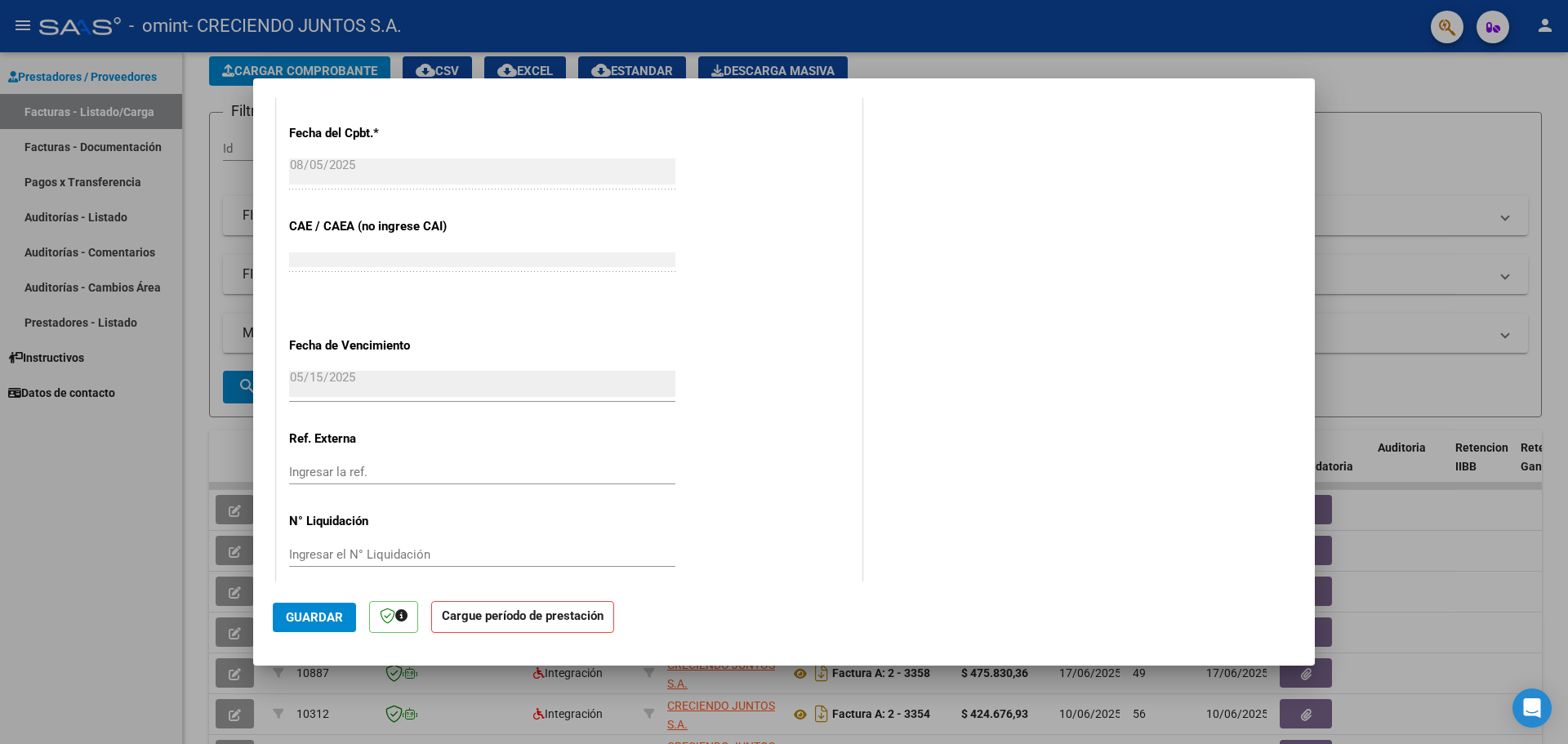 scroll, scrollTop: 949, scrollLeft: 0, axis: vertical 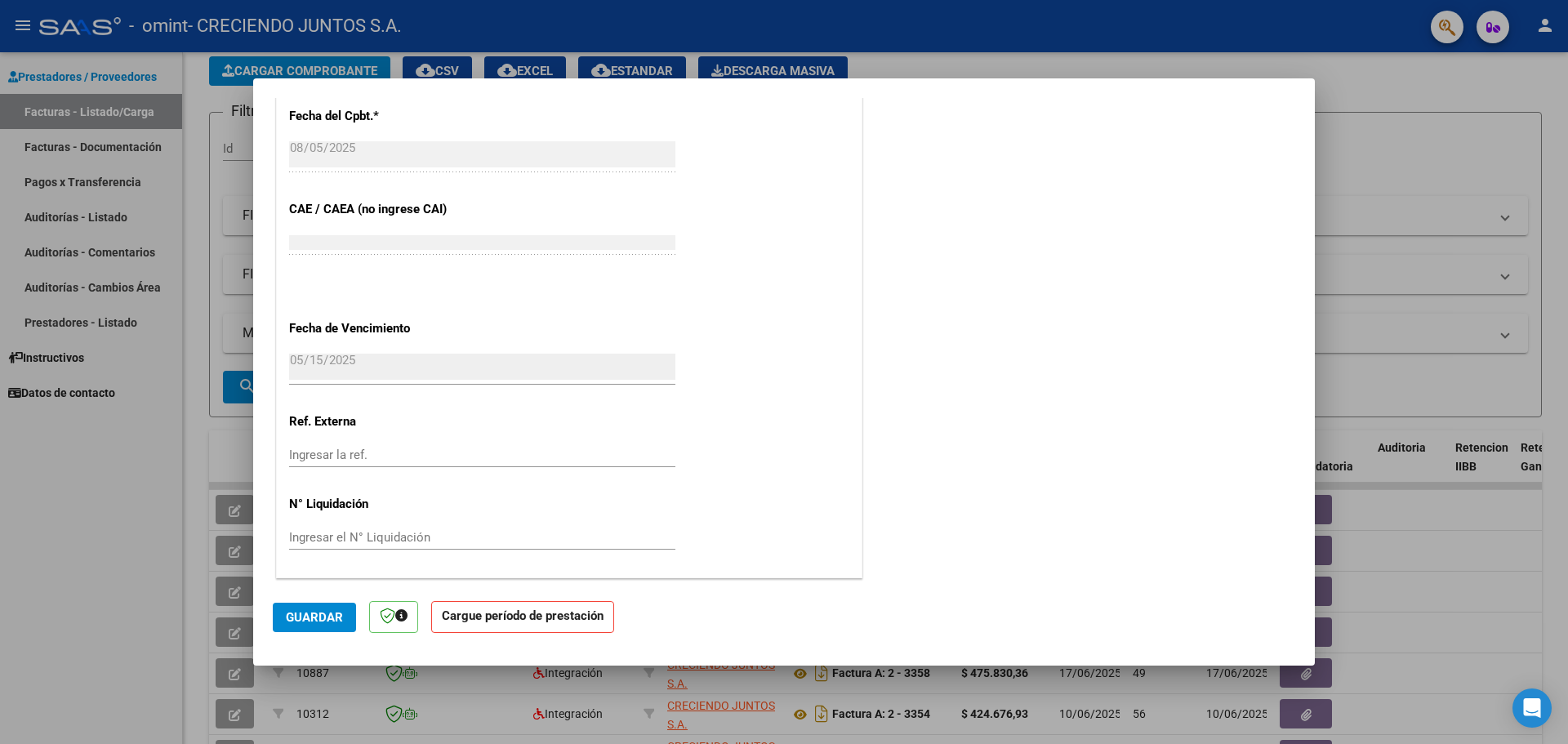 click on "Cargue período de prestación" 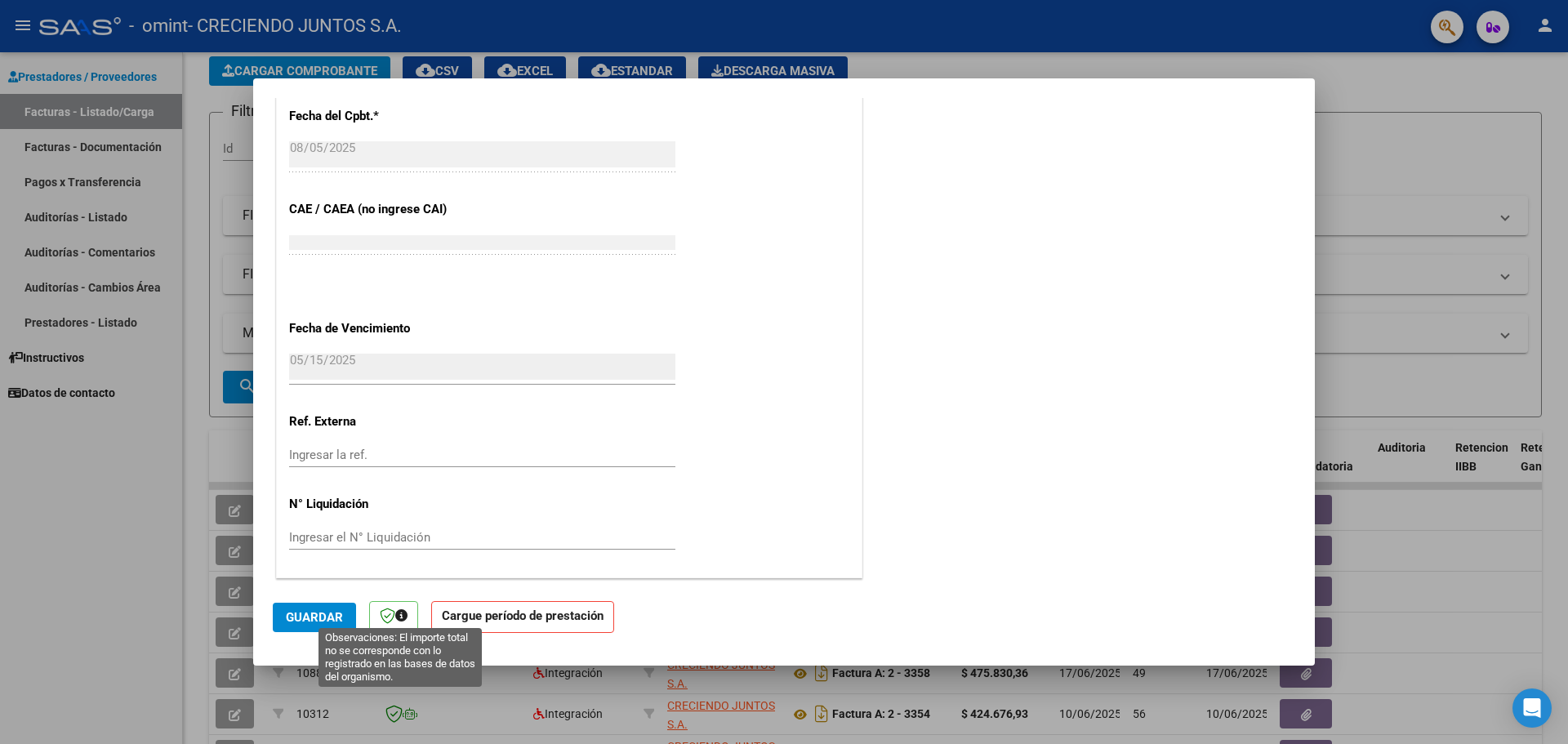 click 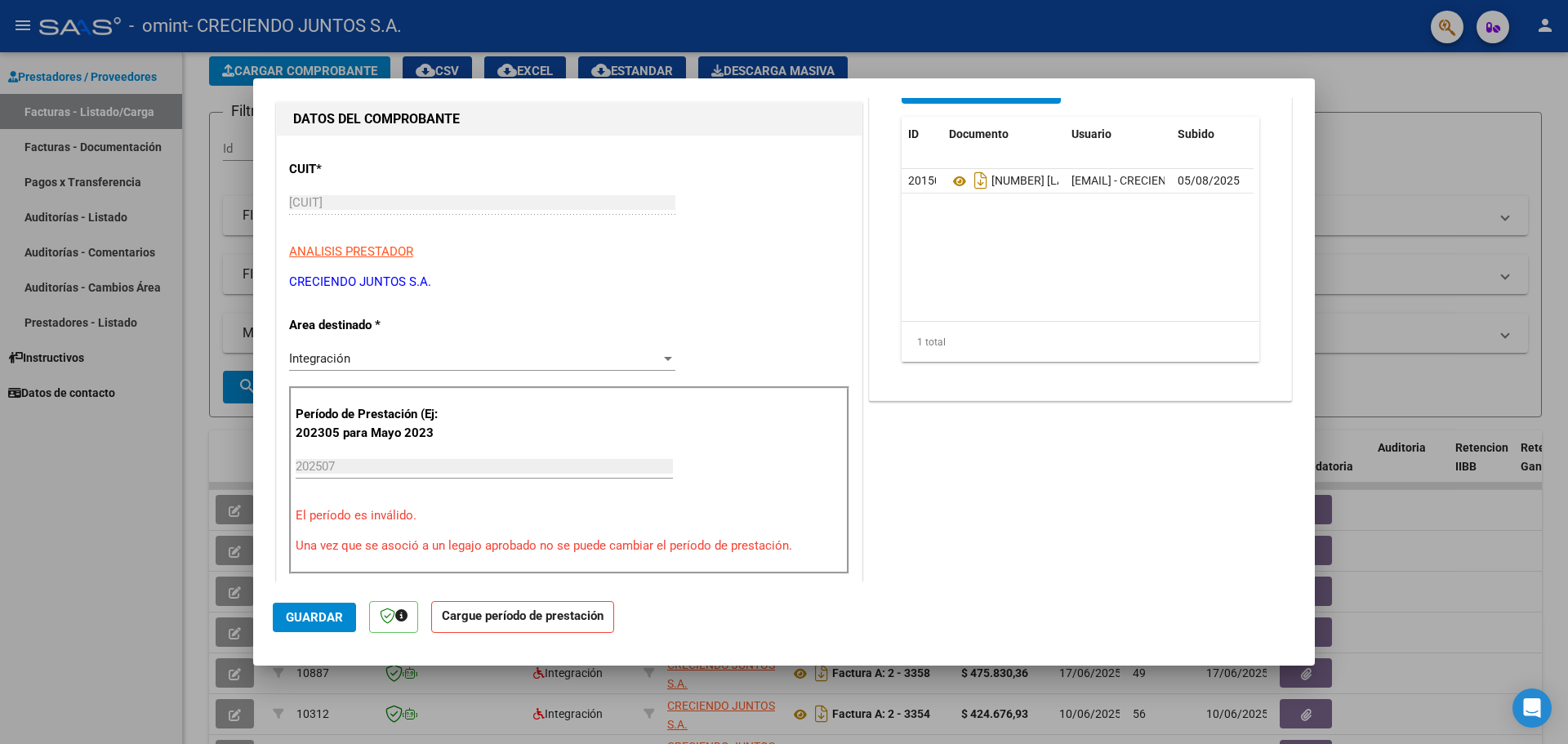 scroll, scrollTop: 0, scrollLeft: 0, axis: both 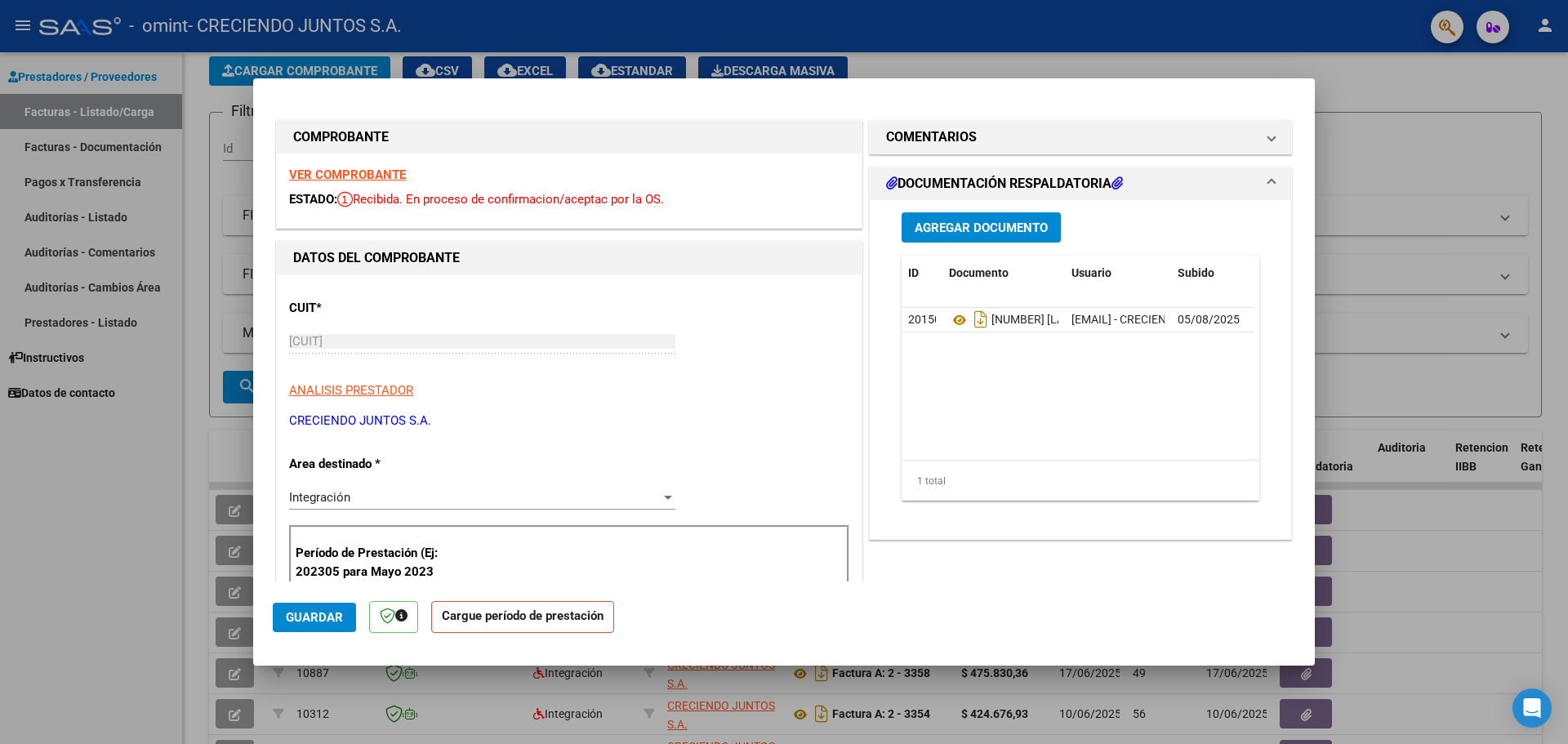click at bounding box center [784, 372] 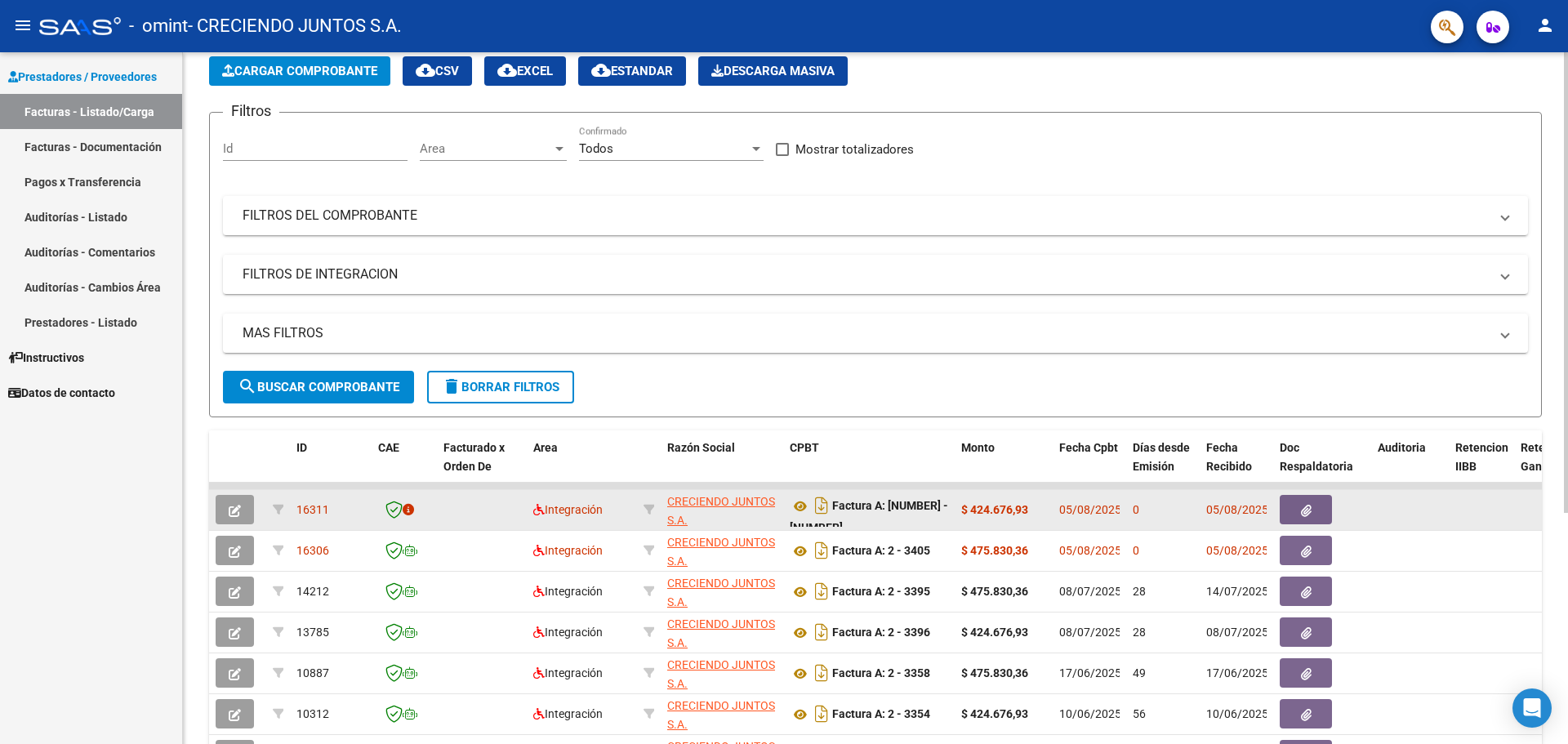 click 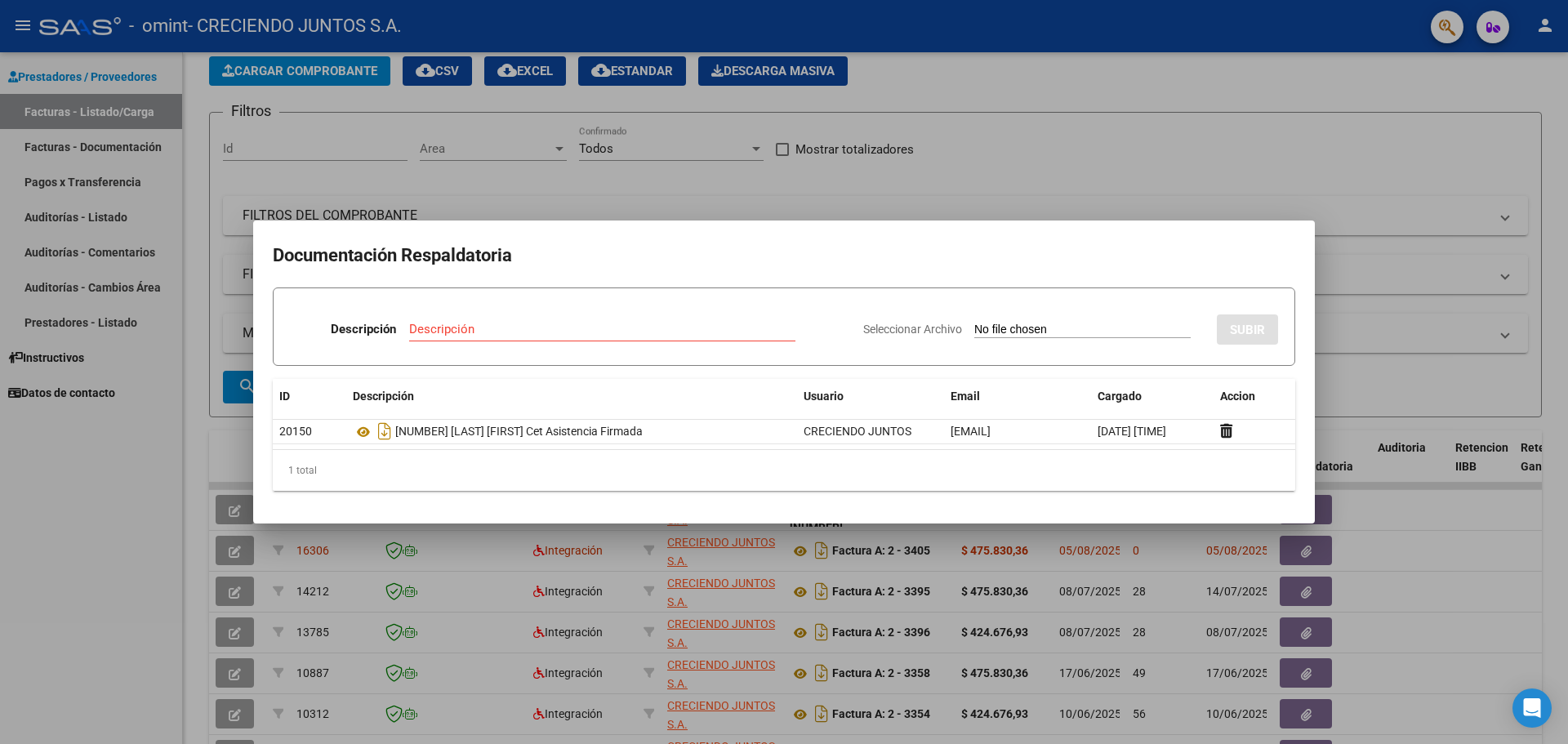 click on "Descripción" at bounding box center [602, 329] 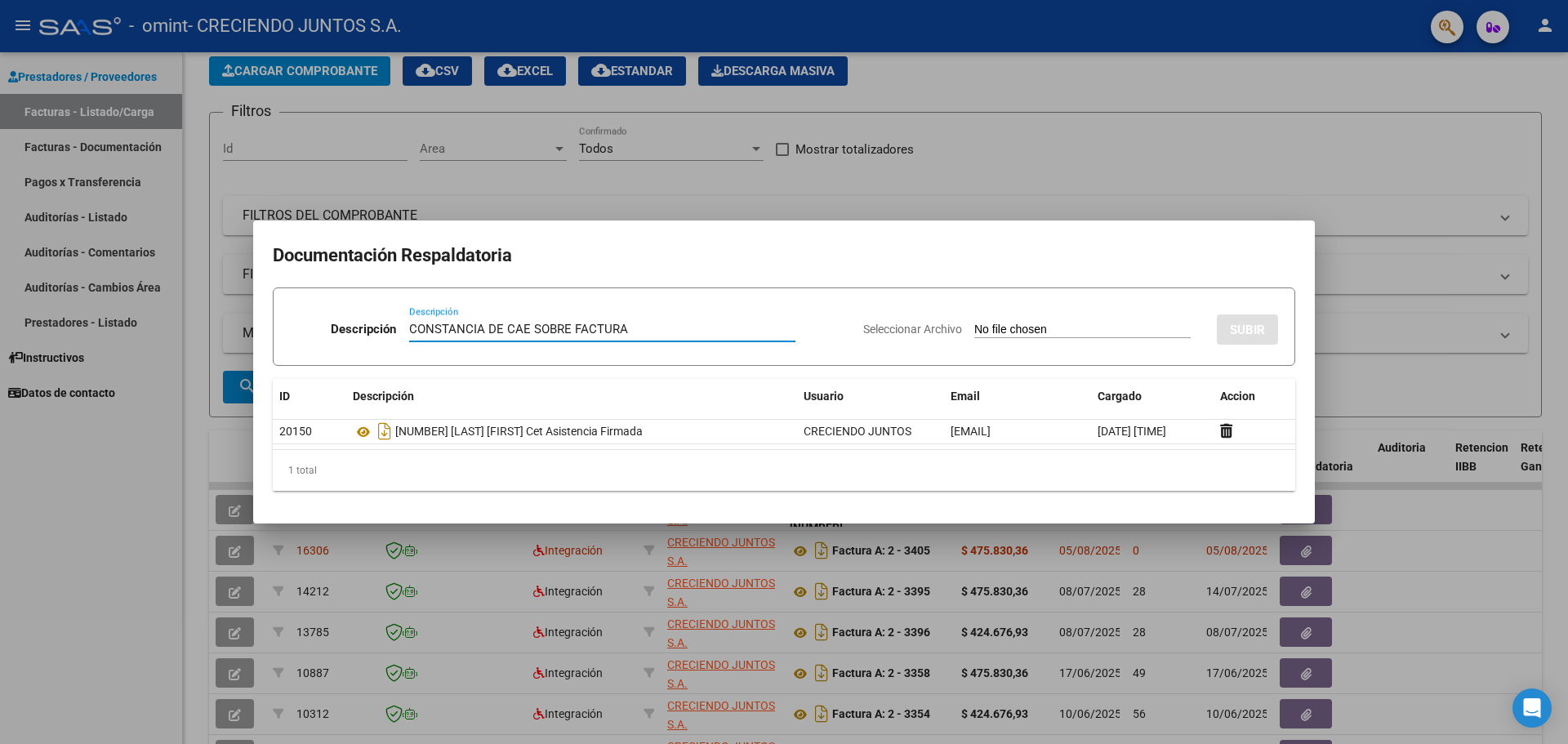 type on "CONSTANCIA DE CAE SOBRE FACTURA" 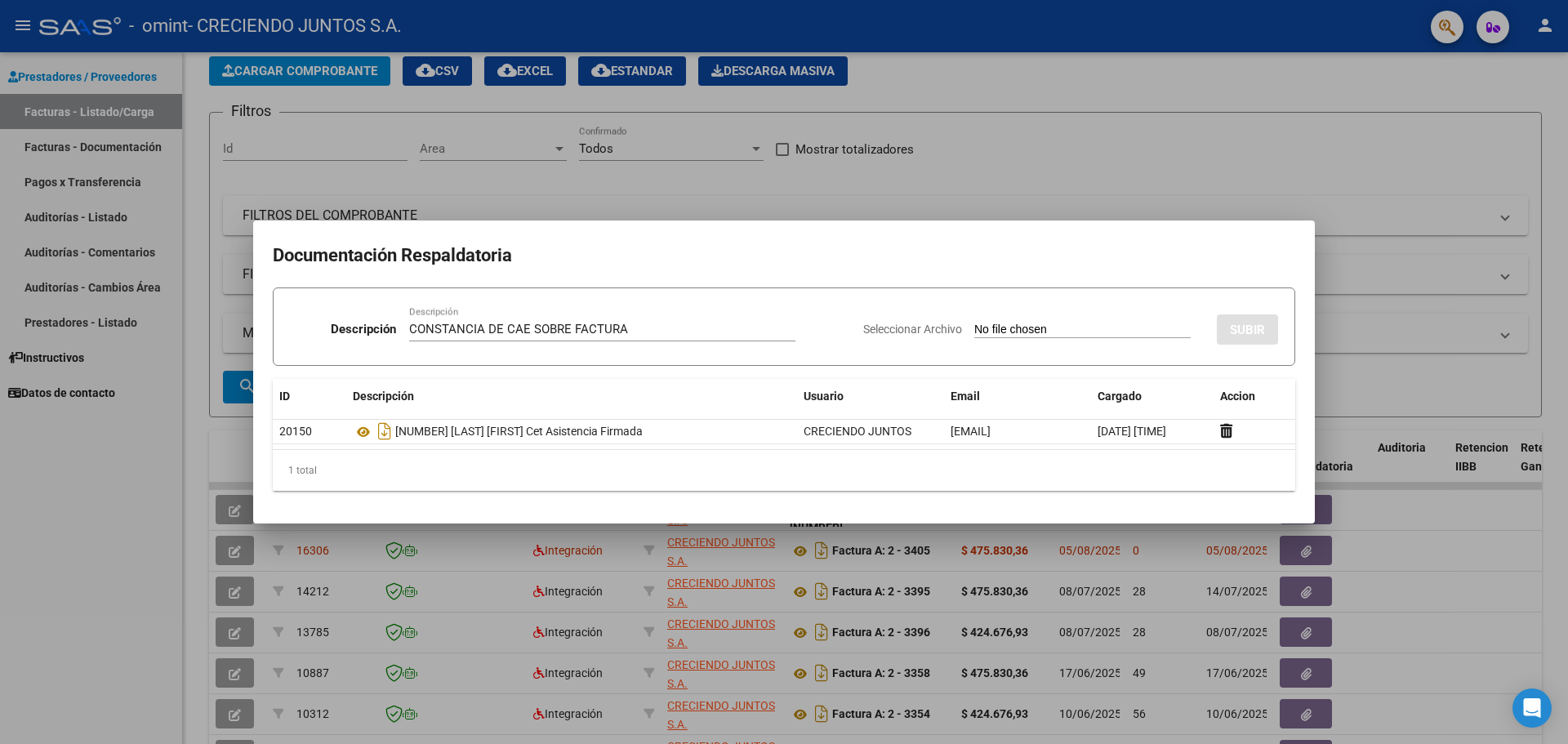 click on "Seleccionar Archivo" at bounding box center [912, 329] 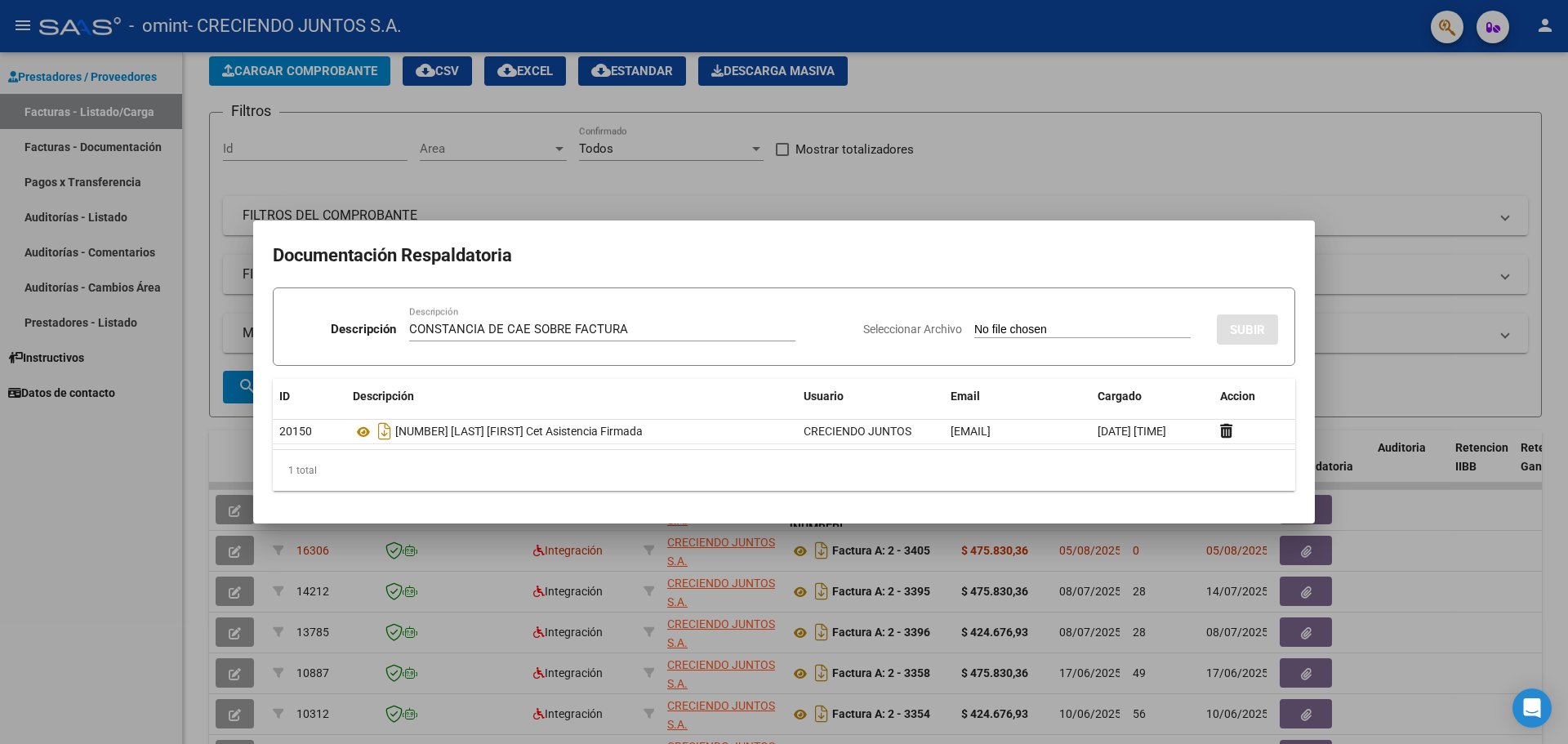 type on "C:\fakepath\CONSTANCIA CAE FACTURA 3406 X MONTO.pdf" 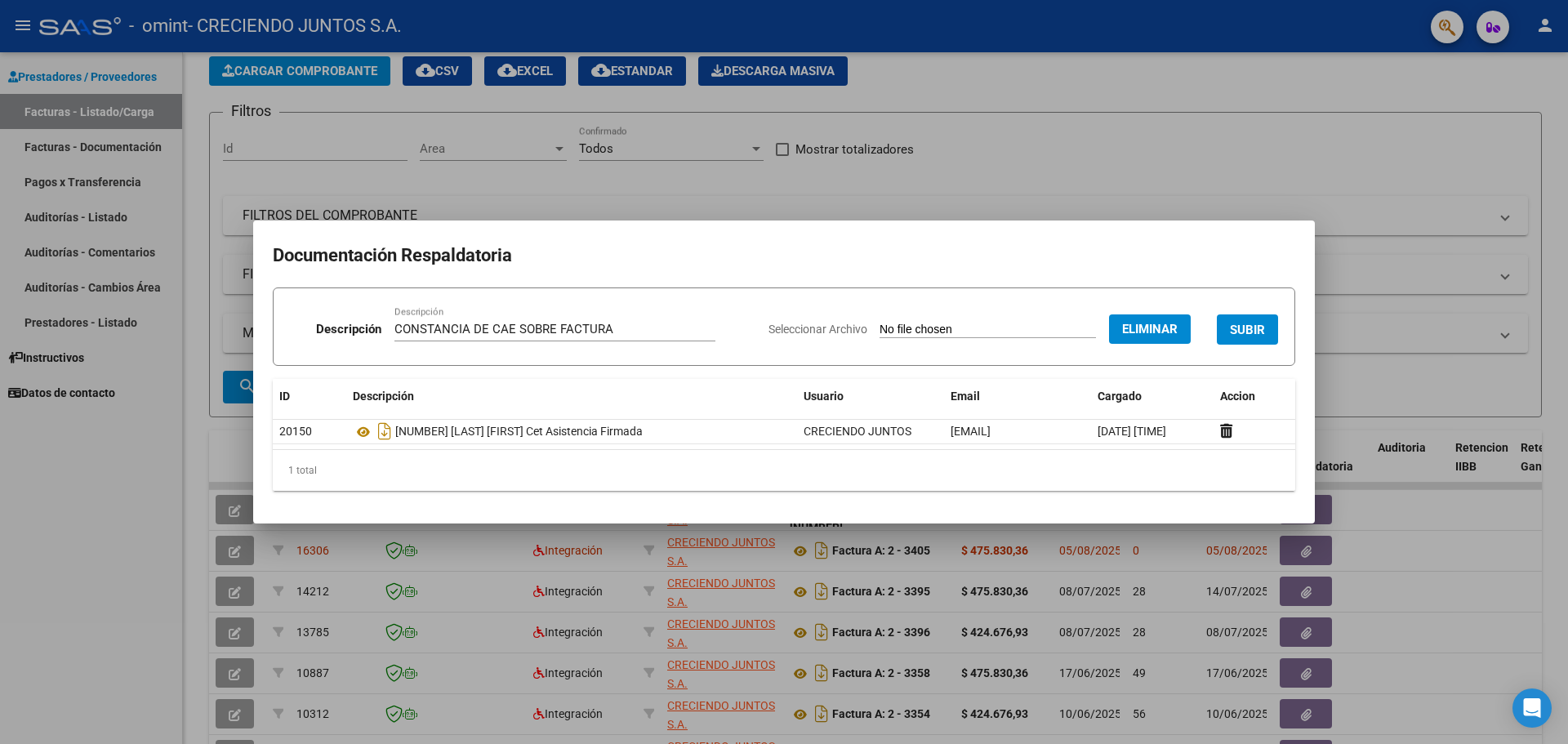 click on "SUBIR" at bounding box center [1247, 329] 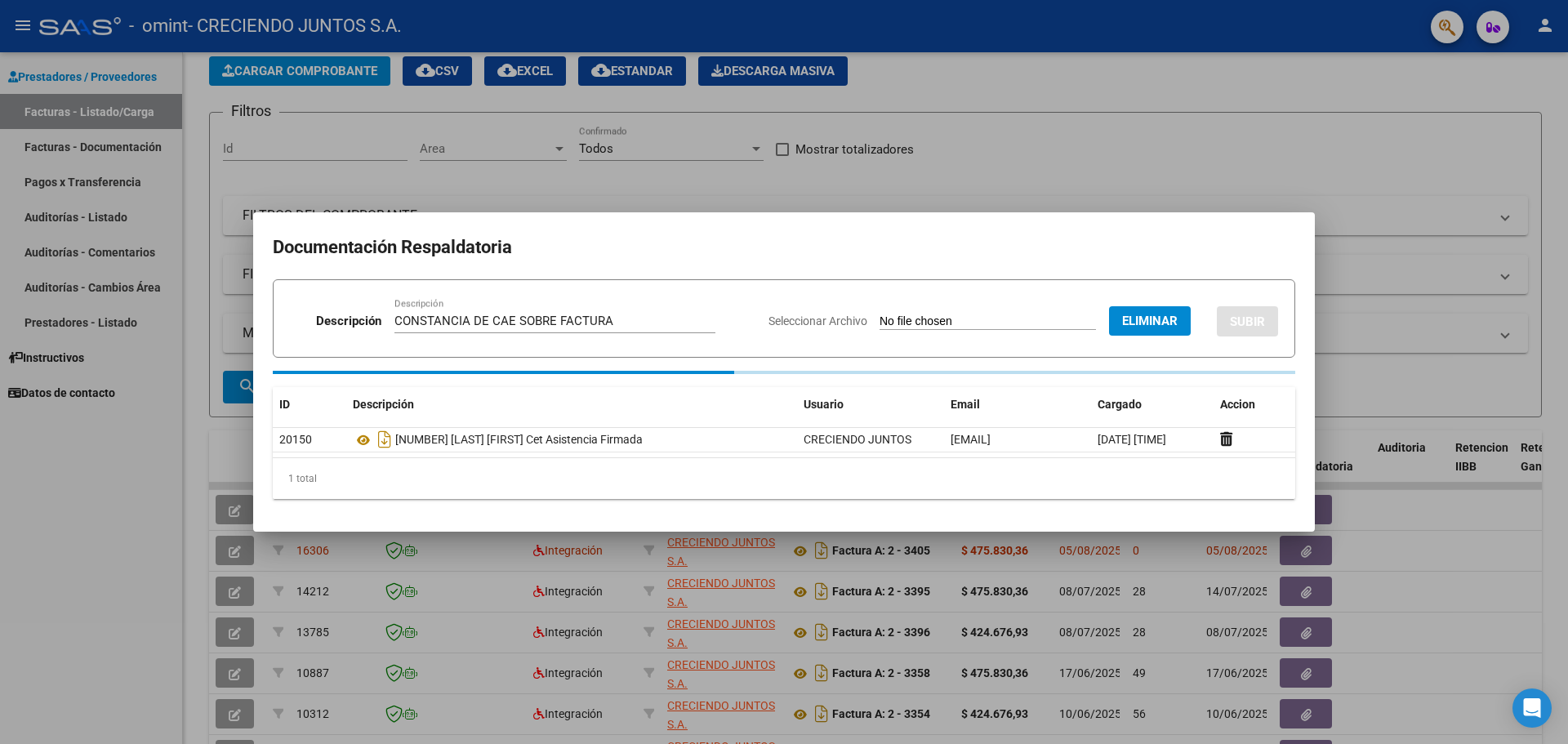 type 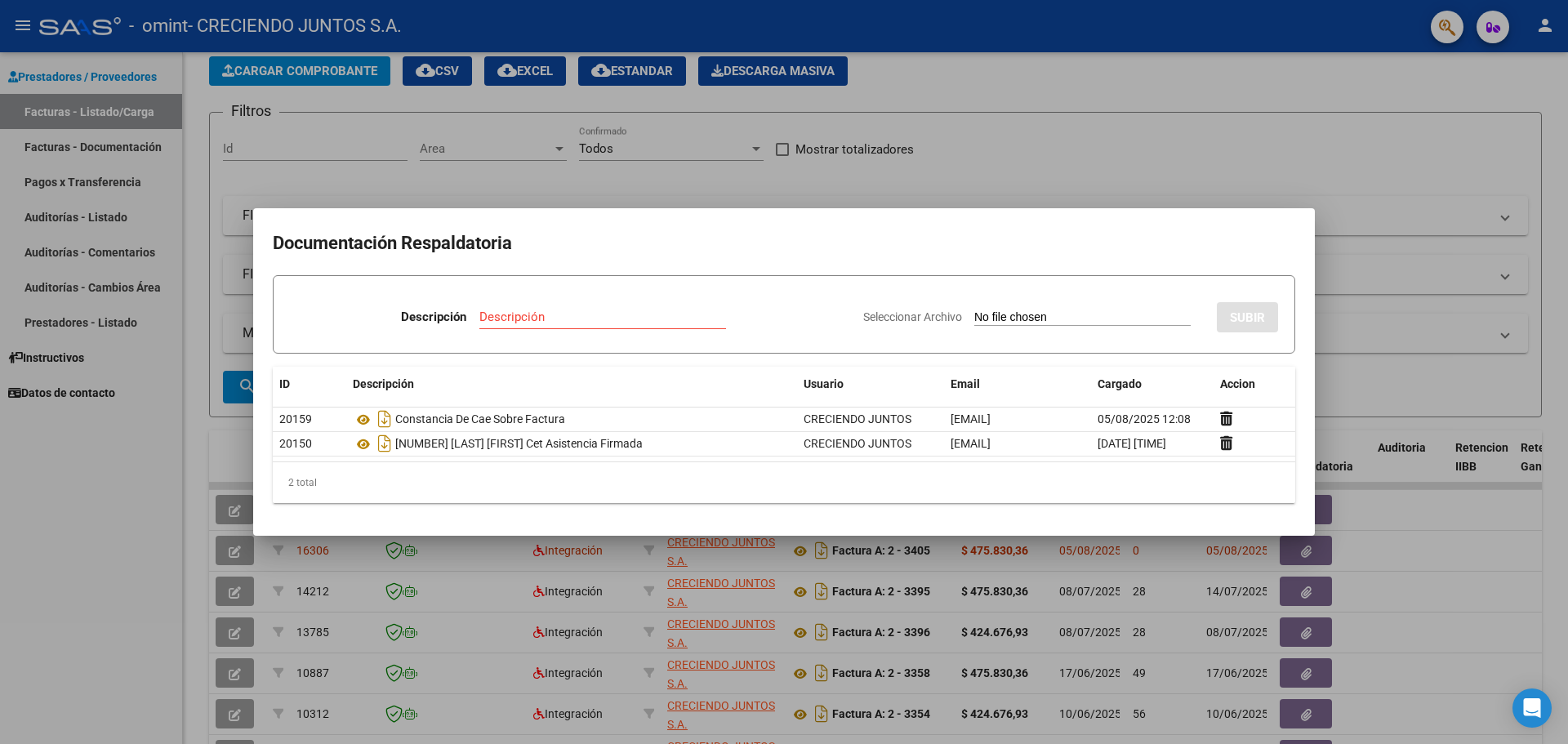 click at bounding box center (784, 372) 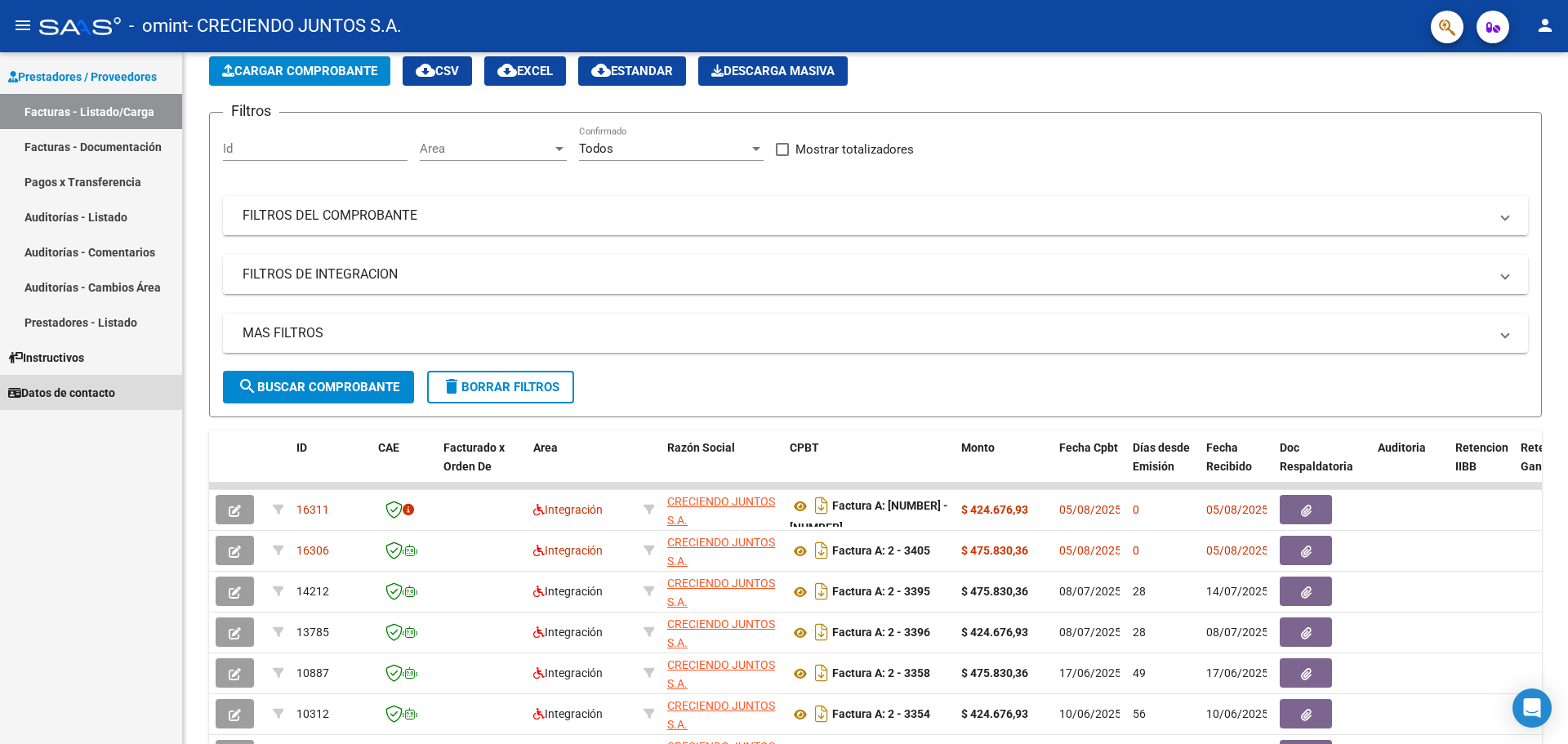 click on "Datos de contacto" at bounding box center [61, 393] 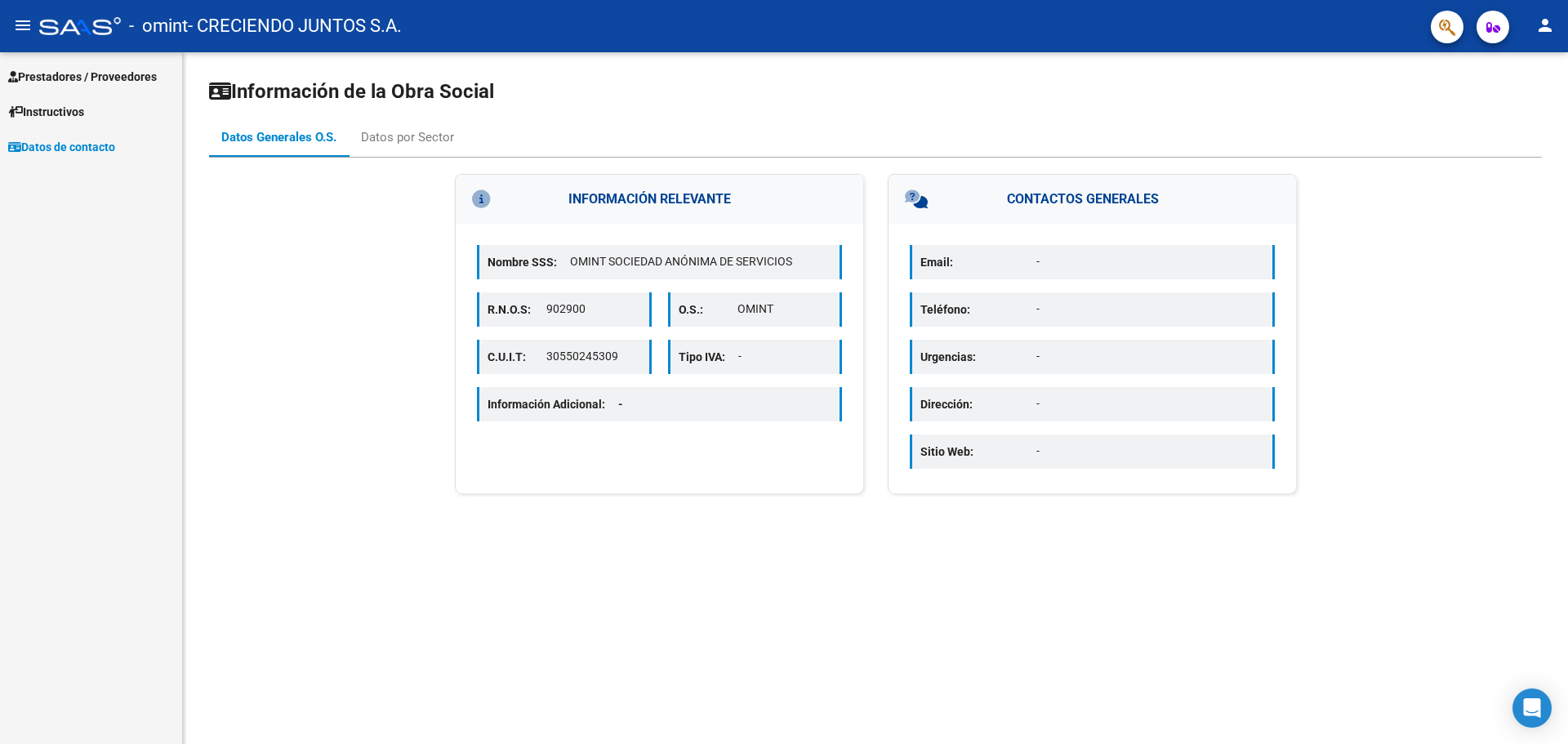 click on "-" at bounding box center [1150, 261] 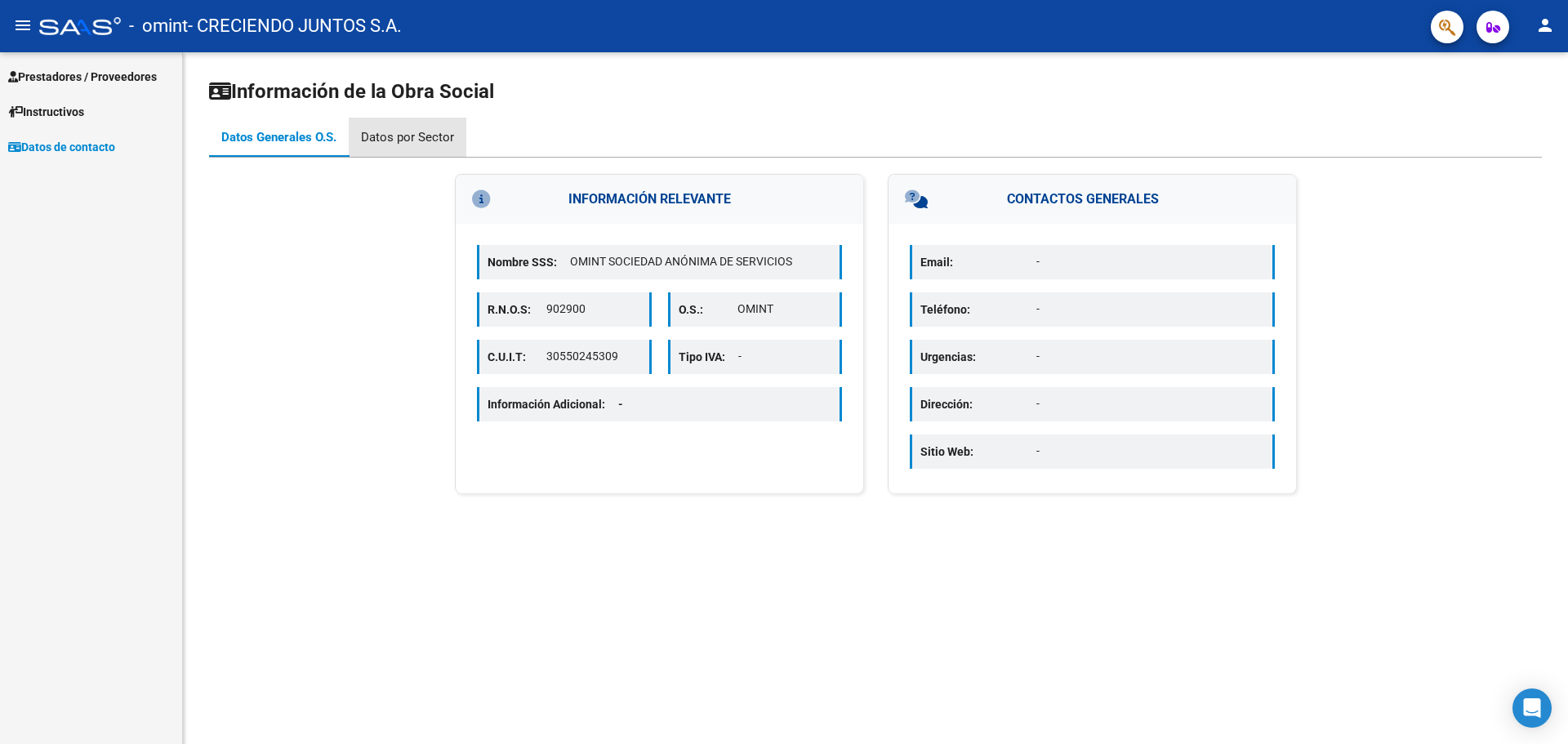 click on "Datos por Sector" at bounding box center (408, 137) 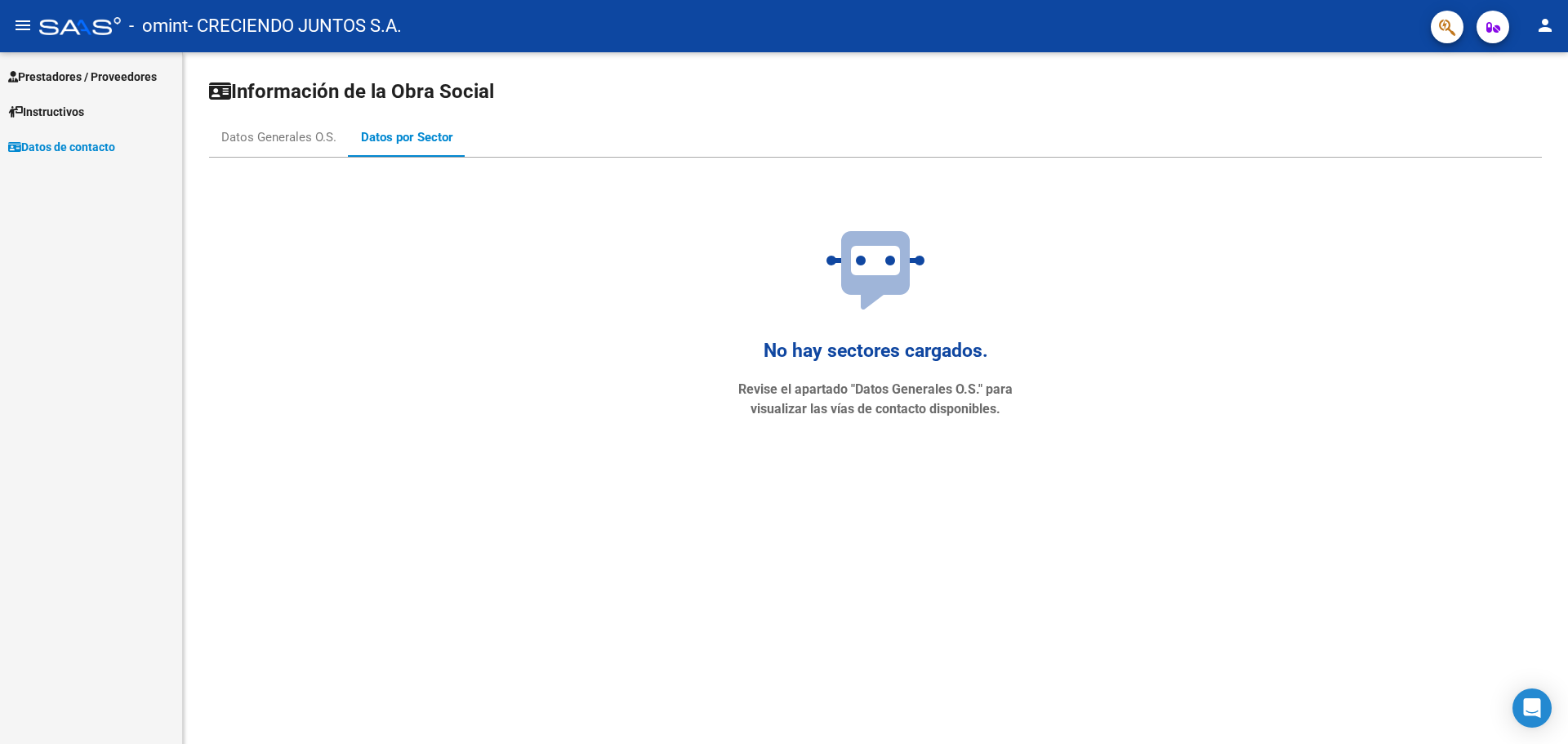 click on "No hay sectores cargados. Revise el apartado "Datos Generales O.S." para visualizar las vías de contacto disponibles." at bounding box center (875, 318) 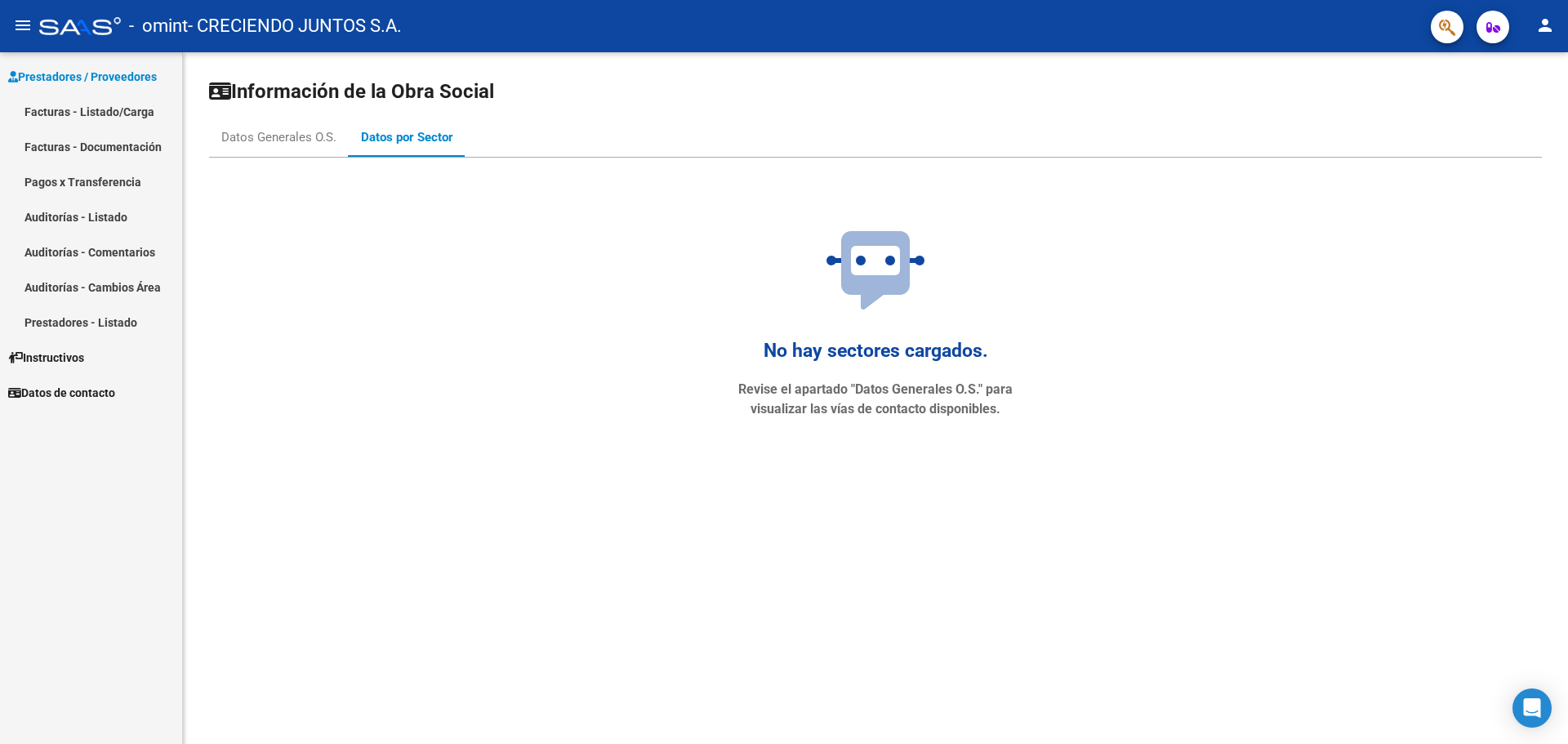 click on "menu" 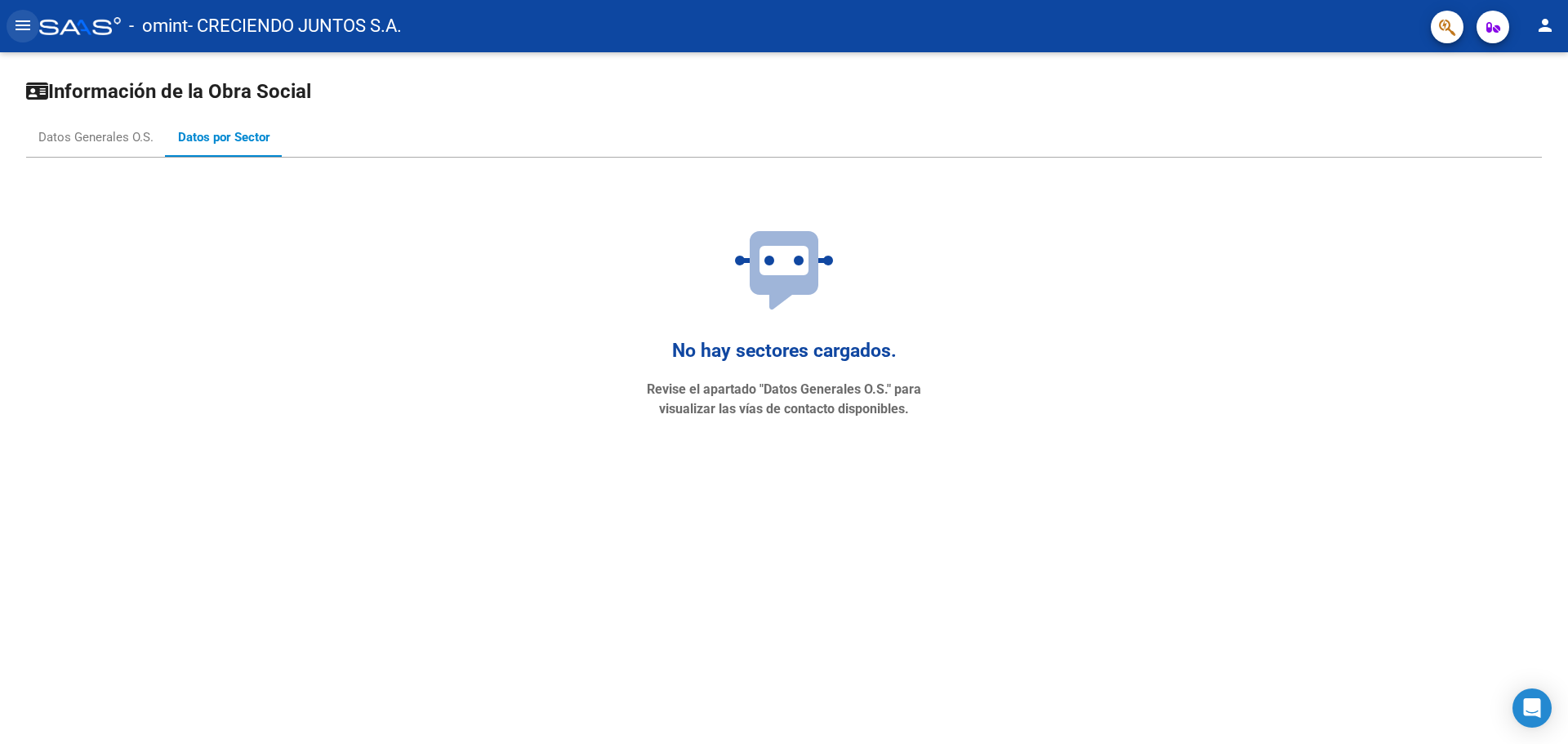 click on "menu" 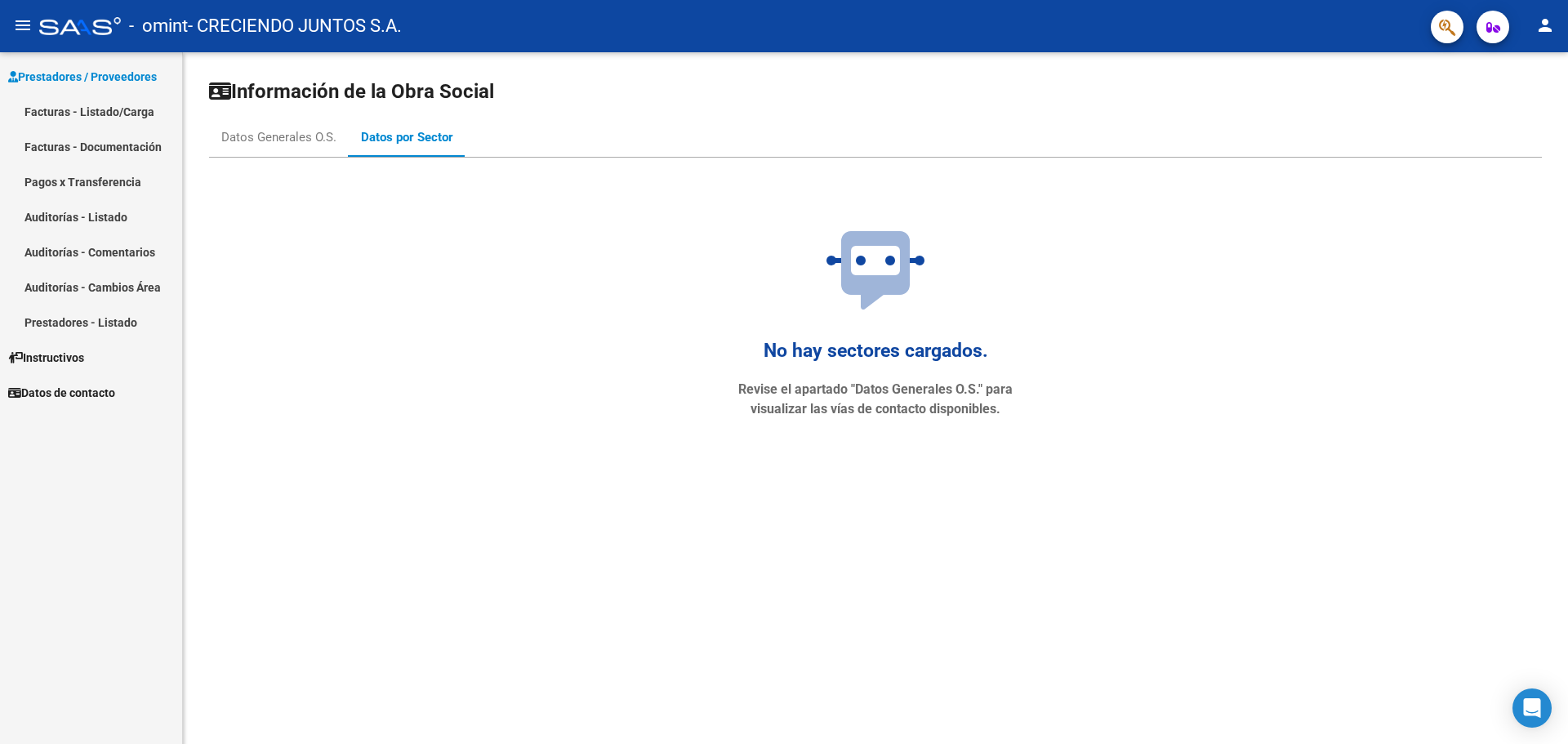drag, startPoint x: 1392, startPoint y: 218, endPoint x: 1447, endPoint y: 138, distance: 97.08244 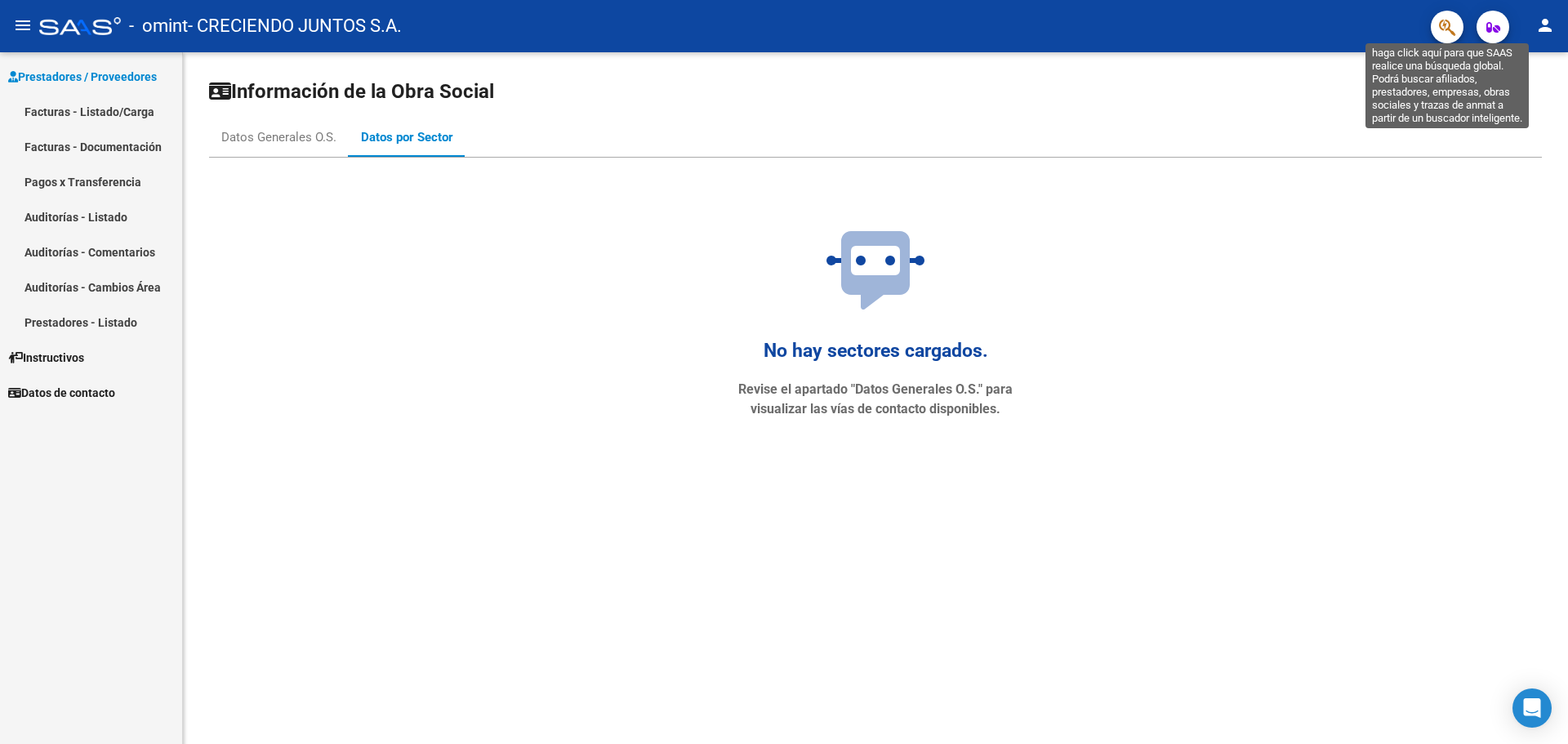 click 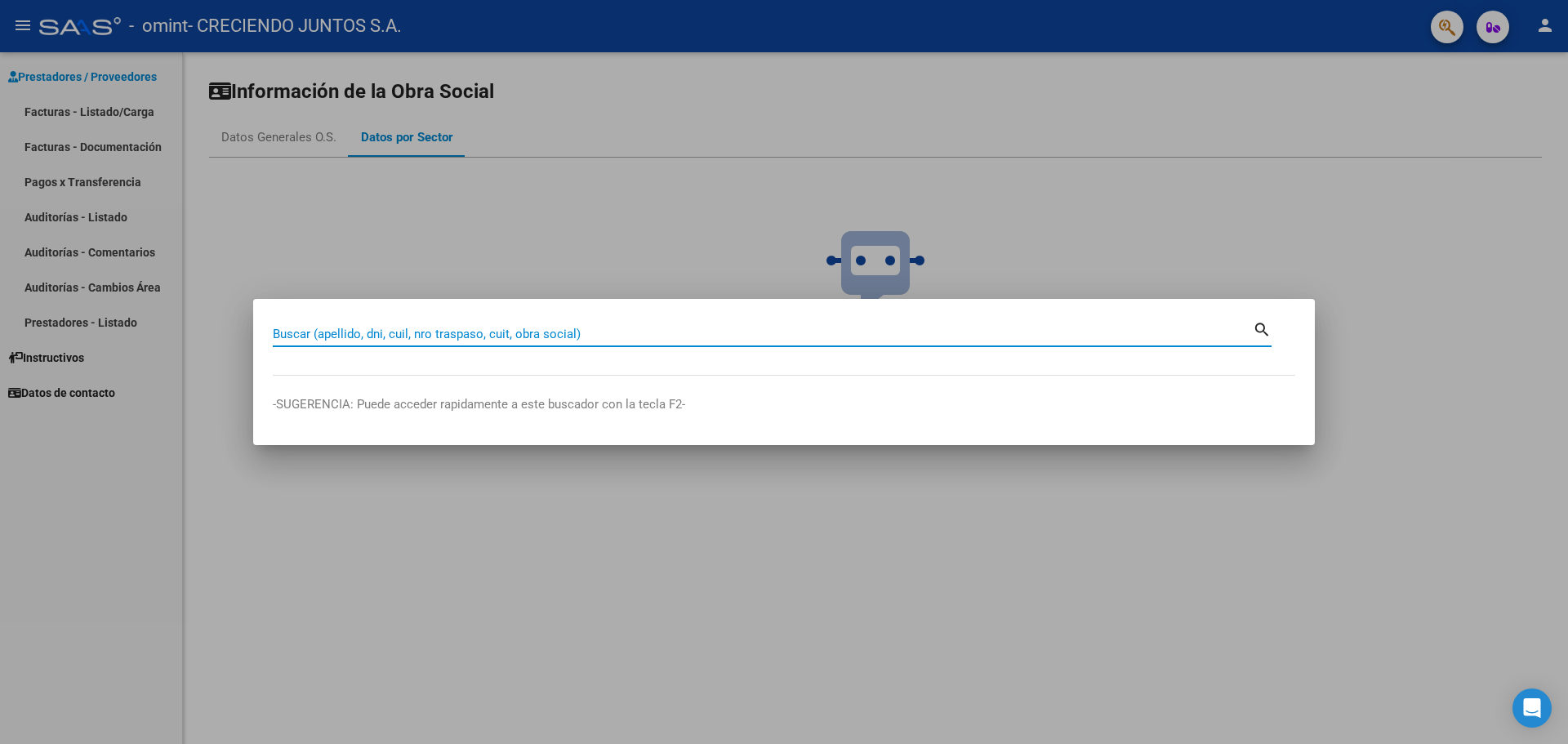 type 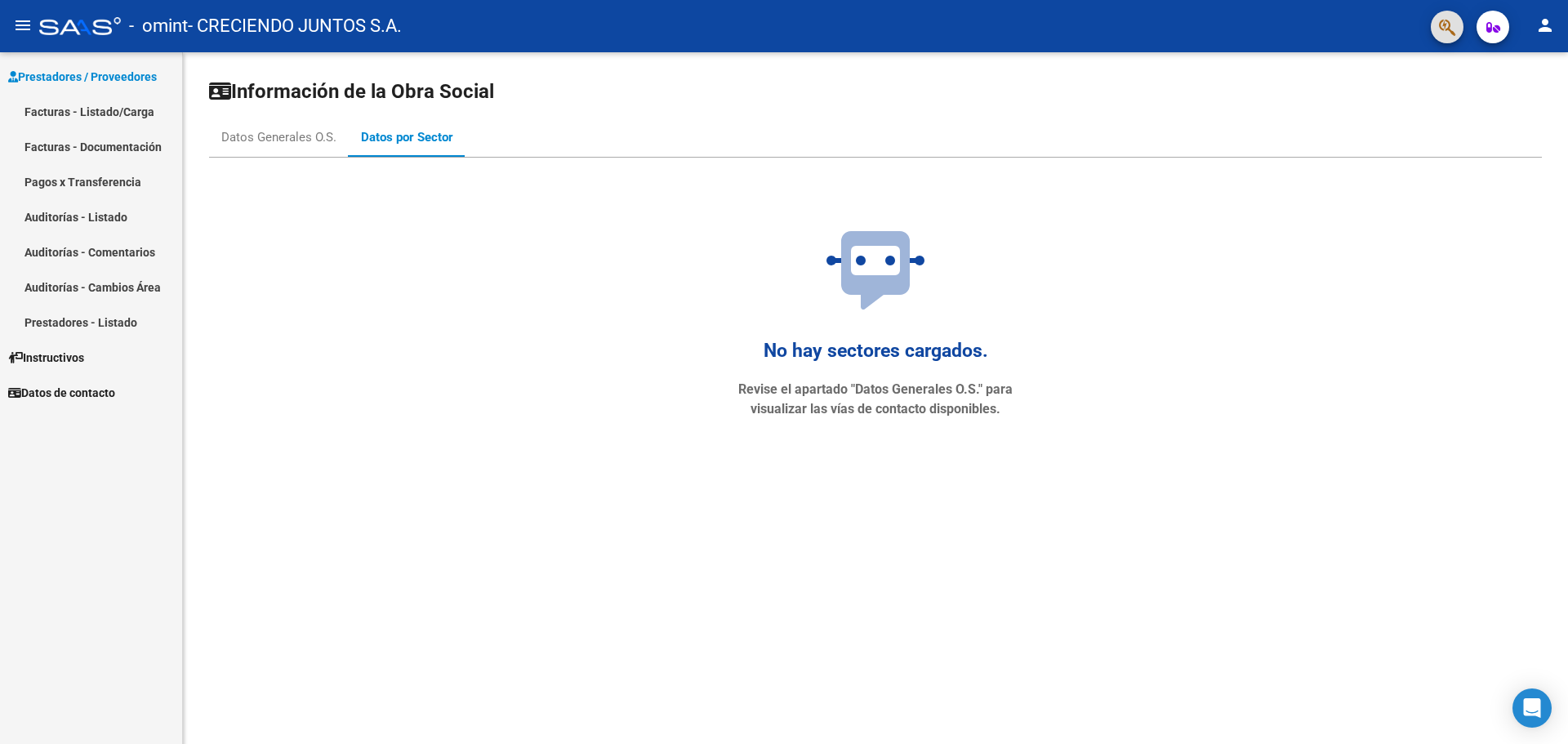 click 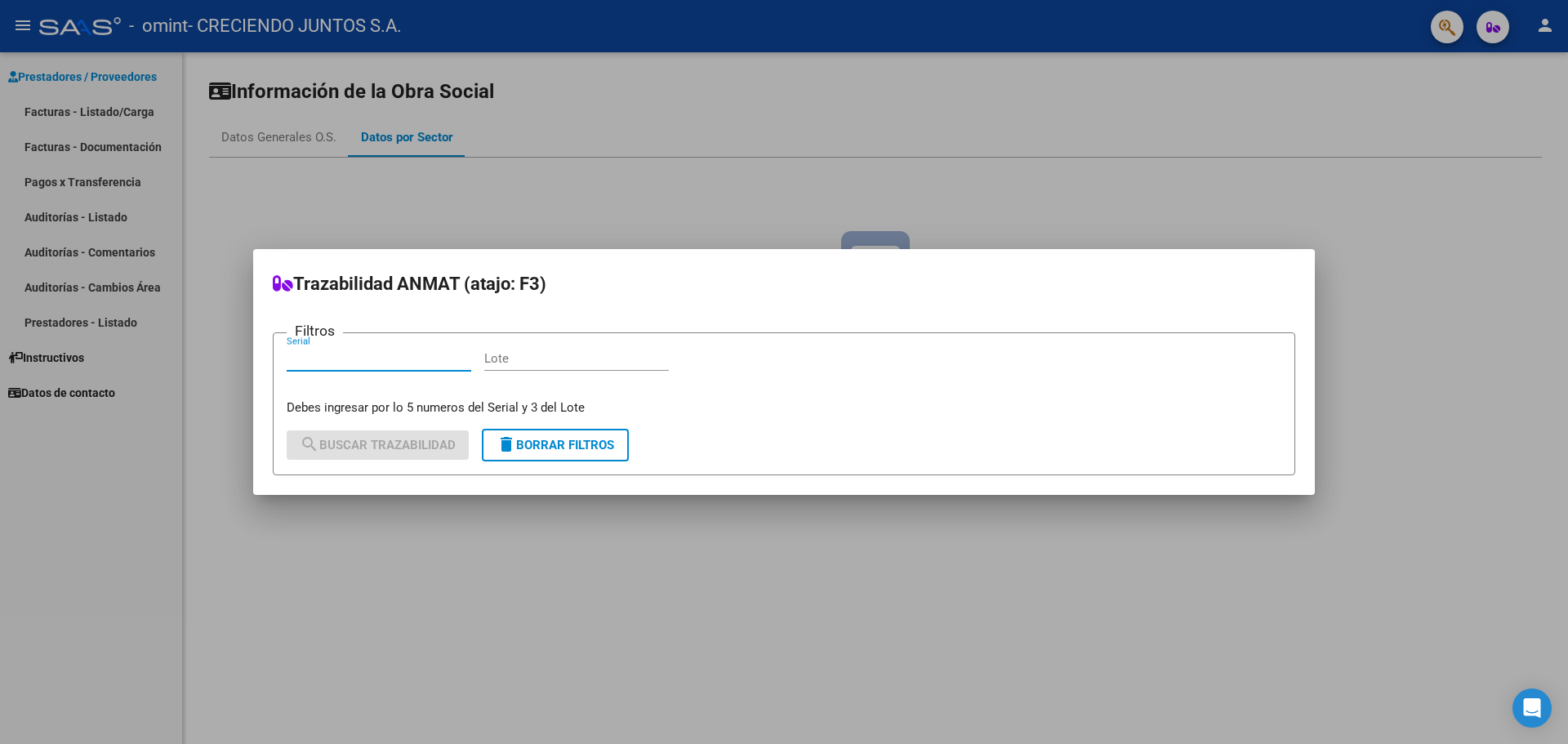 type 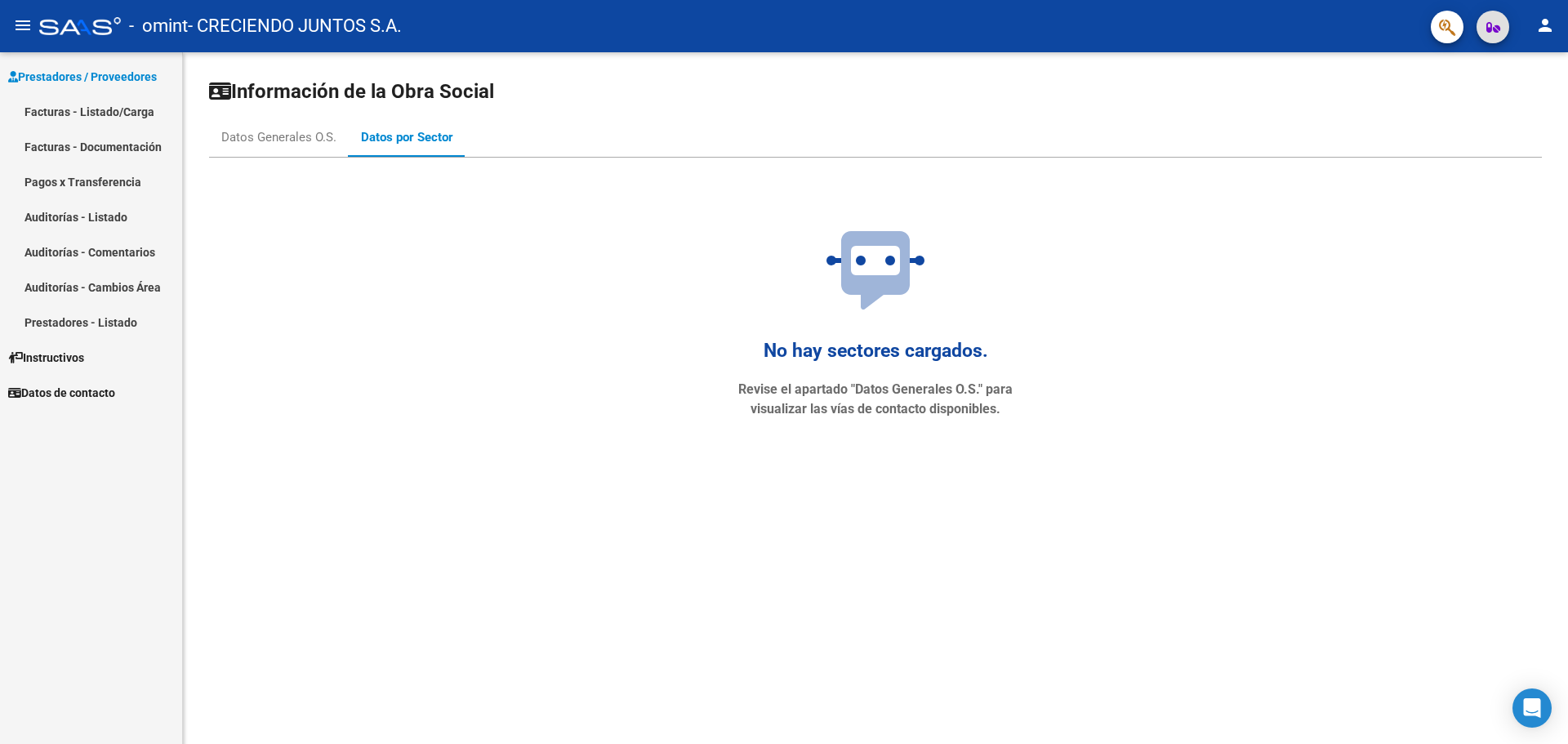 drag, startPoint x: 1408, startPoint y: 212, endPoint x: 1466, endPoint y: 123, distance: 106.23088 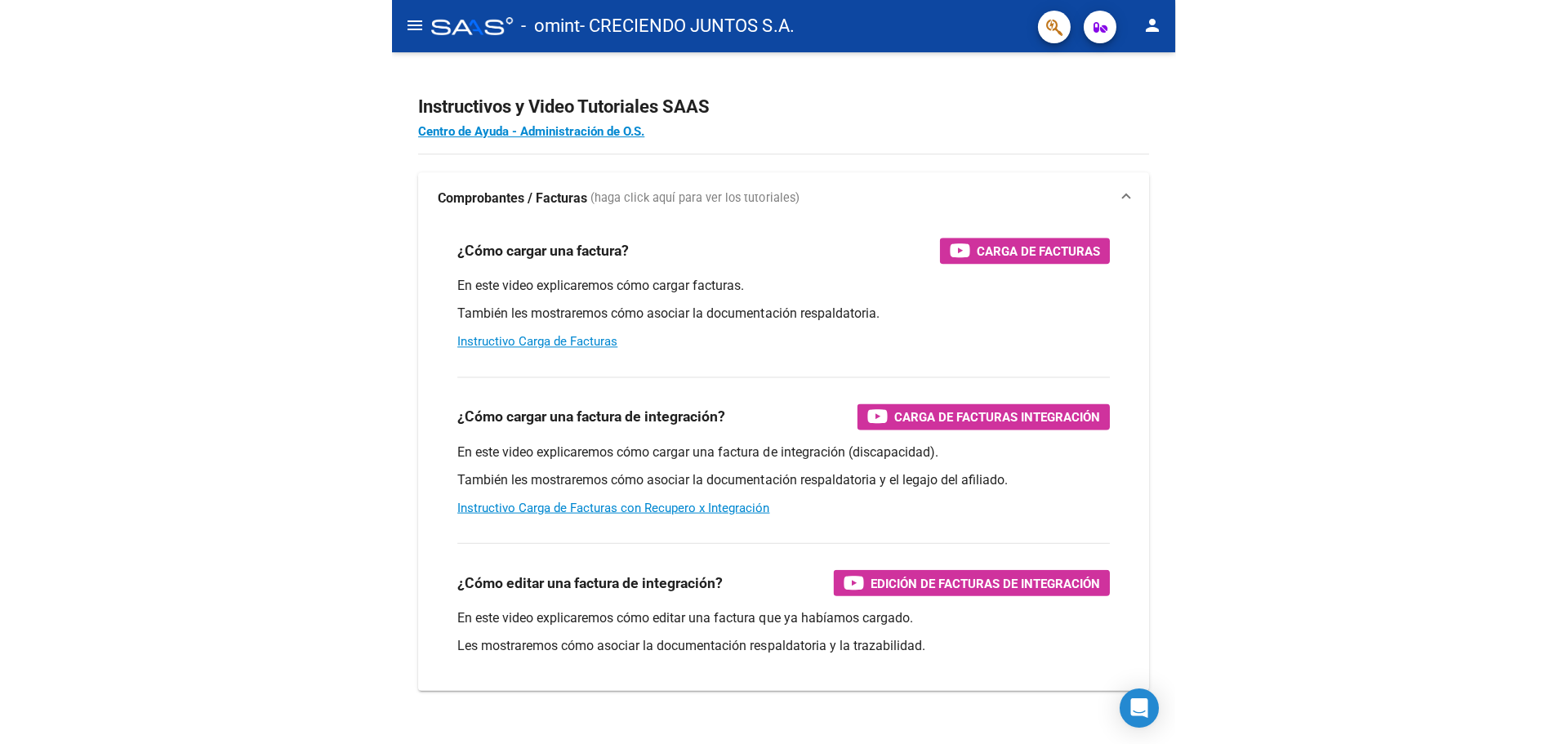 scroll, scrollTop: 0, scrollLeft: 0, axis: both 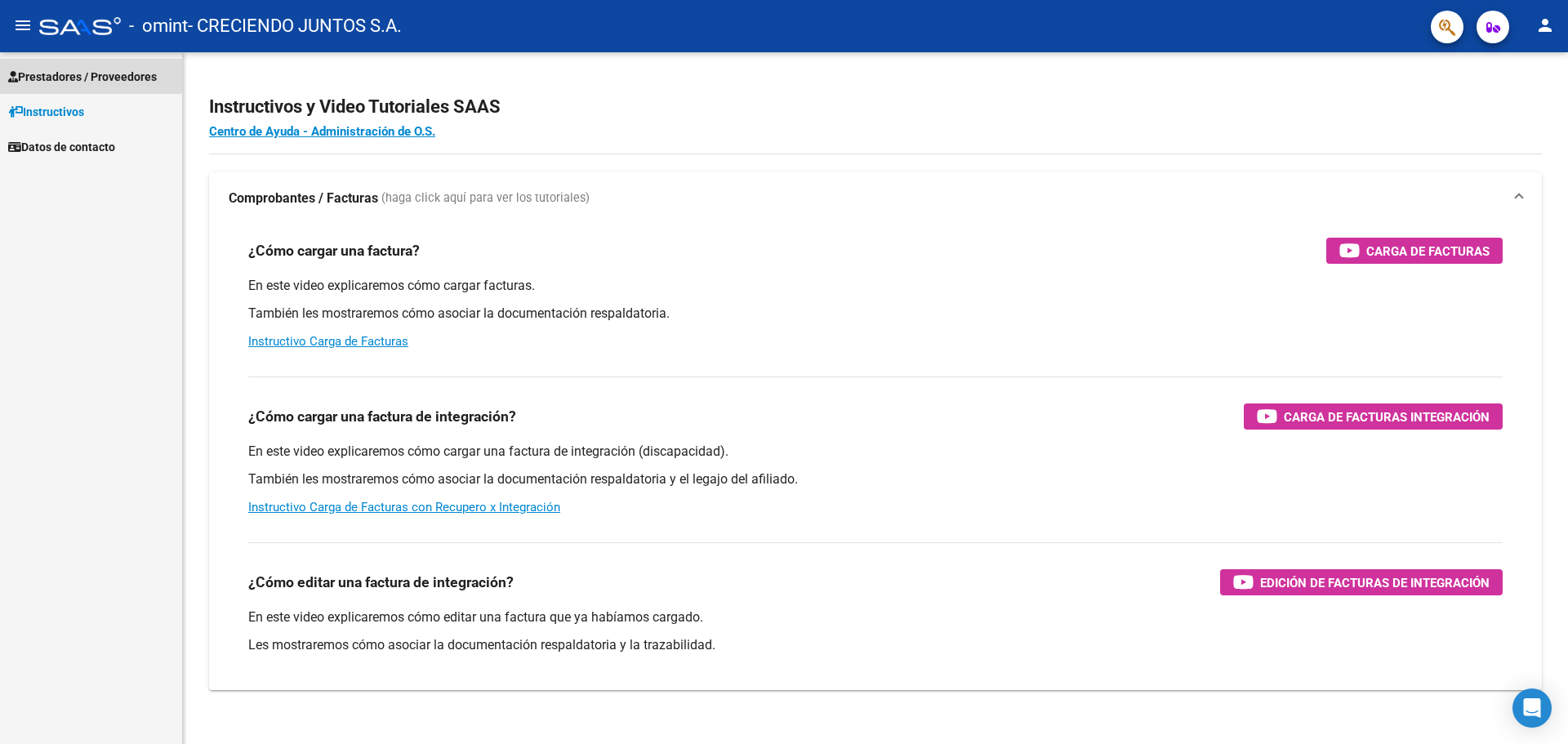 click on "Prestadores / Proveedores" at bounding box center (91, 76) 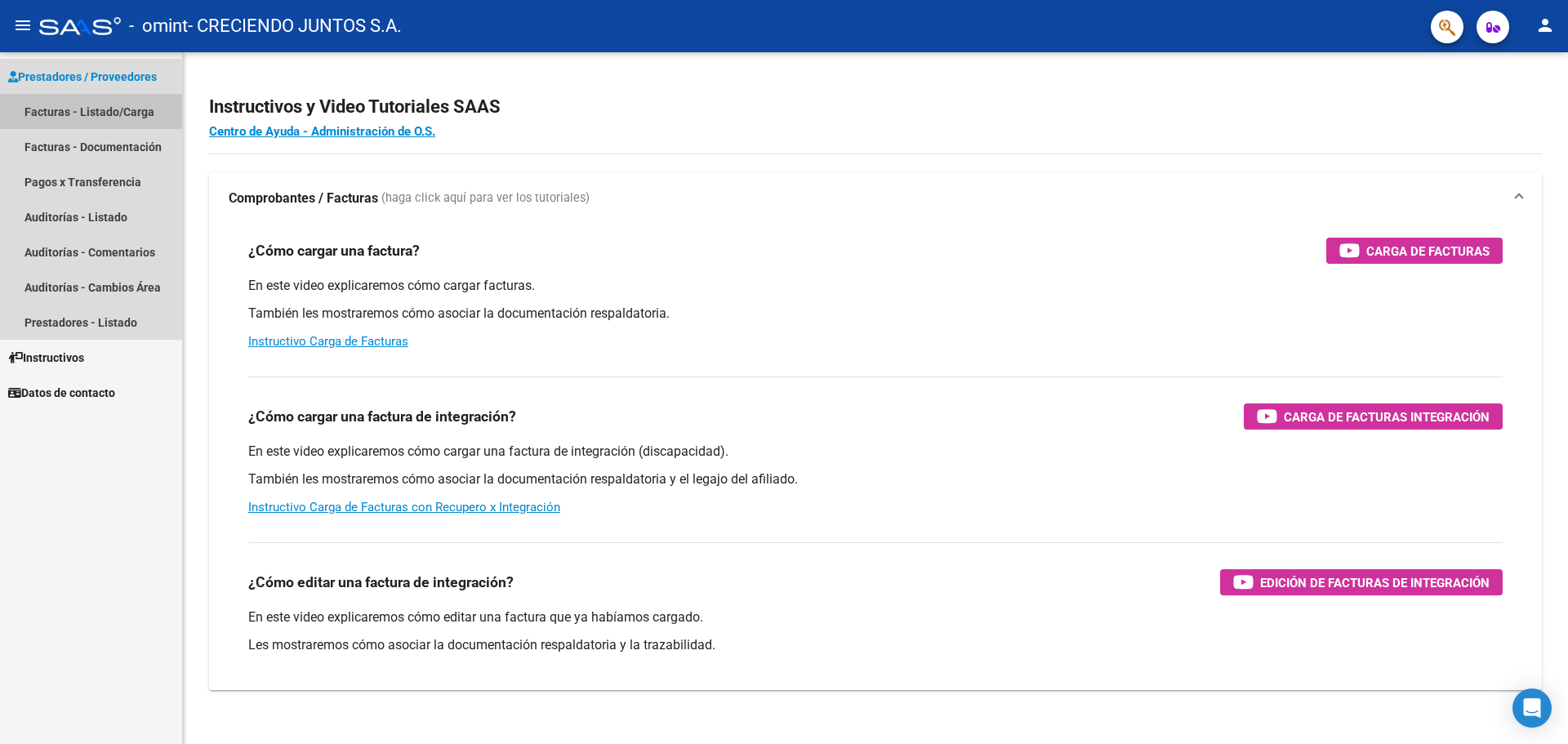 click on "Facturas - Listado/Carga" at bounding box center (91, 111) 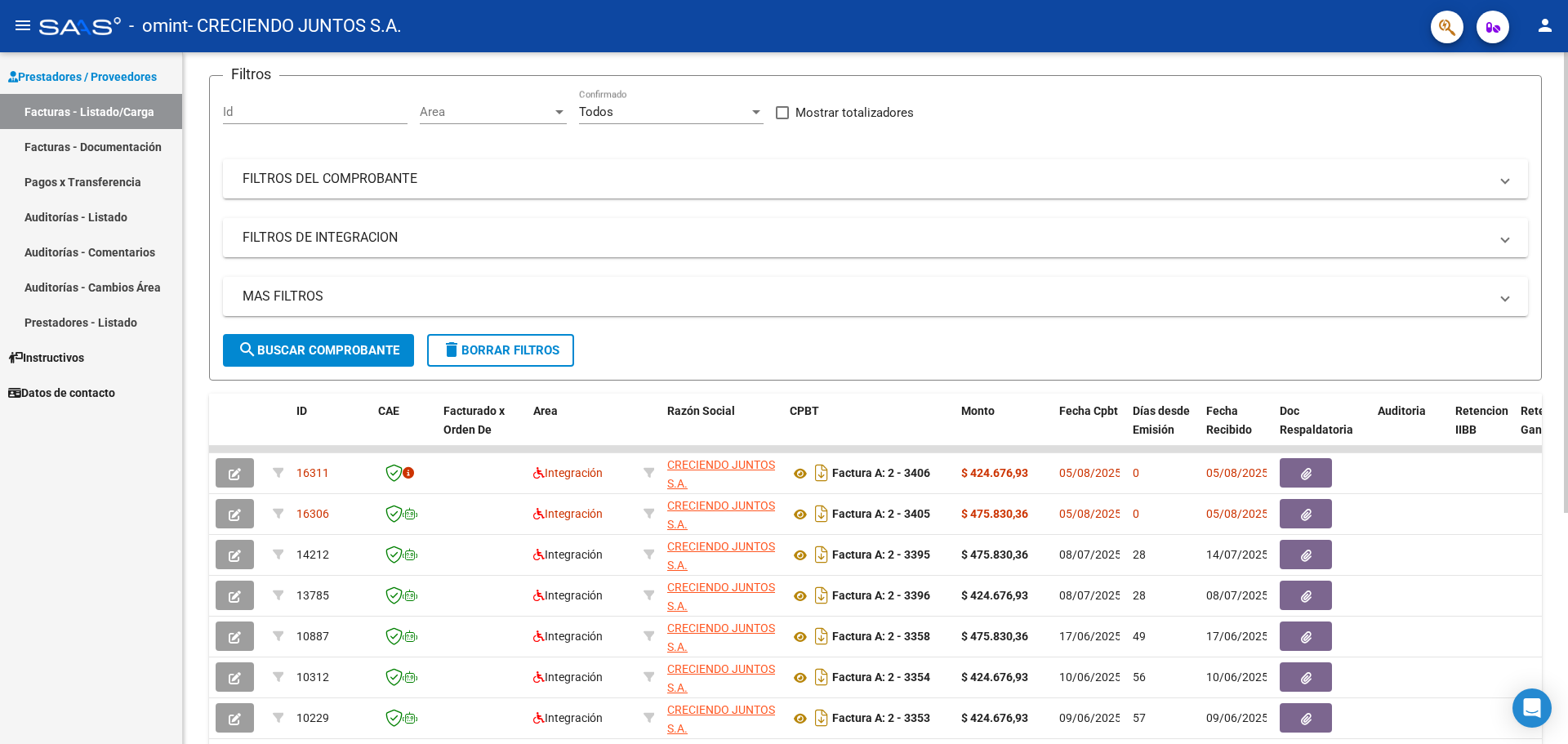 scroll, scrollTop: 163, scrollLeft: 0, axis: vertical 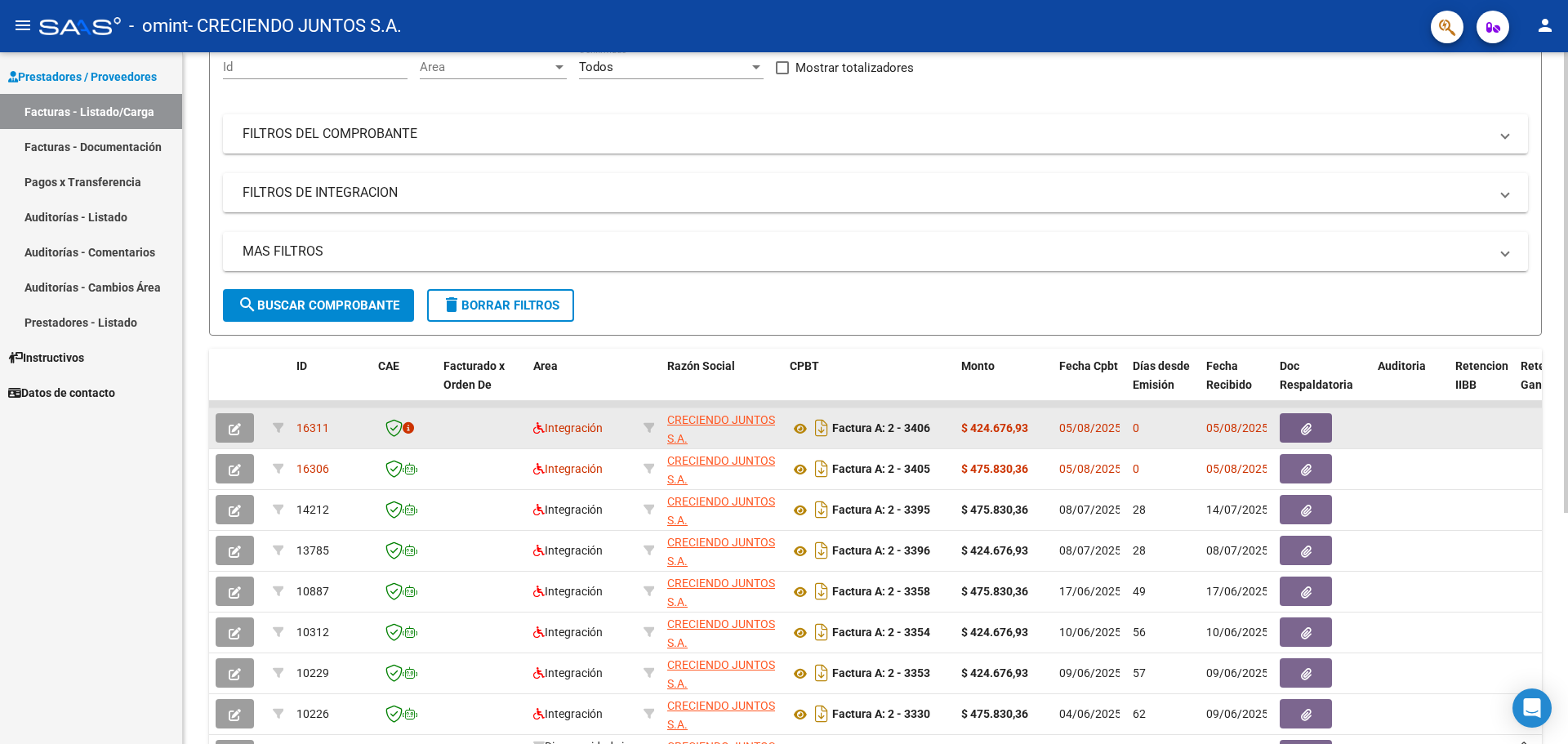click on "$ 424.676,93" 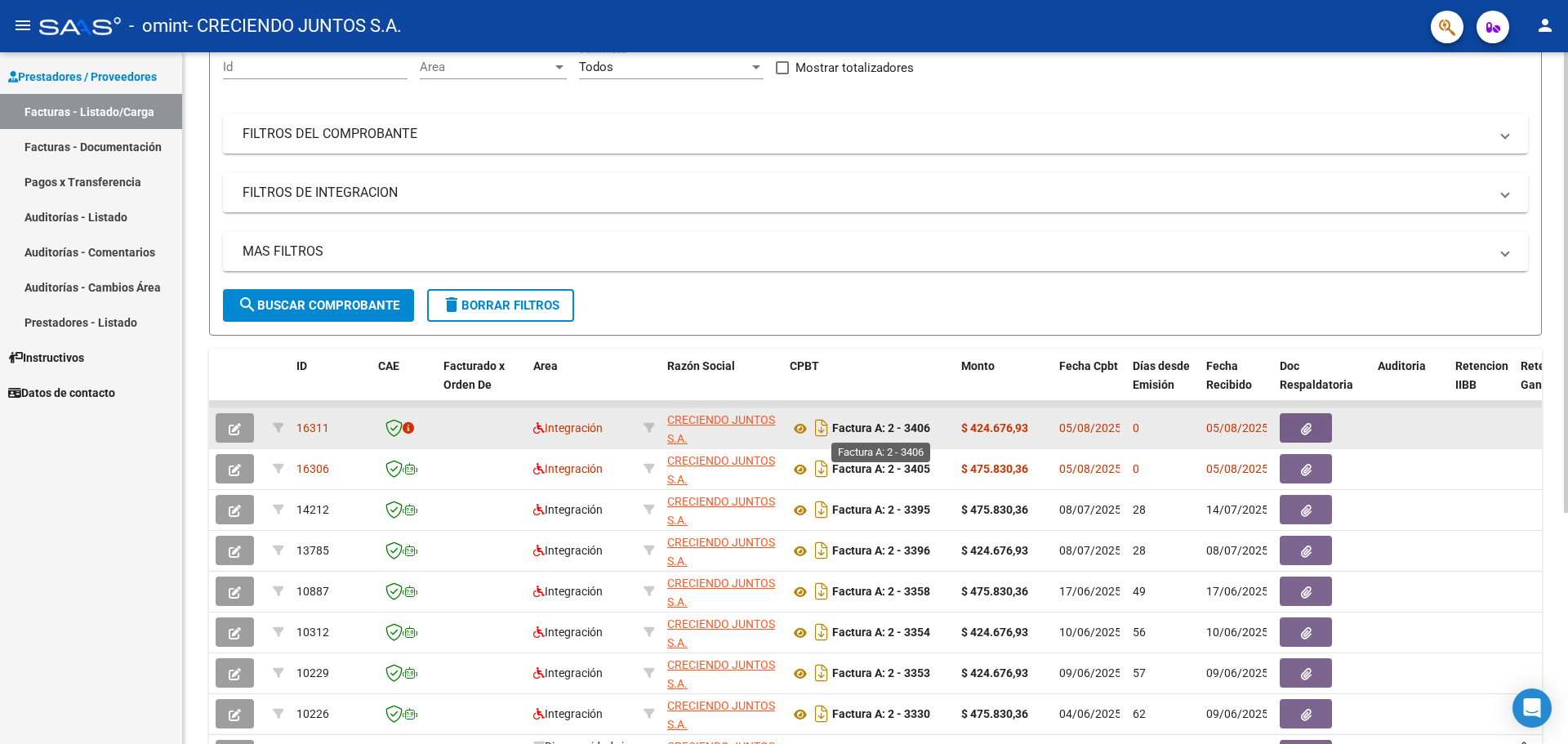 click on "Factura A: 2 - 3406" 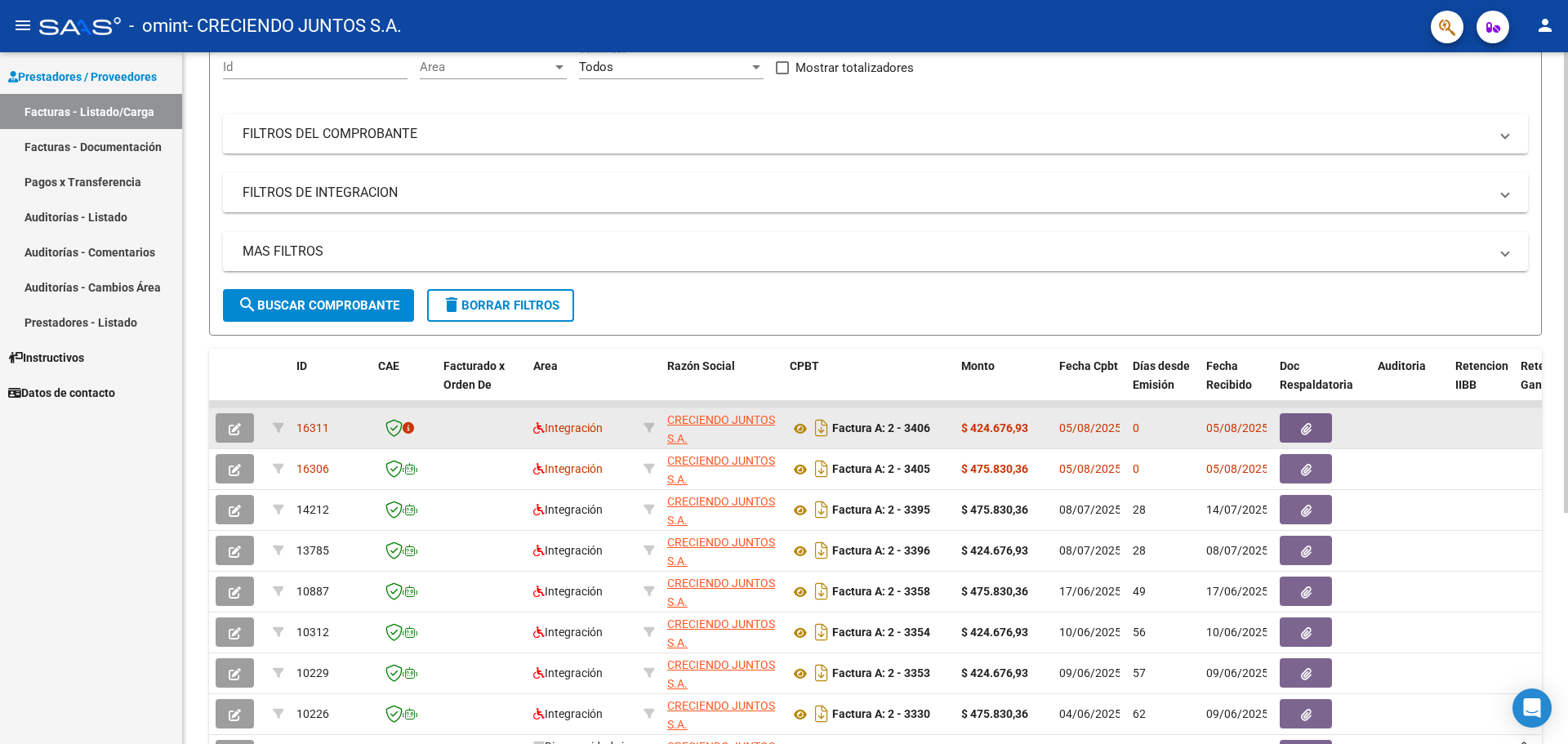 click on "05/08/2025" 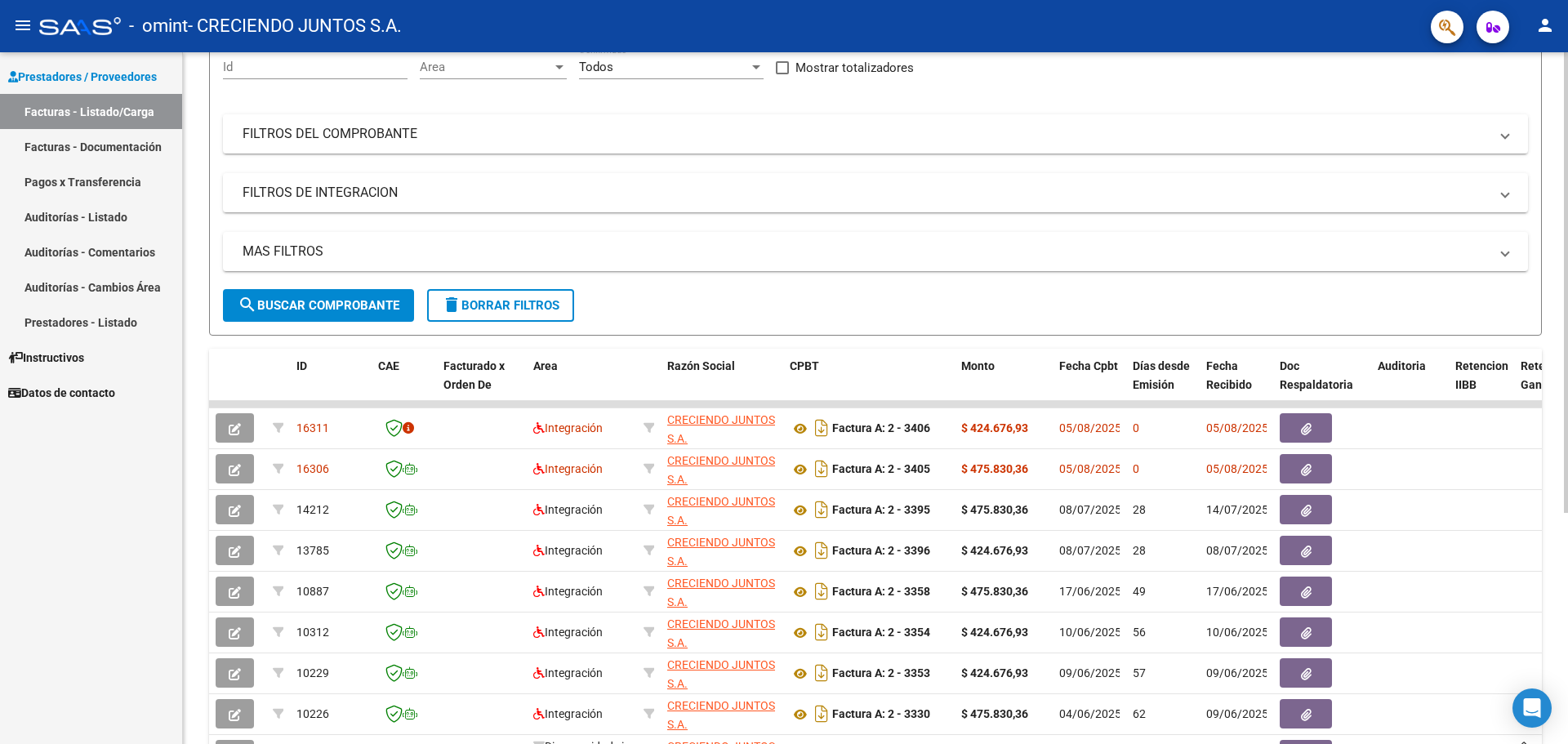 scroll, scrollTop: 161, scrollLeft: 0, axis: vertical 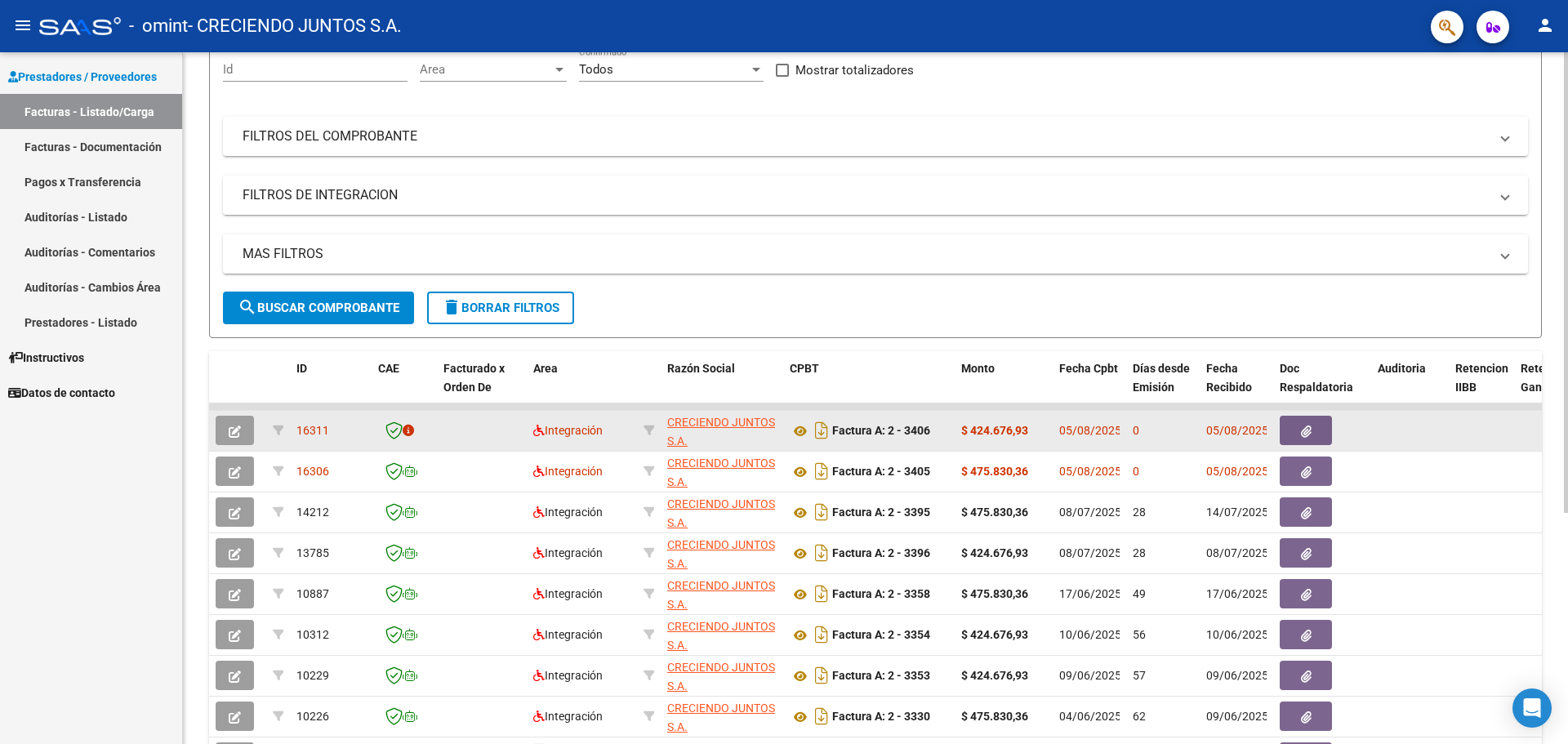 click 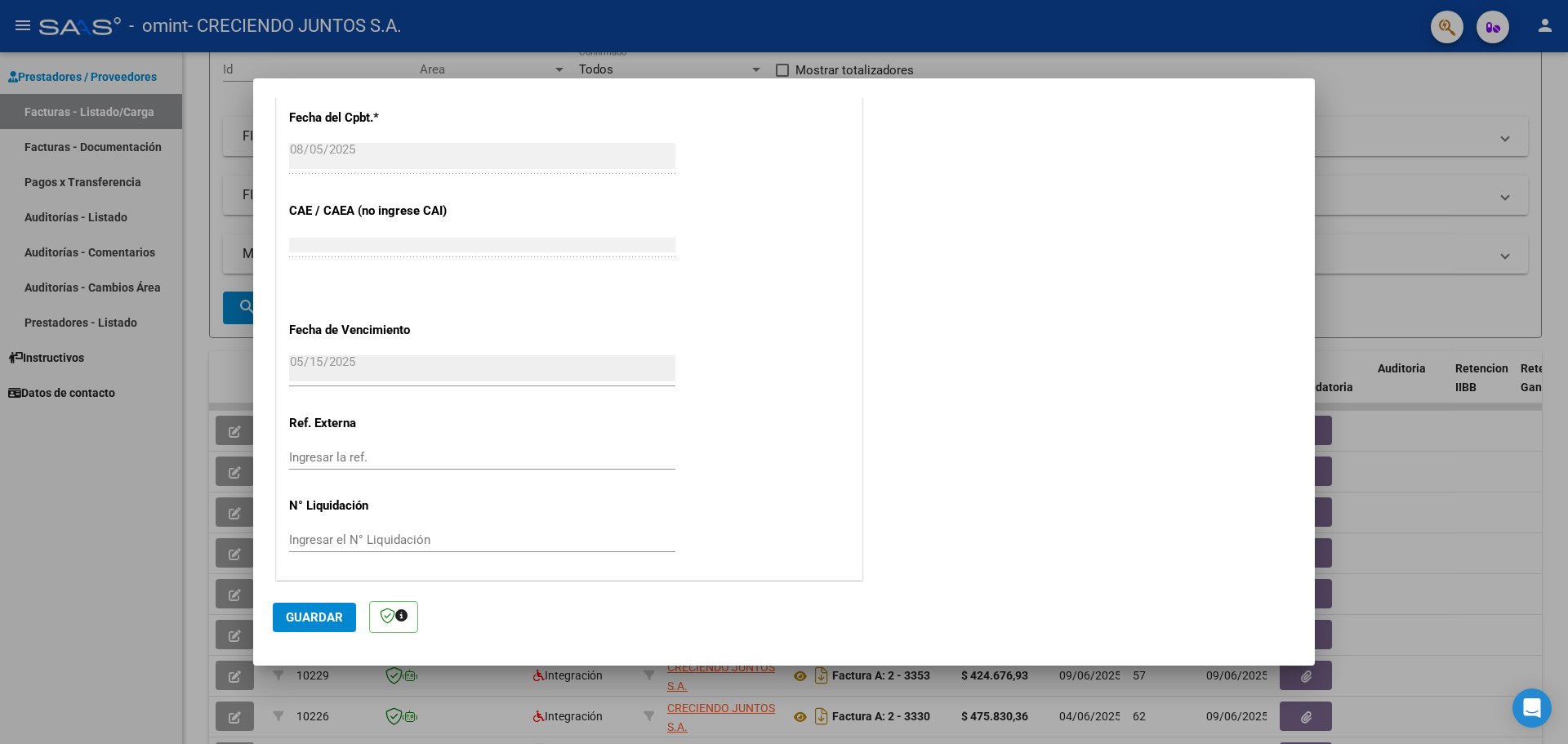 scroll, scrollTop: 919, scrollLeft: 0, axis: vertical 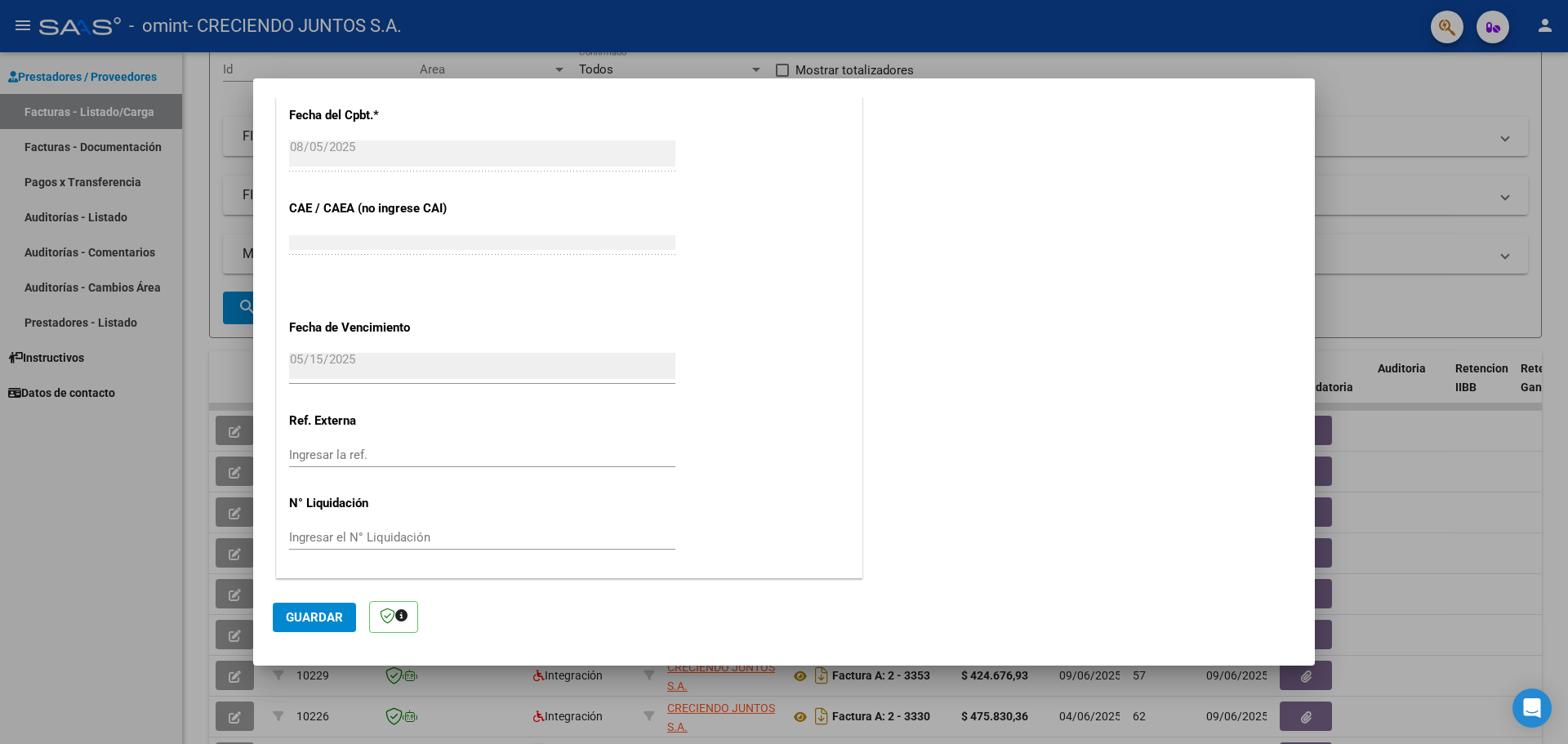 click at bounding box center [784, 372] 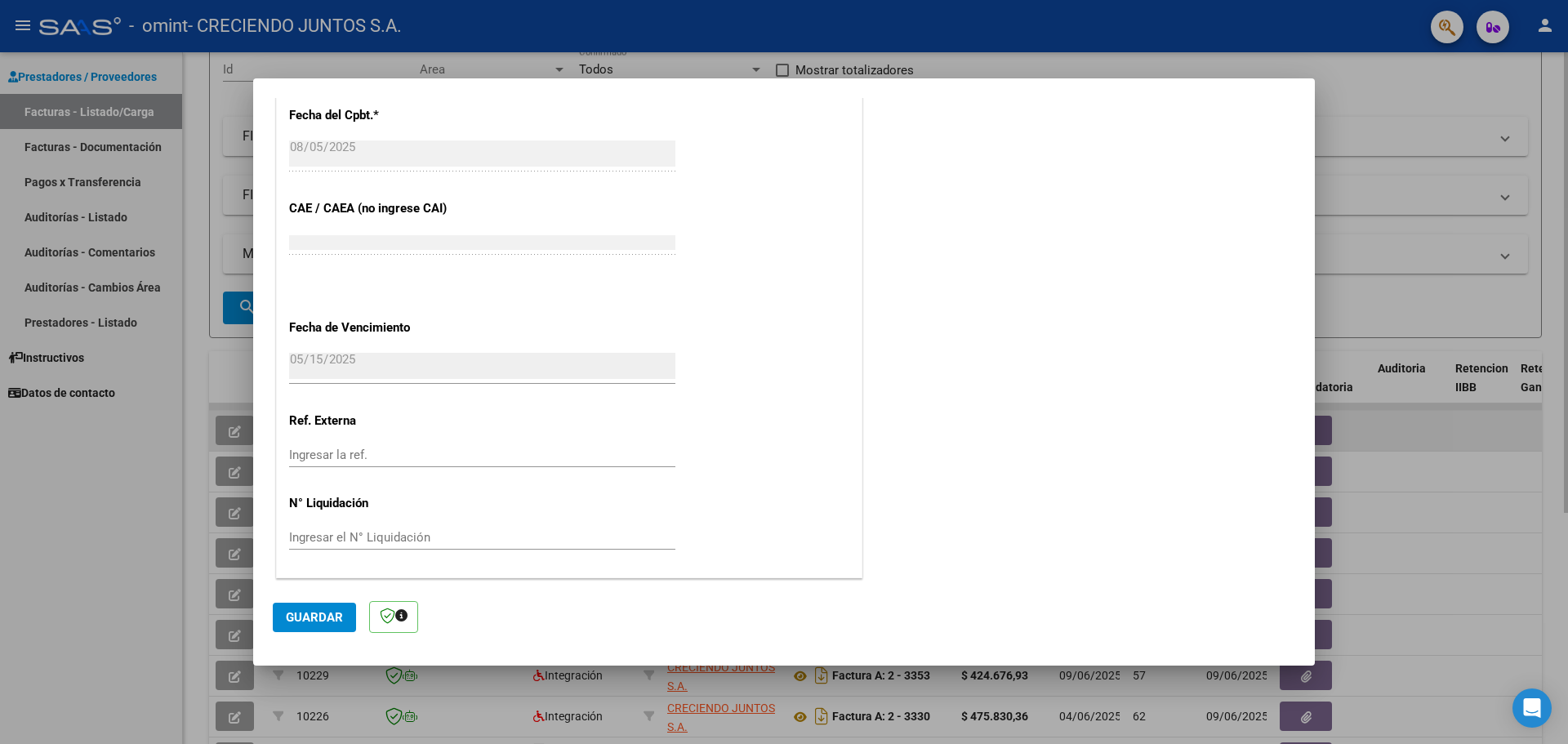type 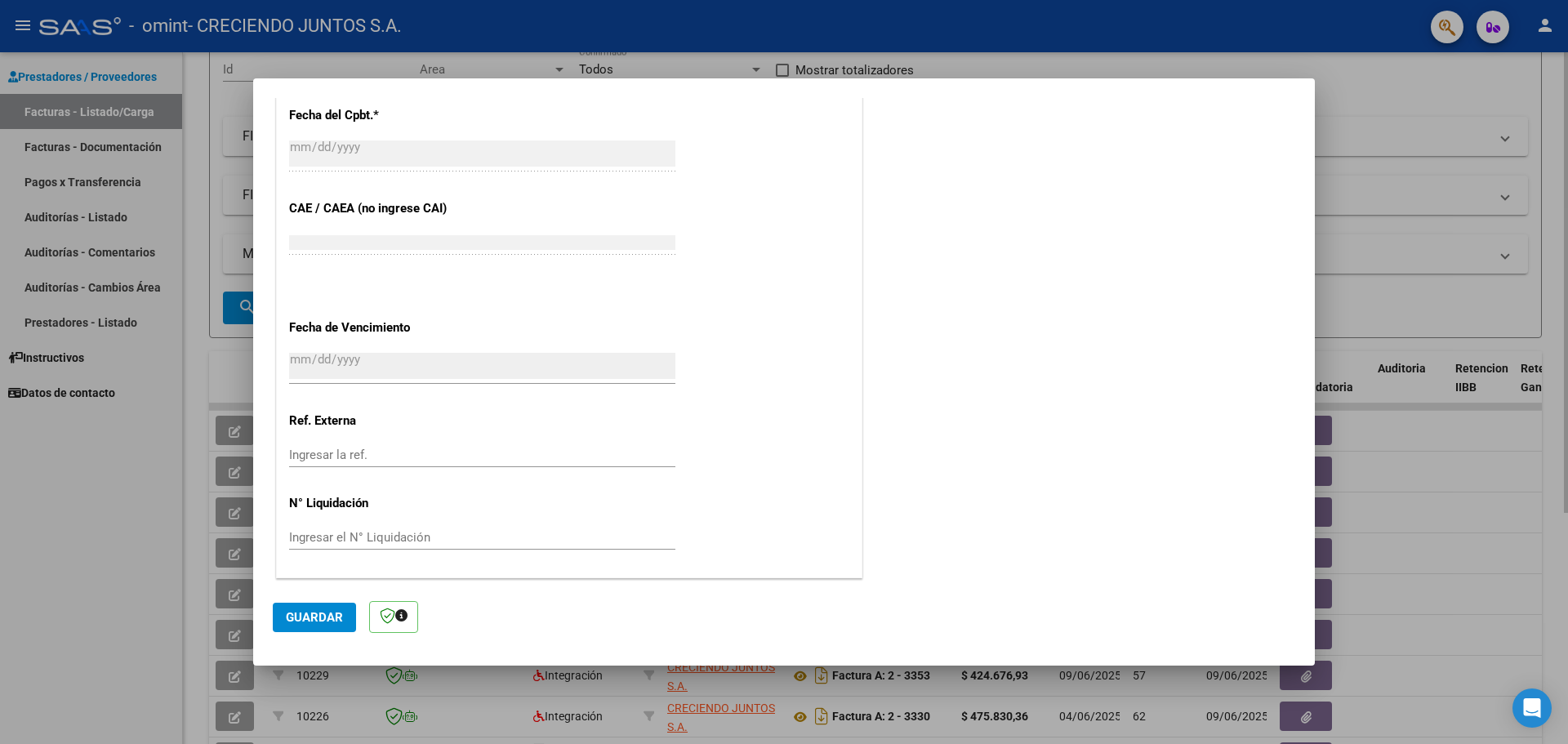 scroll, scrollTop: 0, scrollLeft: 0, axis: both 